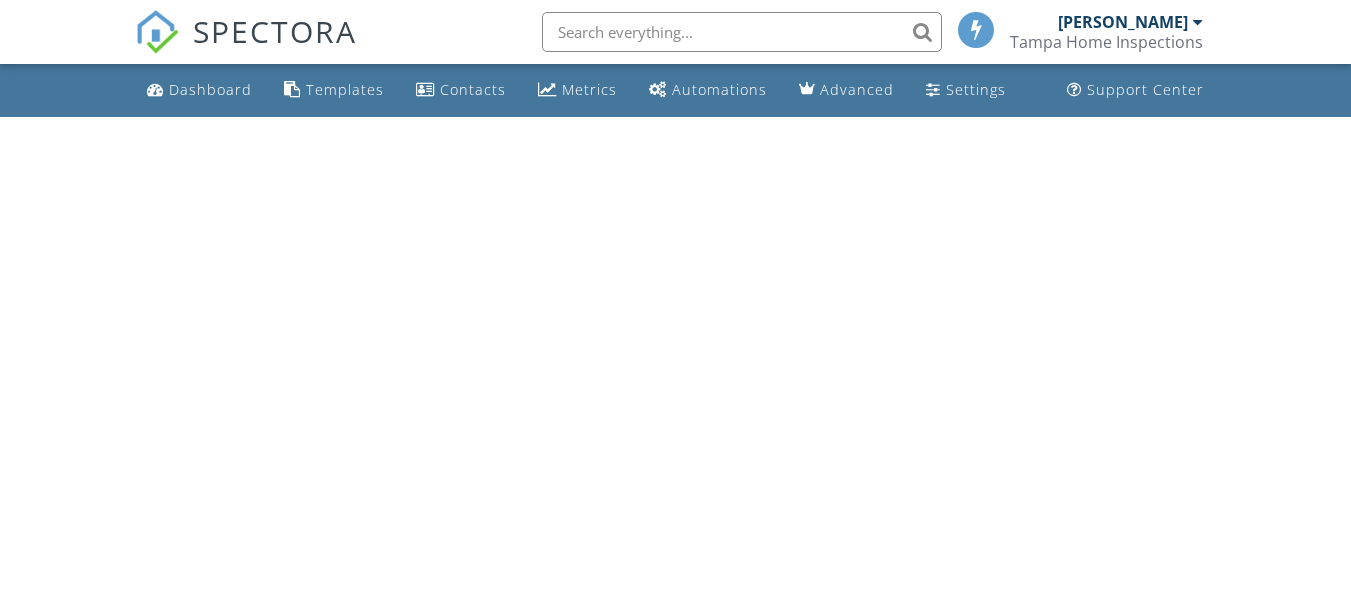 scroll, scrollTop: 0, scrollLeft: 0, axis: both 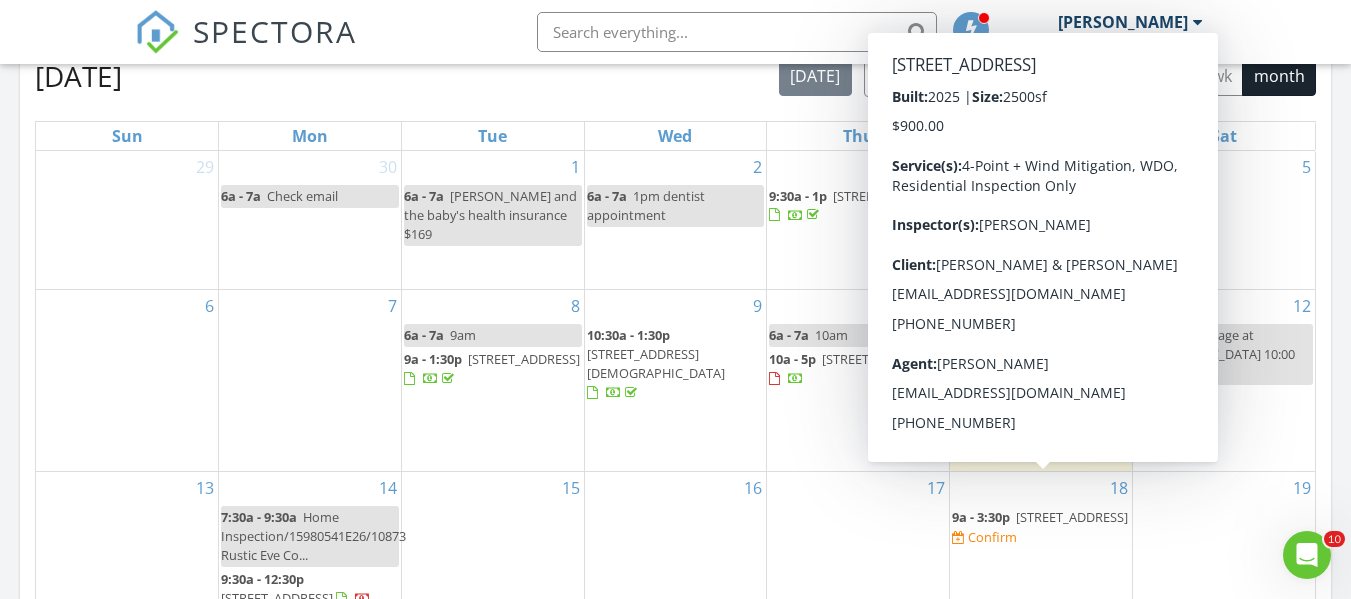 click on "12013 Brae Wy, Dade City 33525" at bounding box center [1072, 517] 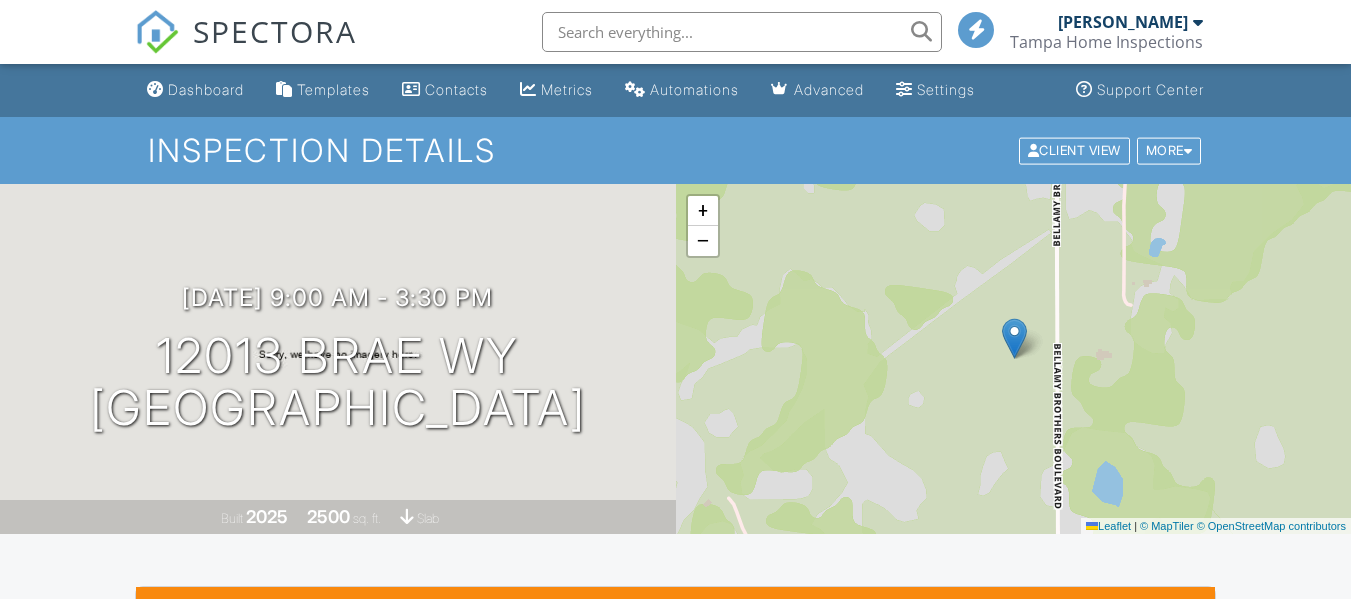 scroll, scrollTop: 400, scrollLeft: 0, axis: vertical 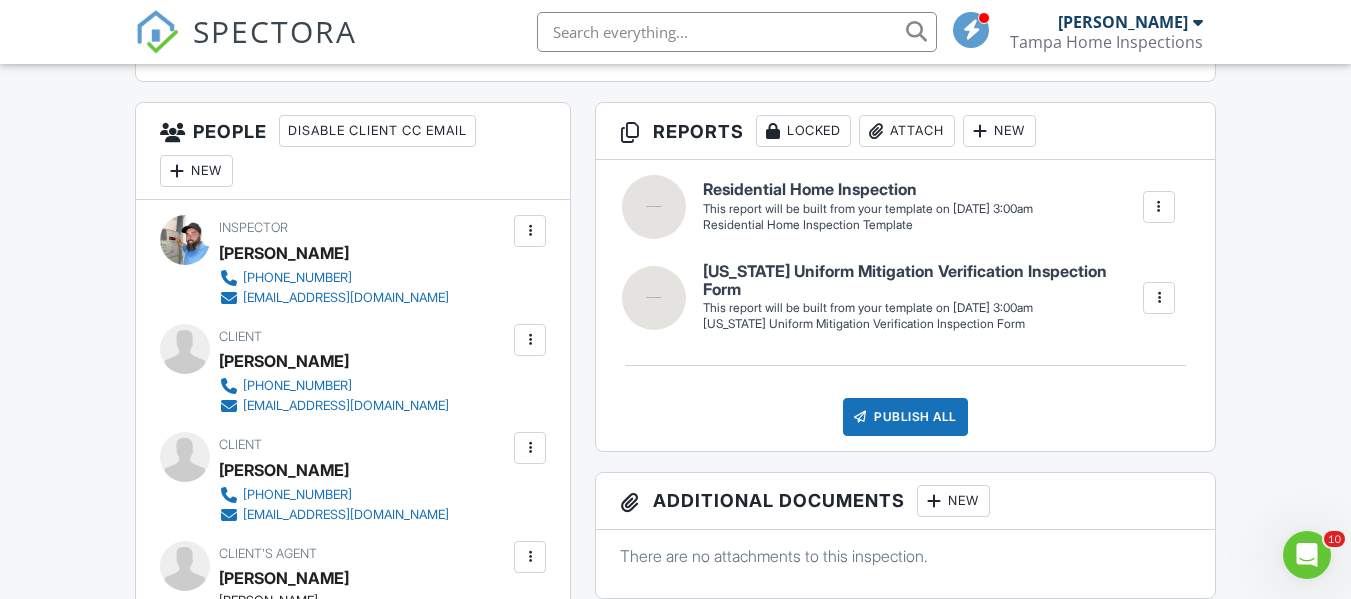 click at bounding box center (1159, 298) 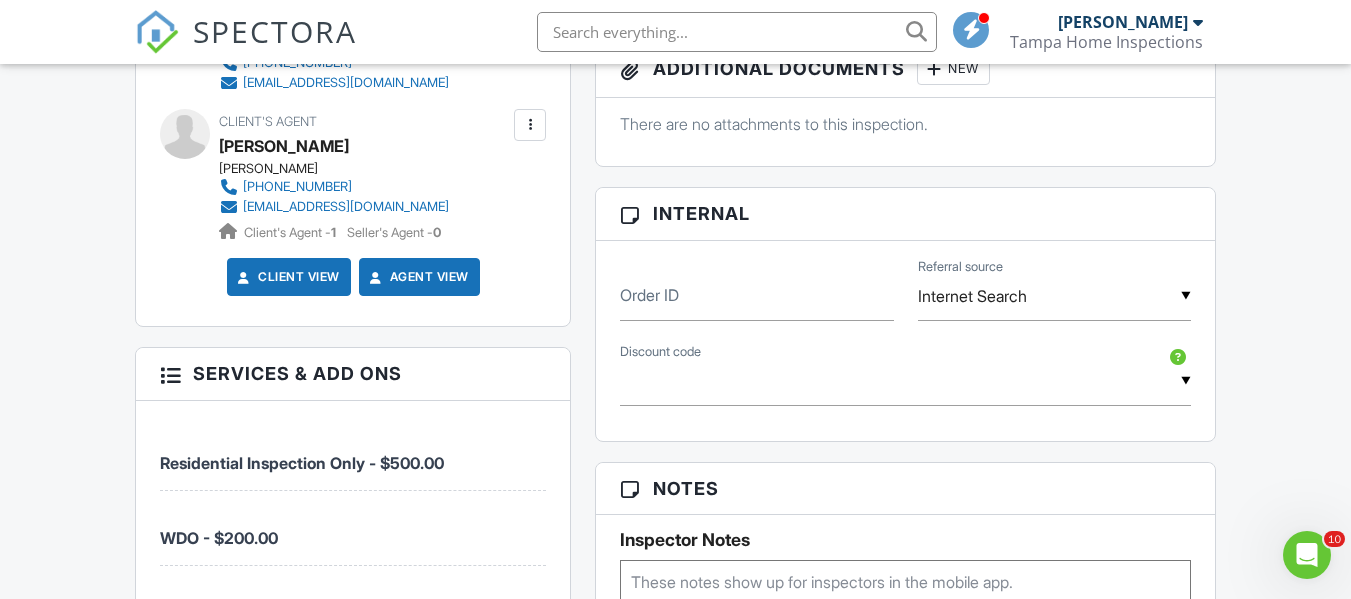 scroll, scrollTop: 1400, scrollLeft: 0, axis: vertical 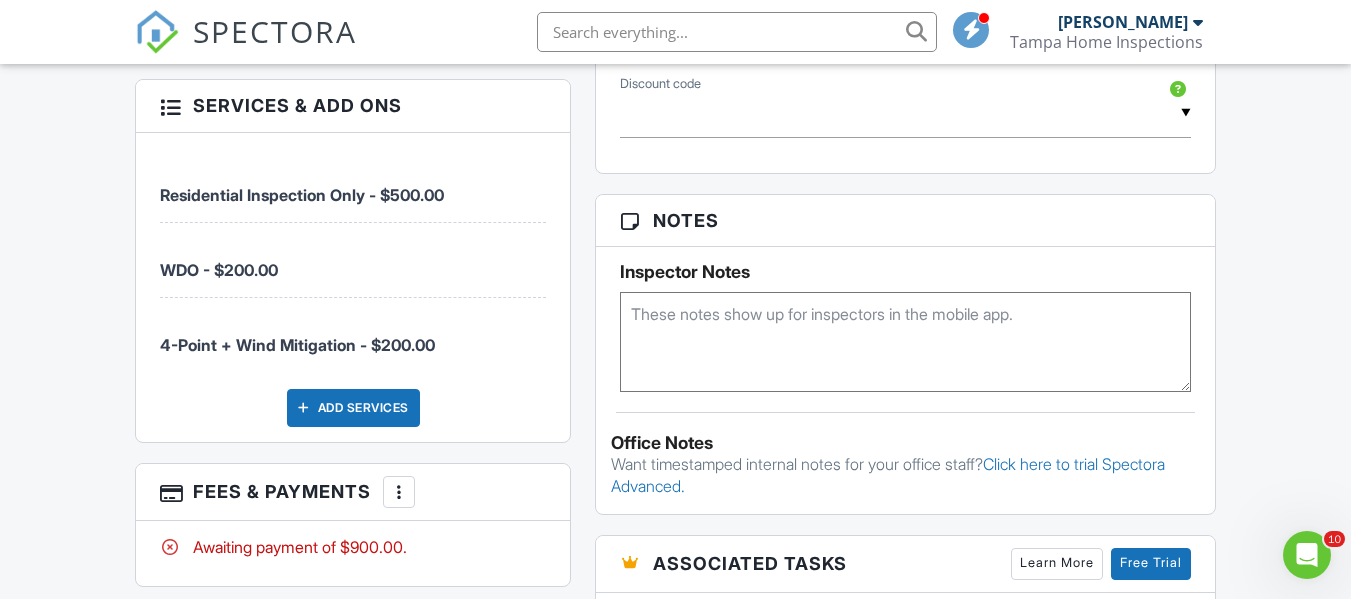 click on "WDO - $200.00" at bounding box center (353, 260) 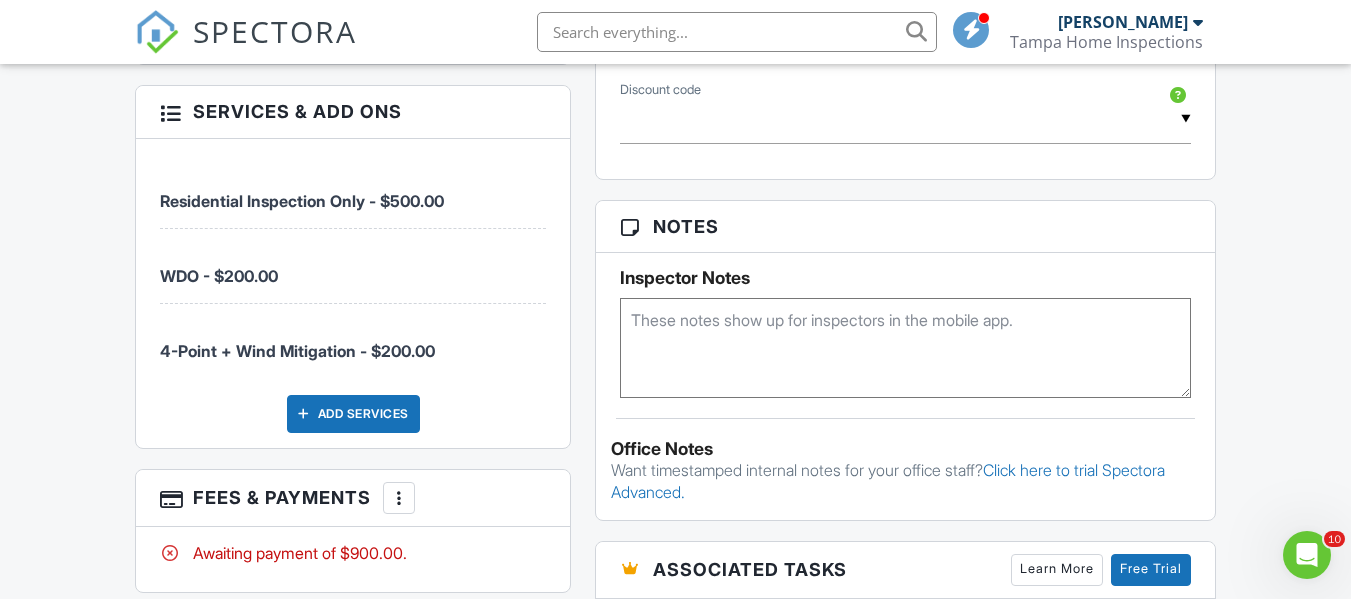 scroll, scrollTop: 1300, scrollLeft: 0, axis: vertical 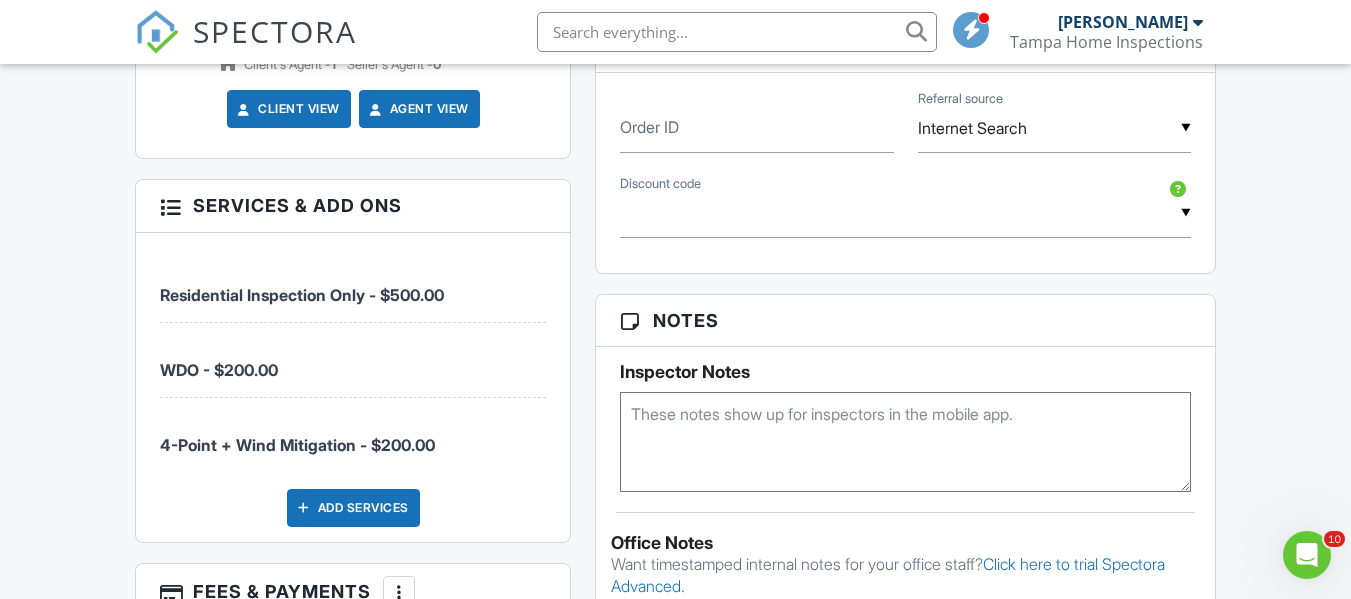 click at bounding box center (170, 205) 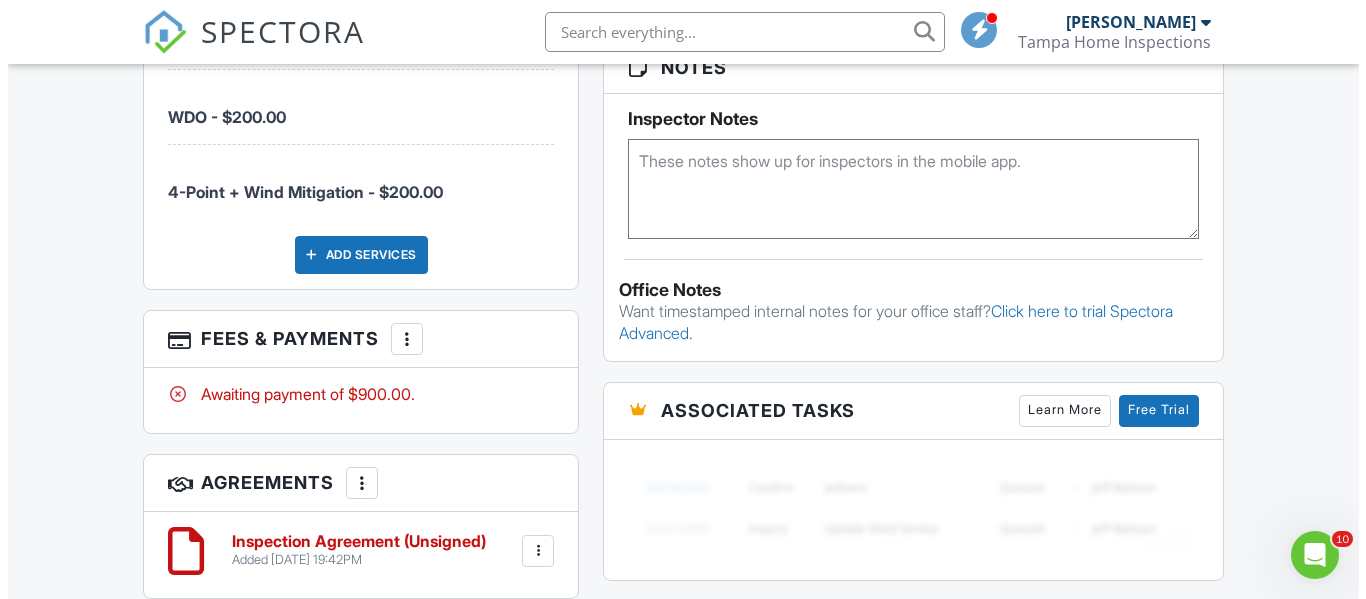 scroll, scrollTop: 1700, scrollLeft: 0, axis: vertical 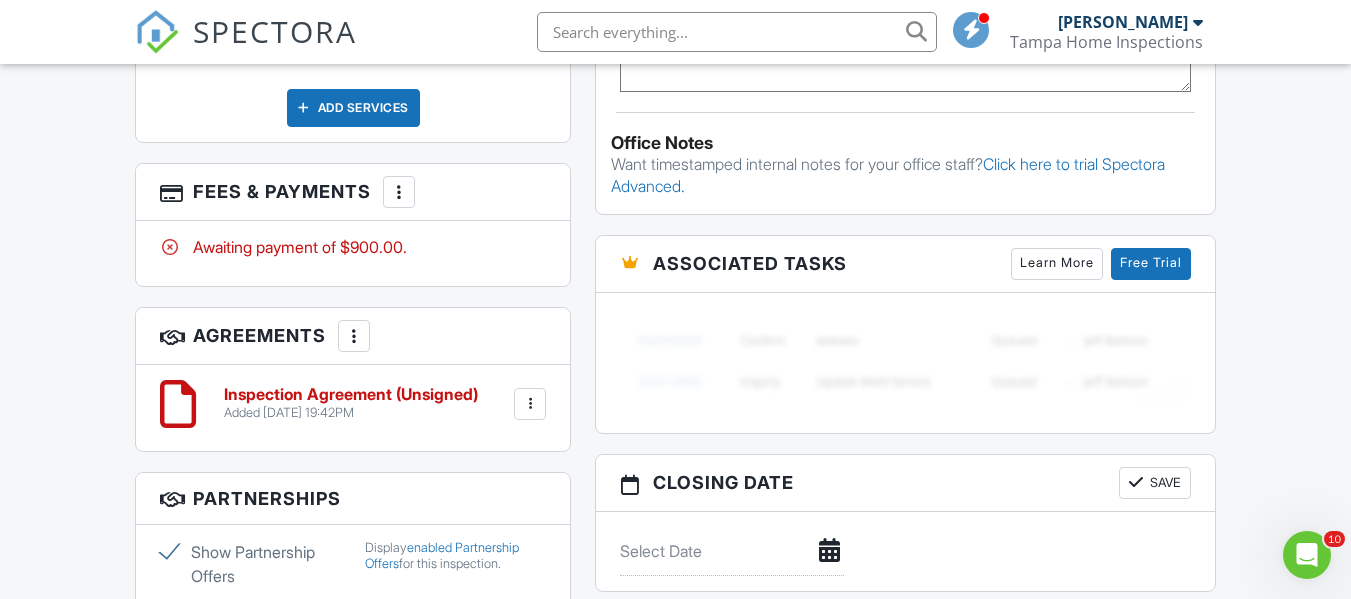 click at bounding box center (399, 192) 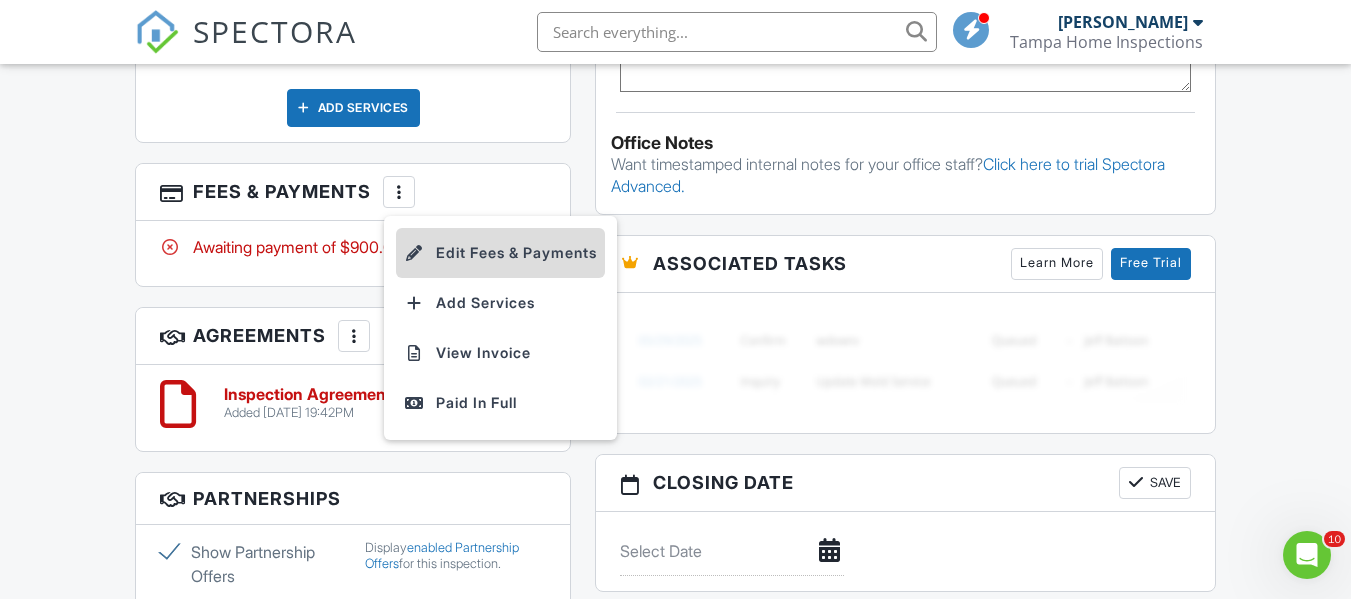 click on "Edit Fees & Payments" at bounding box center (500, 253) 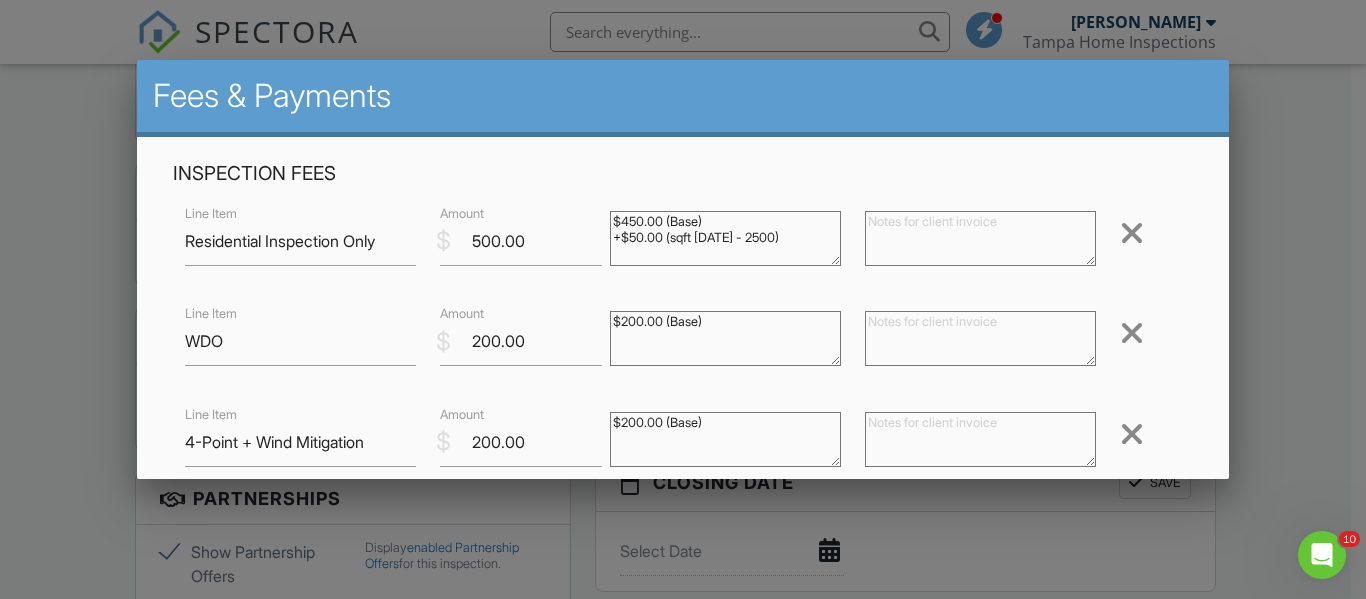 click at bounding box center (1132, 333) 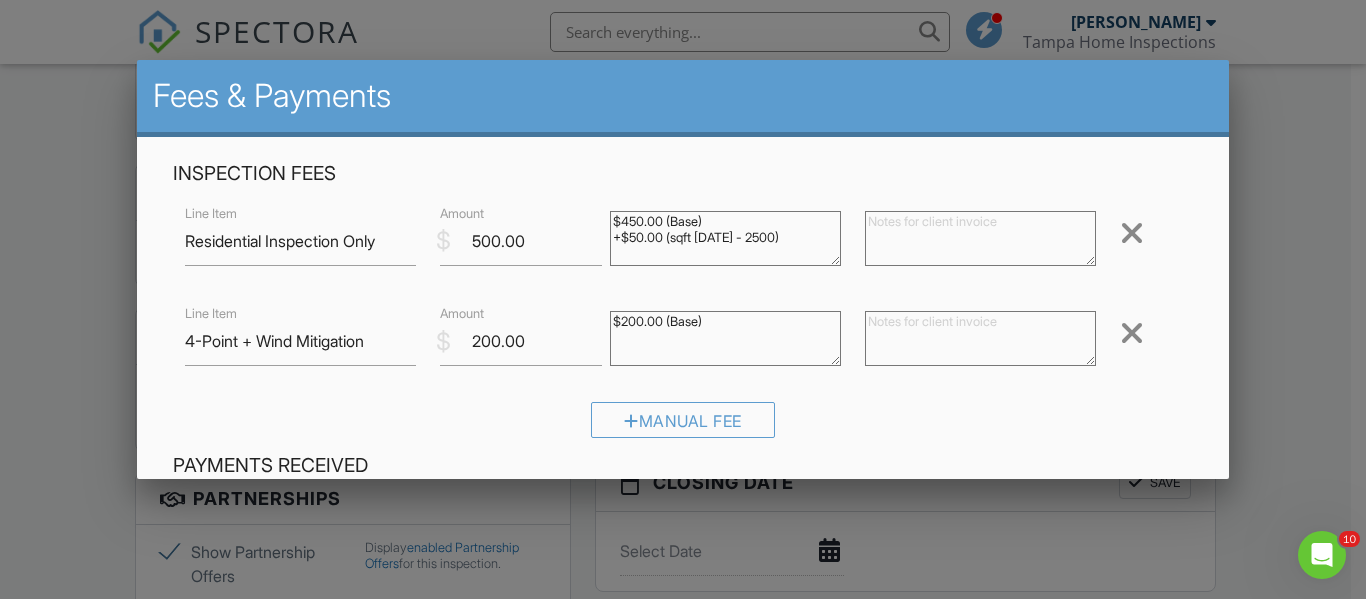 click at bounding box center (1132, 333) 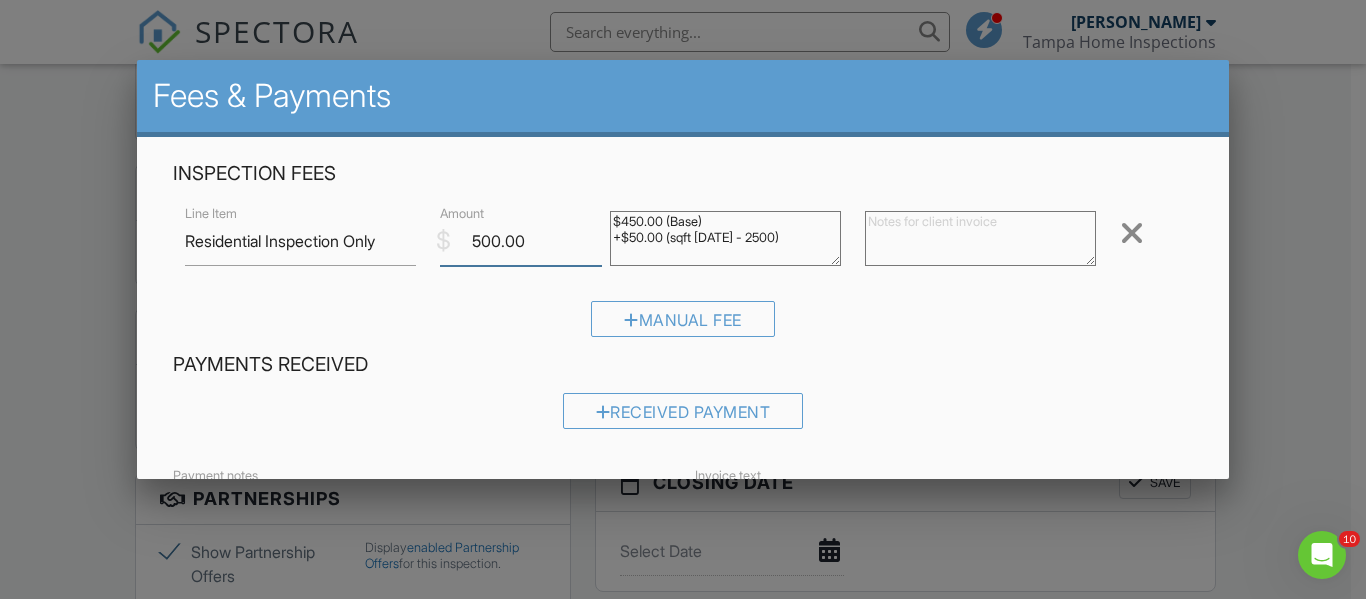 click on "500.00" at bounding box center [521, 241] 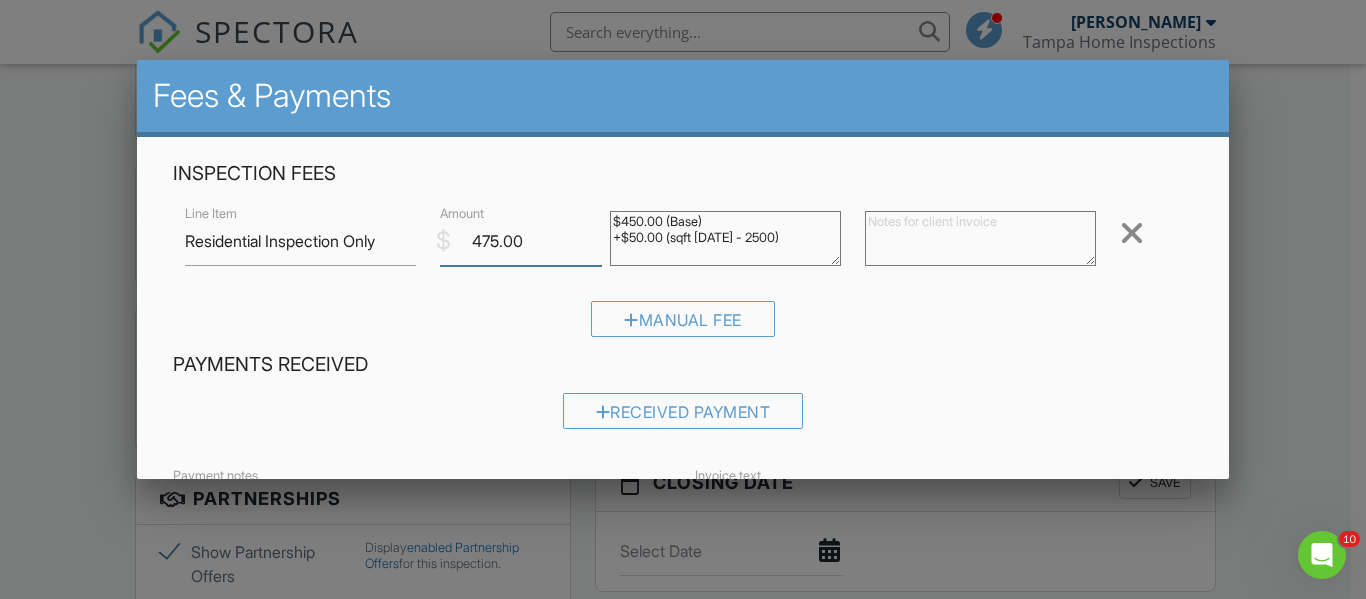 type on "475.00" 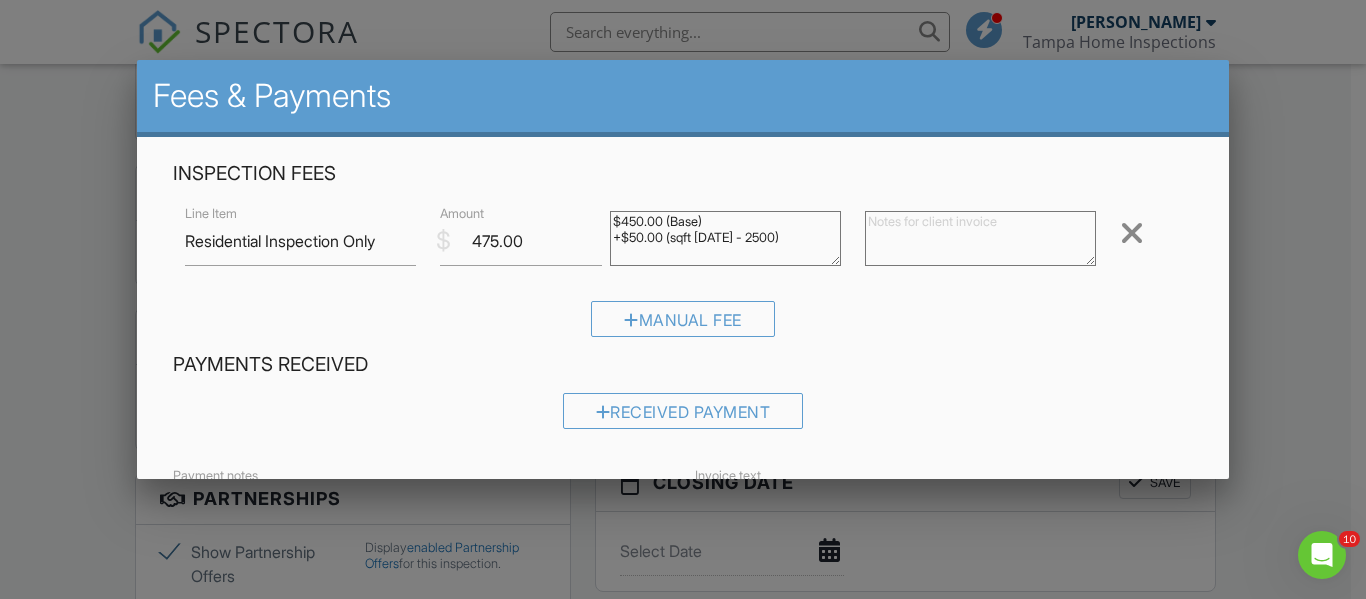 click on "$450.00 (Base)
+$50.00 (sqft 2000 - 2500)" at bounding box center (725, 238) 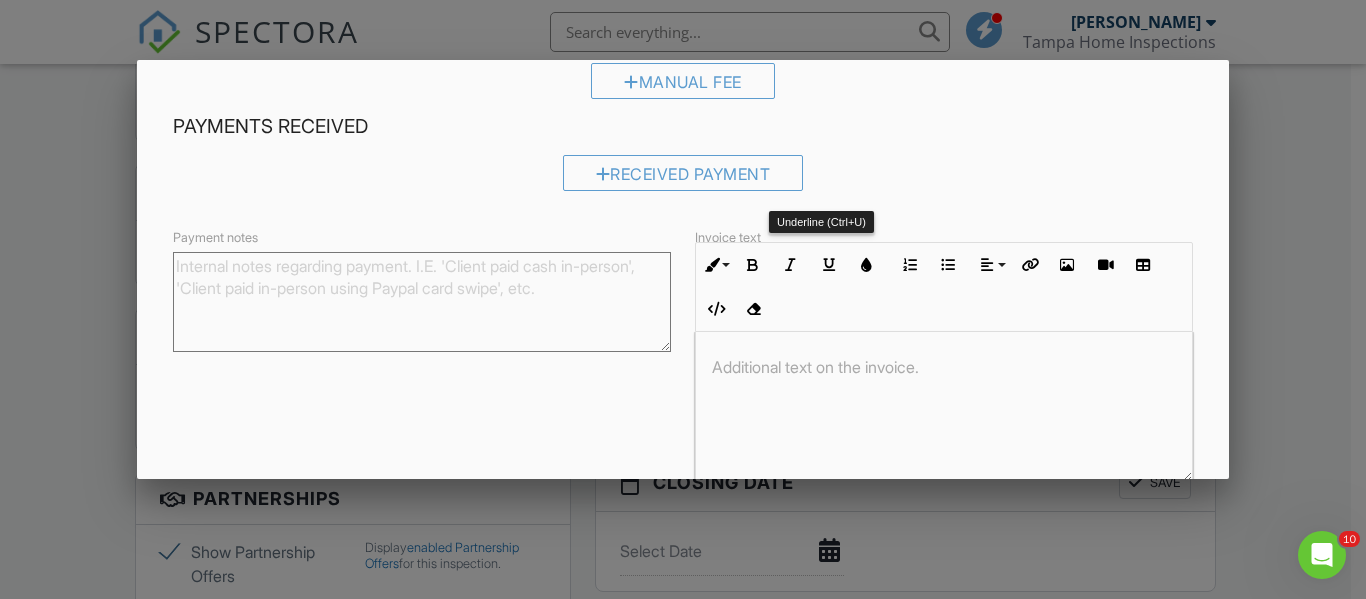 scroll, scrollTop: 336, scrollLeft: 0, axis: vertical 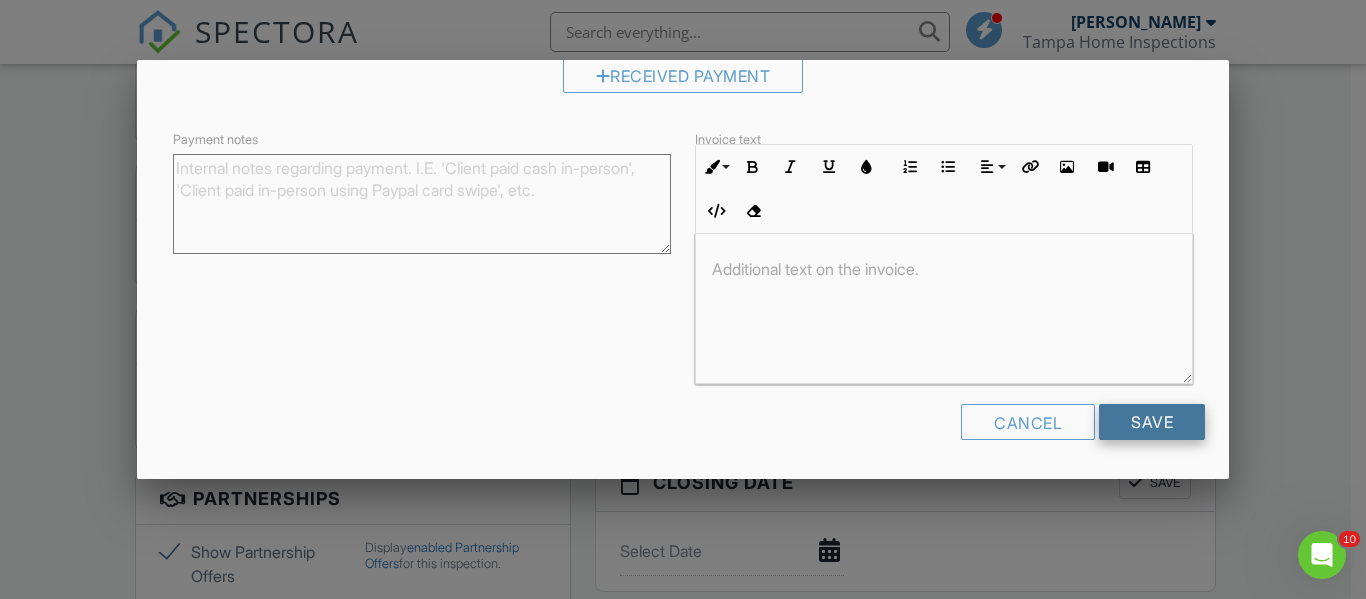 type on "$475.00 (Base)
+$50.00 (sqft [DATE] - 2500)" 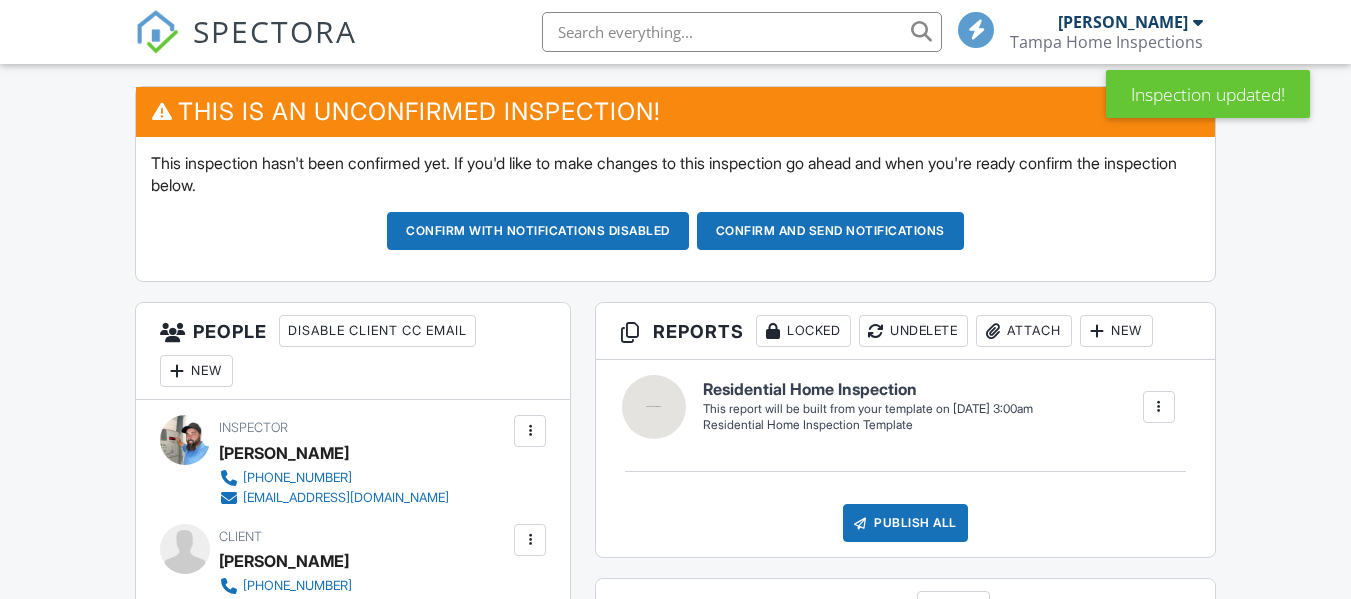 scroll, scrollTop: 1000, scrollLeft: 0, axis: vertical 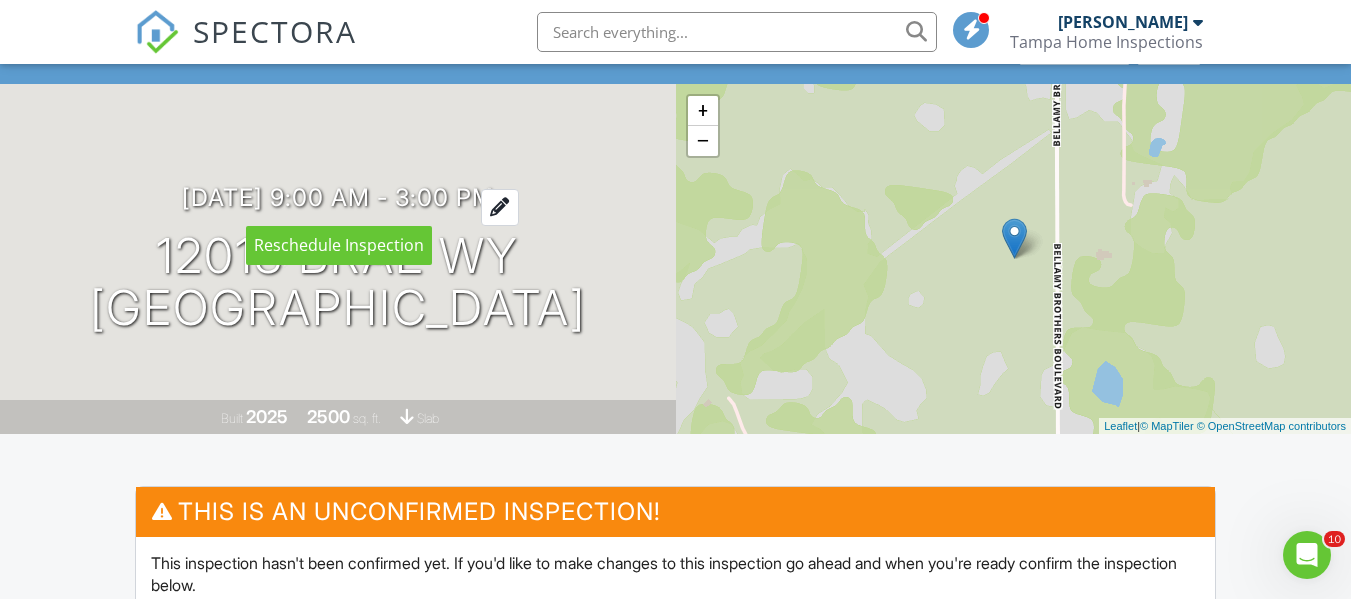 click at bounding box center [500, 207] 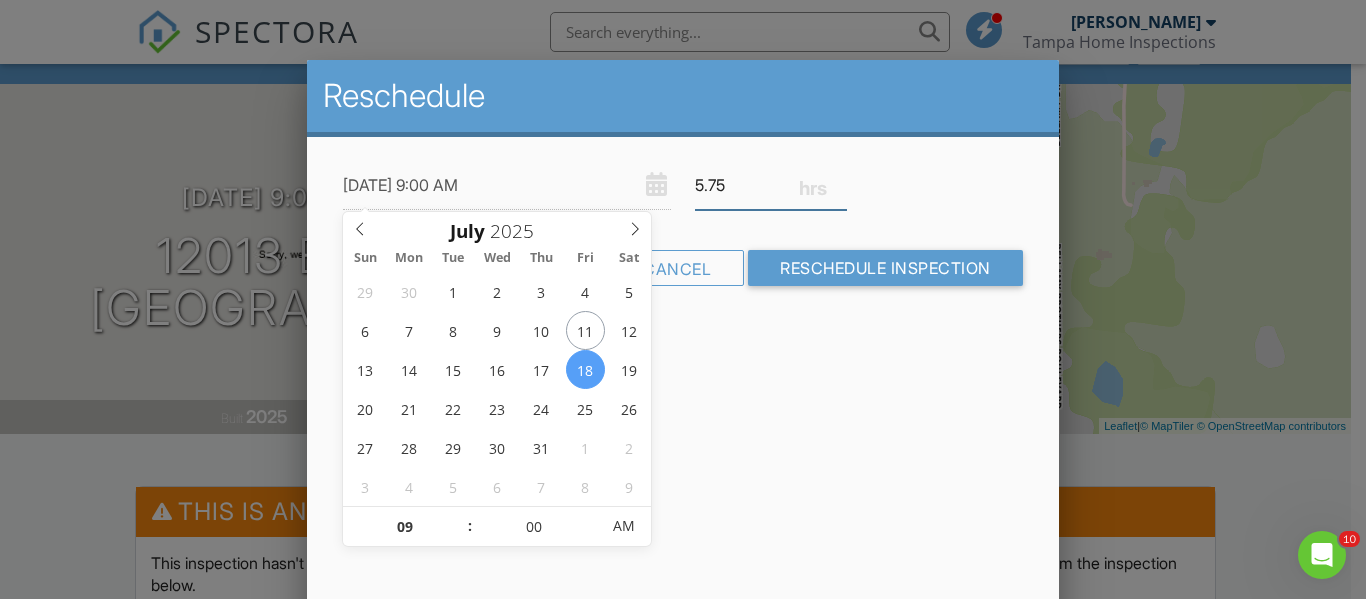 click on "5.75" at bounding box center (771, 185) 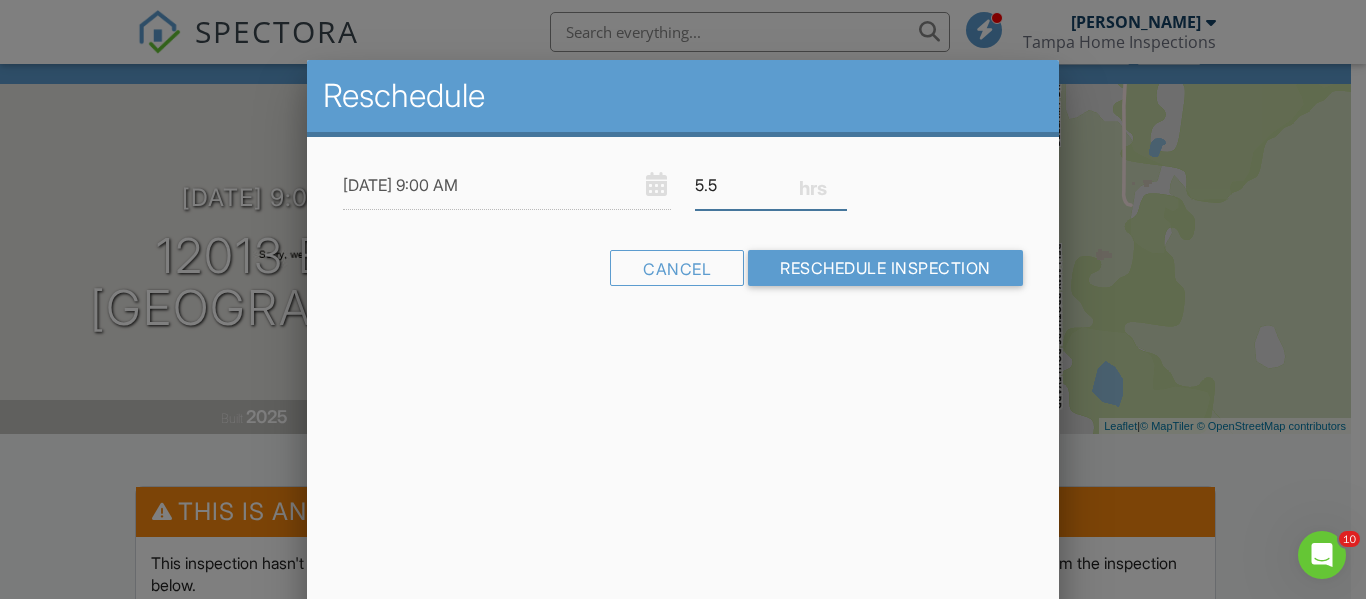 click on "5.5" at bounding box center (771, 185) 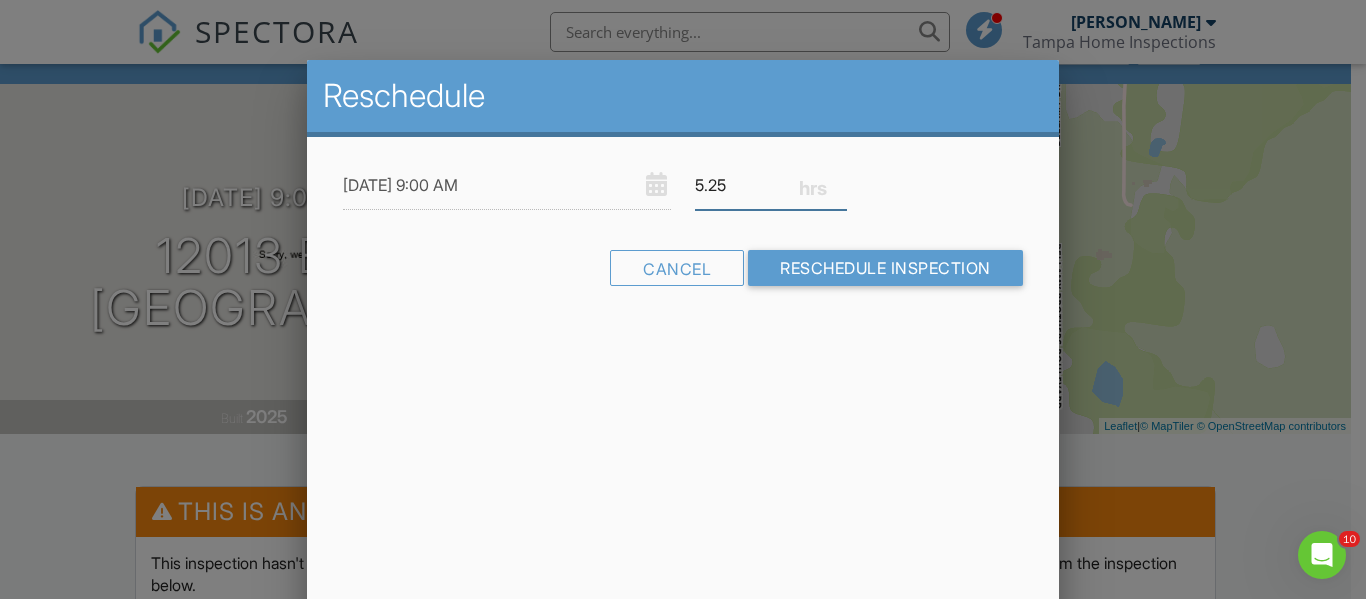 click on "5.25" at bounding box center (771, 185) 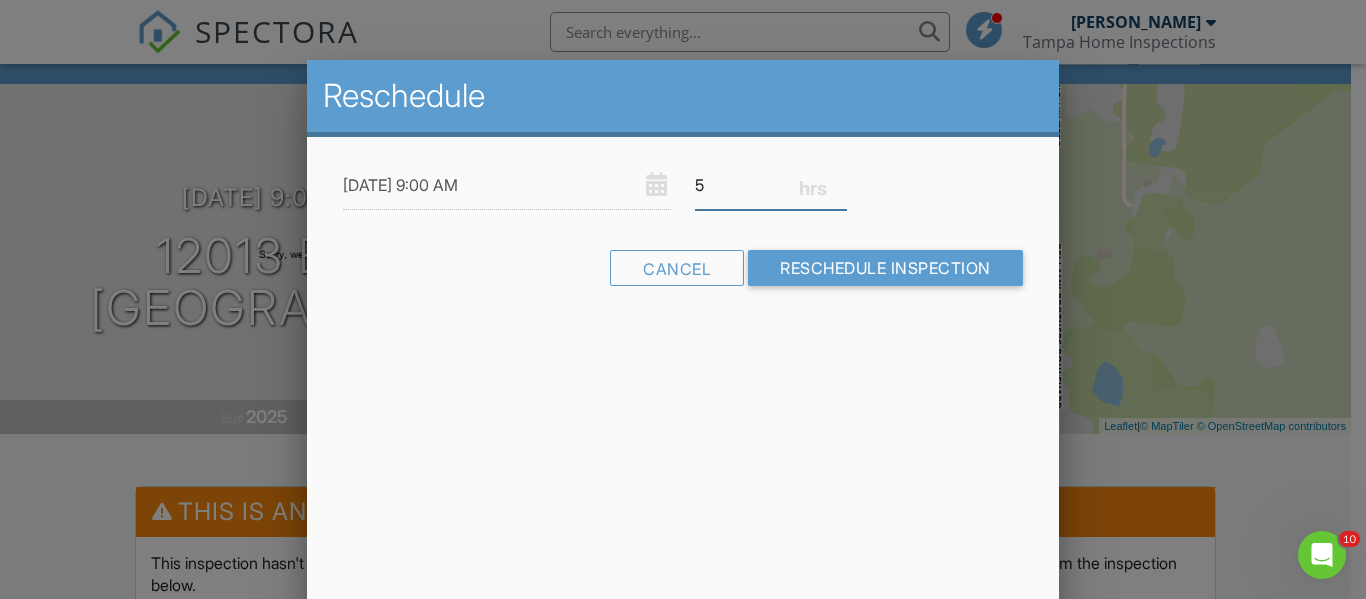 click on "5" at bounding box center [771, 185] 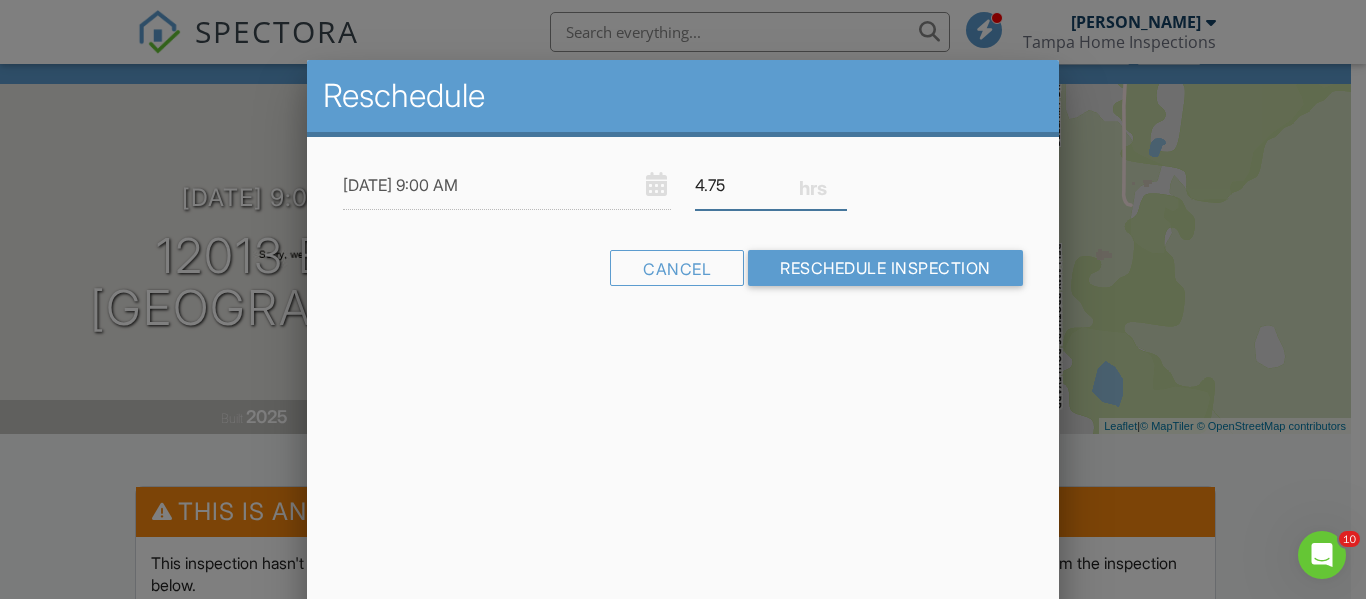 click on "4.75" at bounding box center [771, 185] 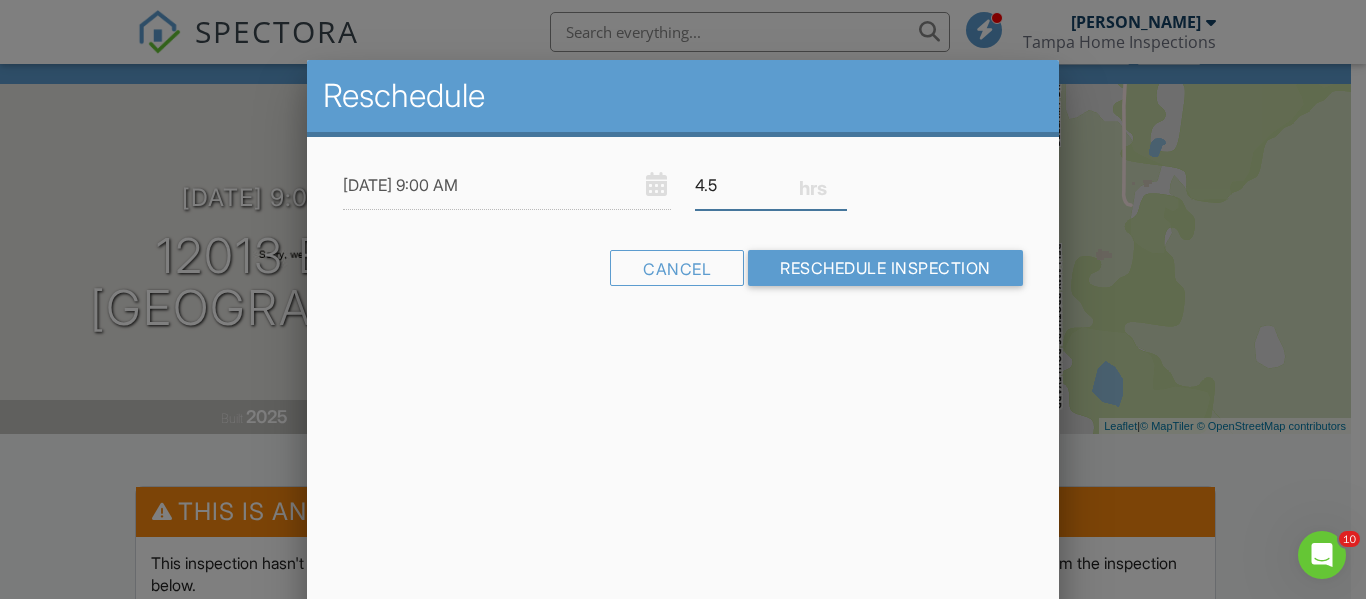 click on "4.5" at bounding box center [771, 185] 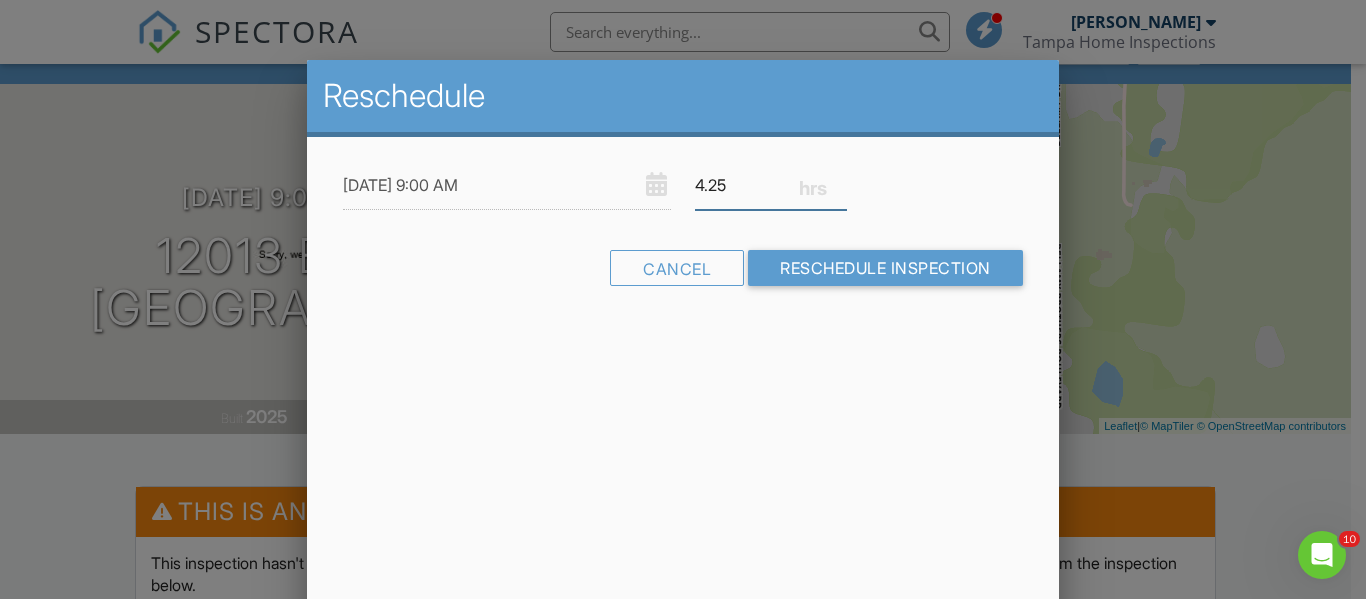 click on "4.25" at bounding box center [771, 185] 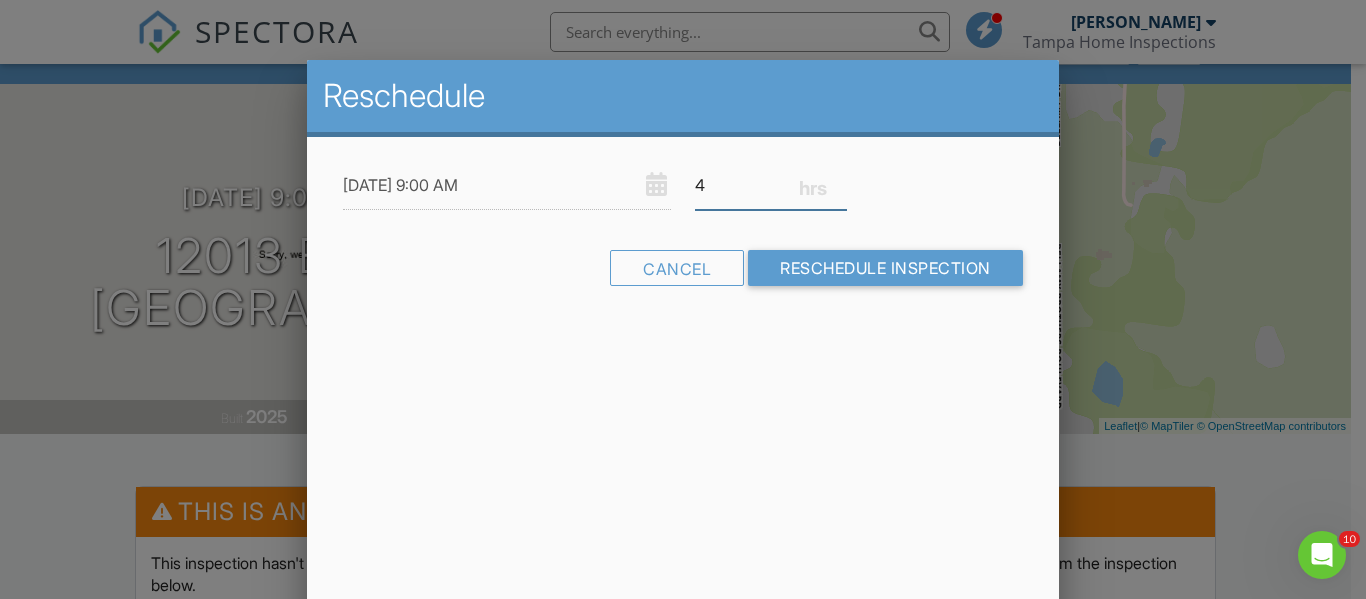 click on "4" at bounding box center (771, 185) 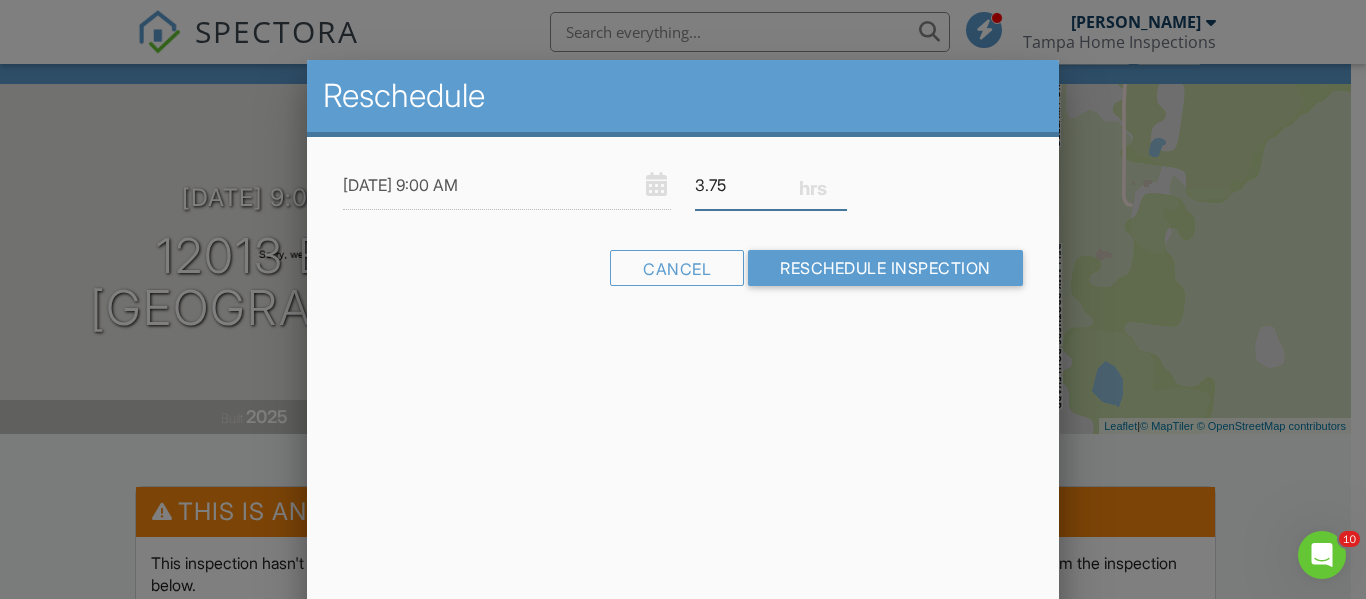 click on "3.75" at bounding box center (771, 185) 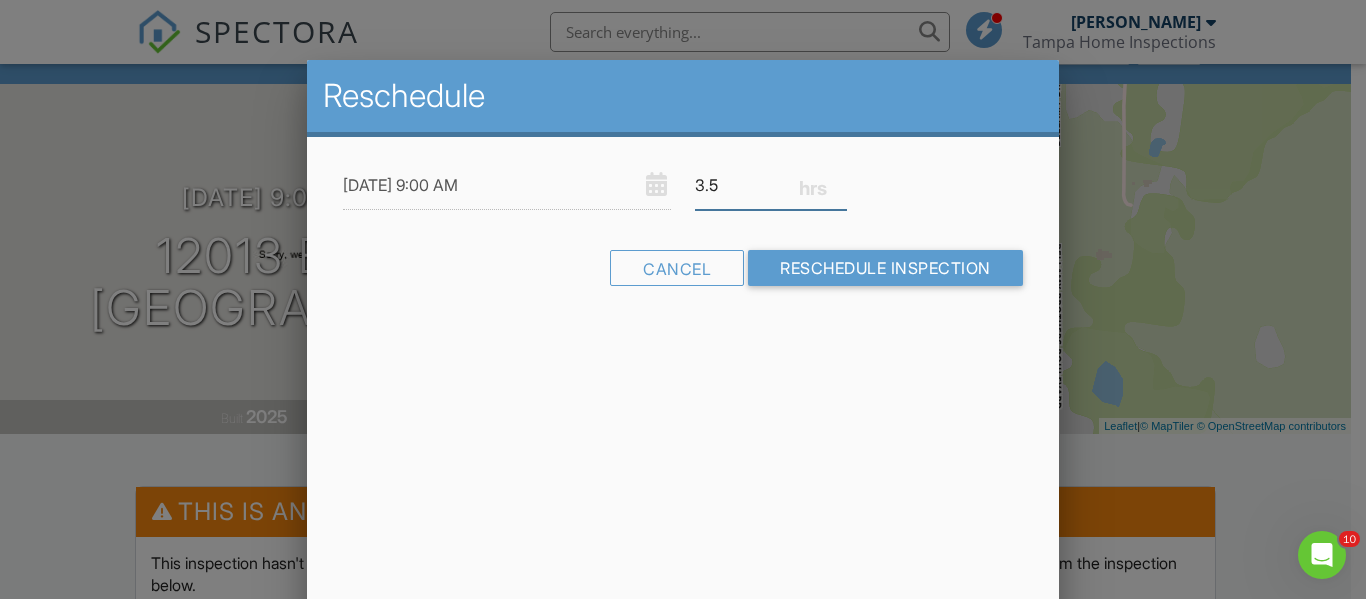 click on "3.5" at bounding box center (771, 185) 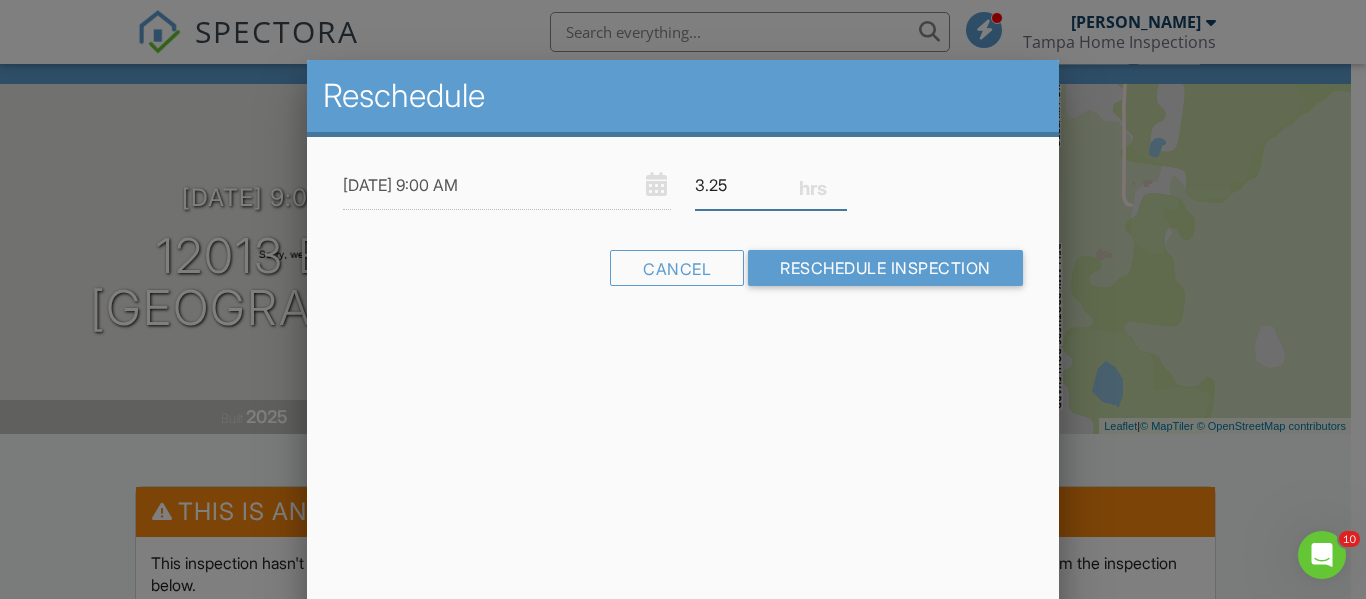 click on "3.25" at bounding box center (771, 185) 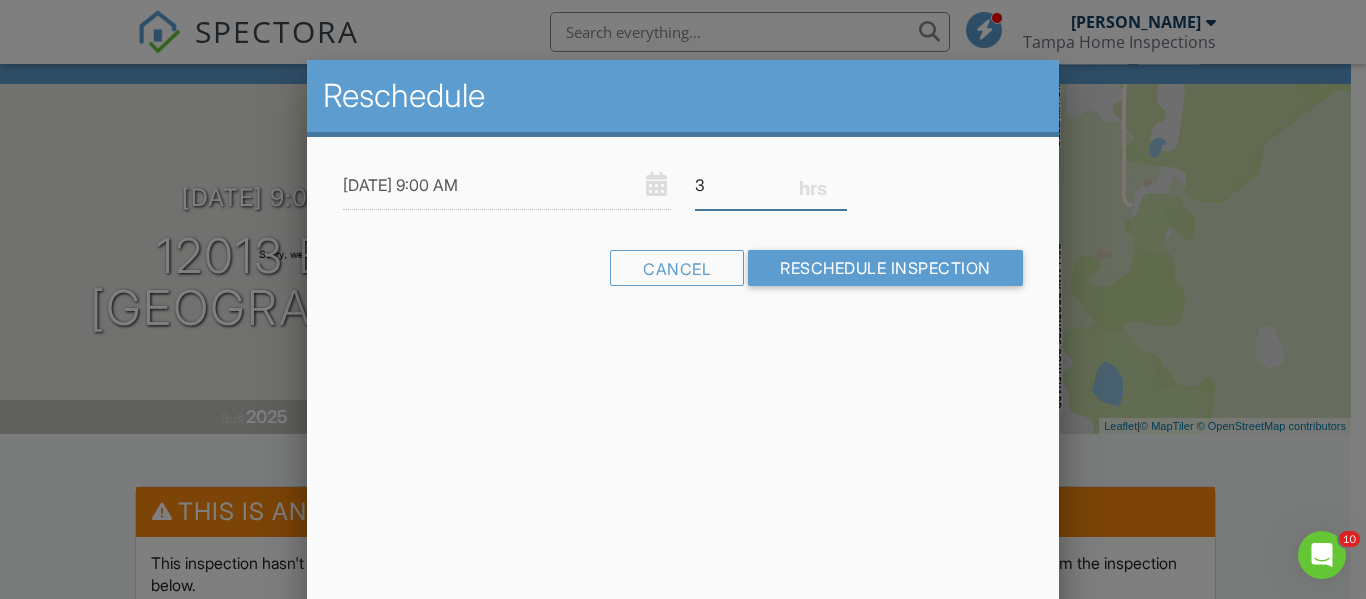 type on "3" 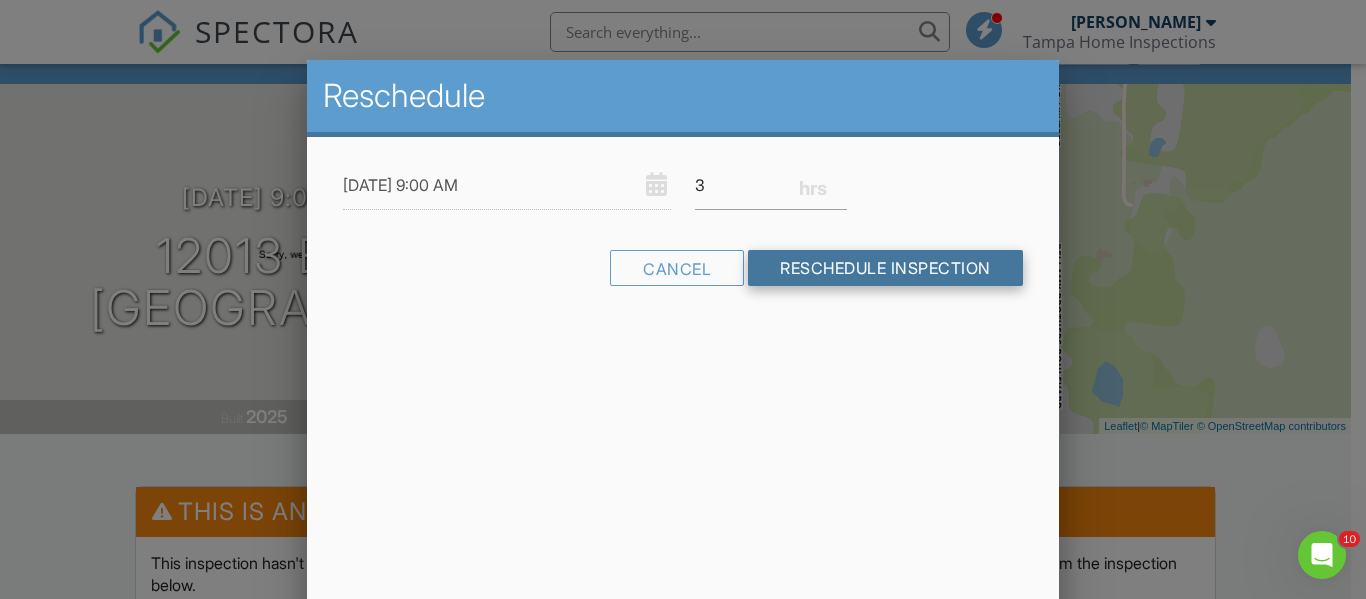 click on "Reschedule Inspection" at bounding box center [885, 268] 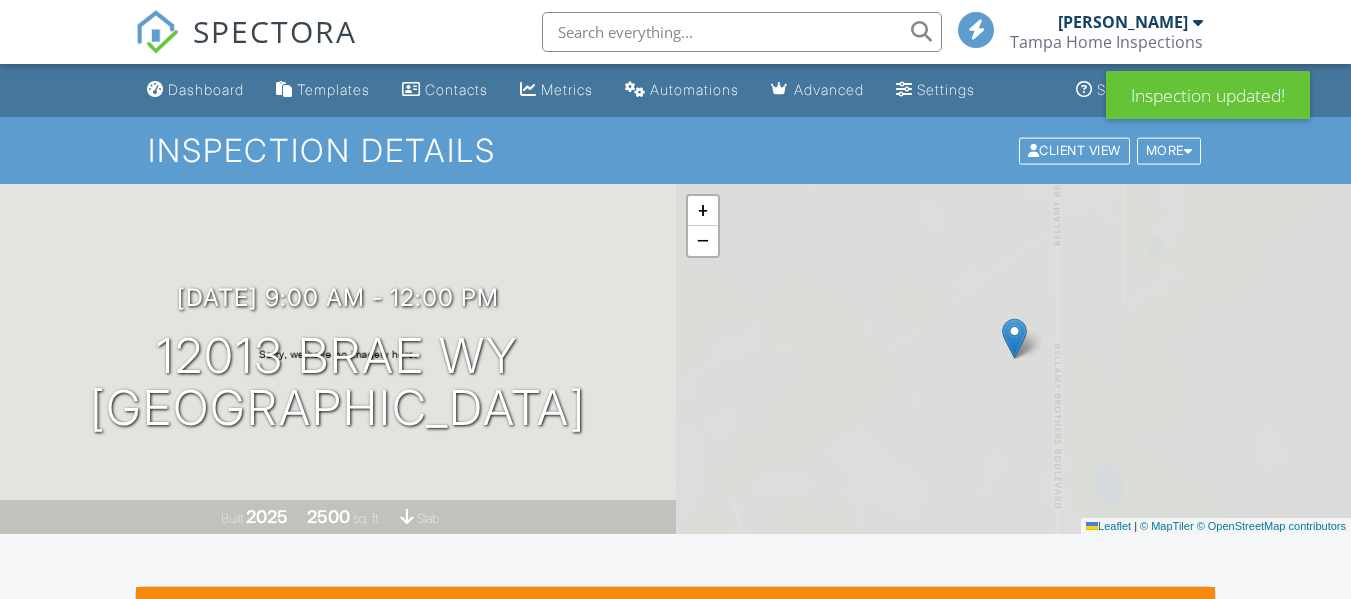 scroll, scrollTop: 700, scrollLeft: 0, axis: vertical 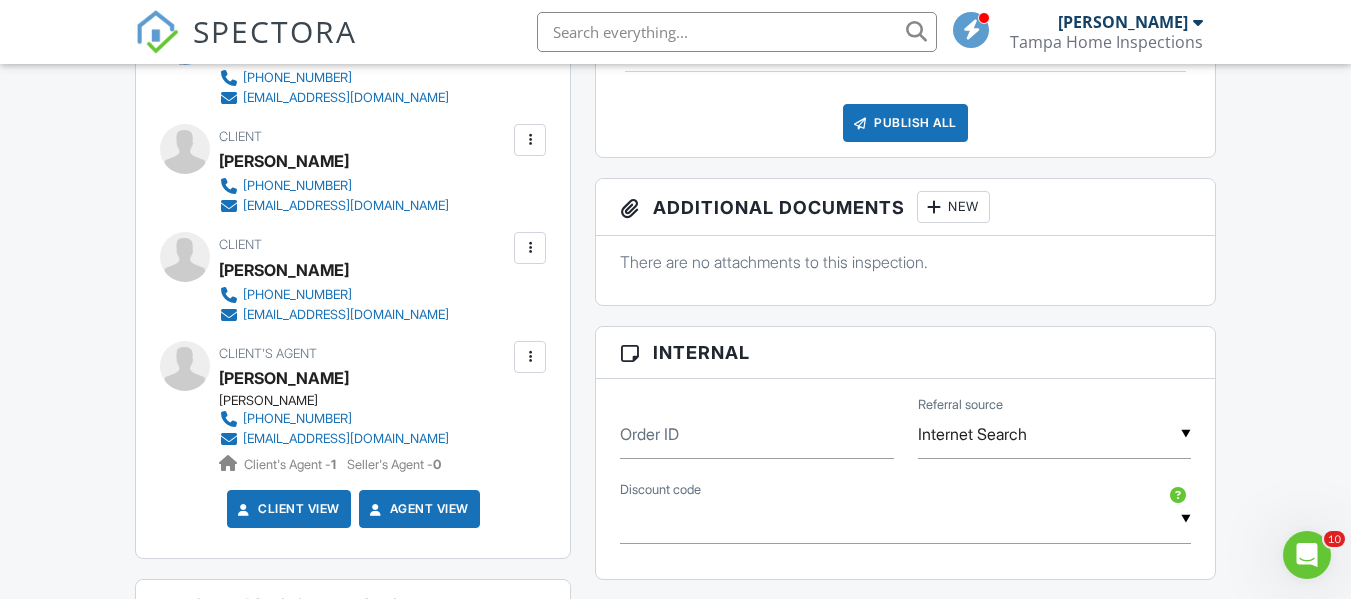 click at bounding box center [530, 248] 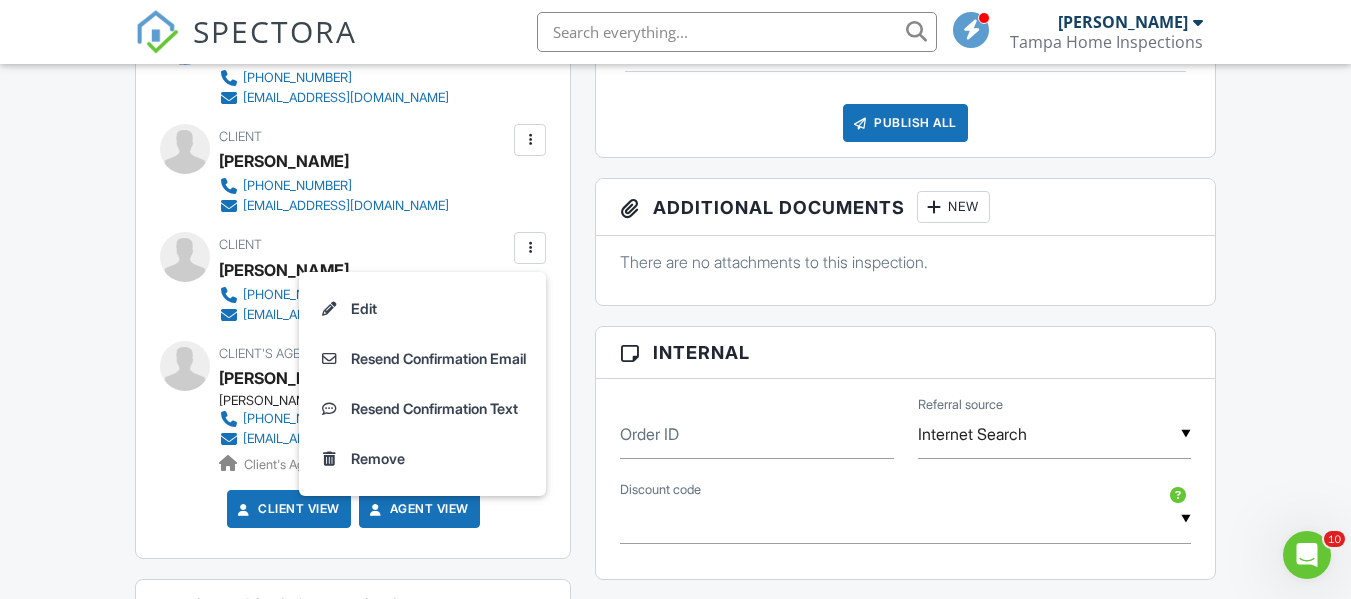 click on "Edit" at bounding box center (422, 309) 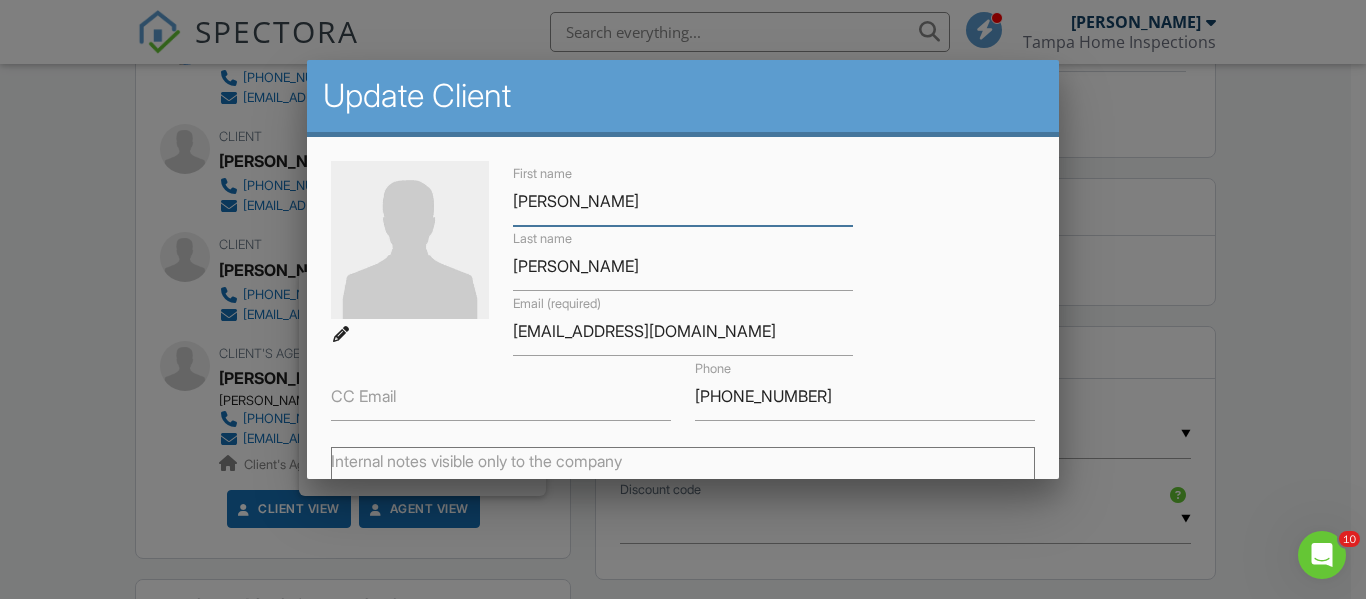click on "[PERSON_NAME]" at bounding box center [683, 201] 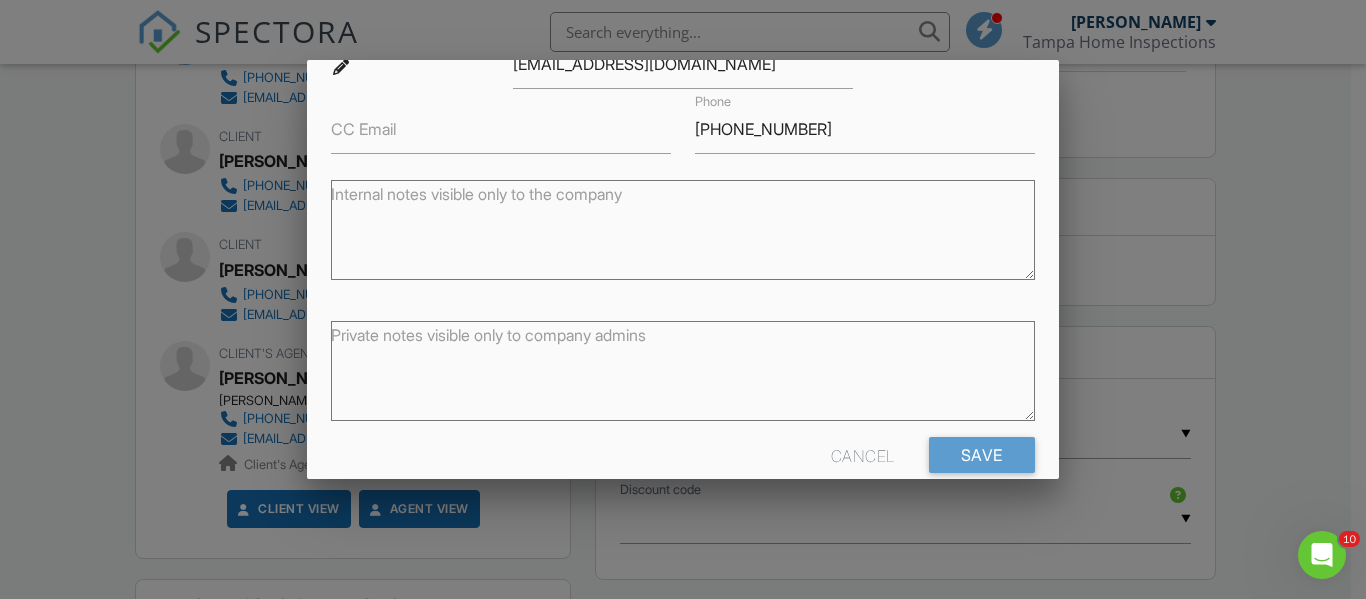 scroll, scrollTop: 300, scrollLeft: 0, axis: vertical 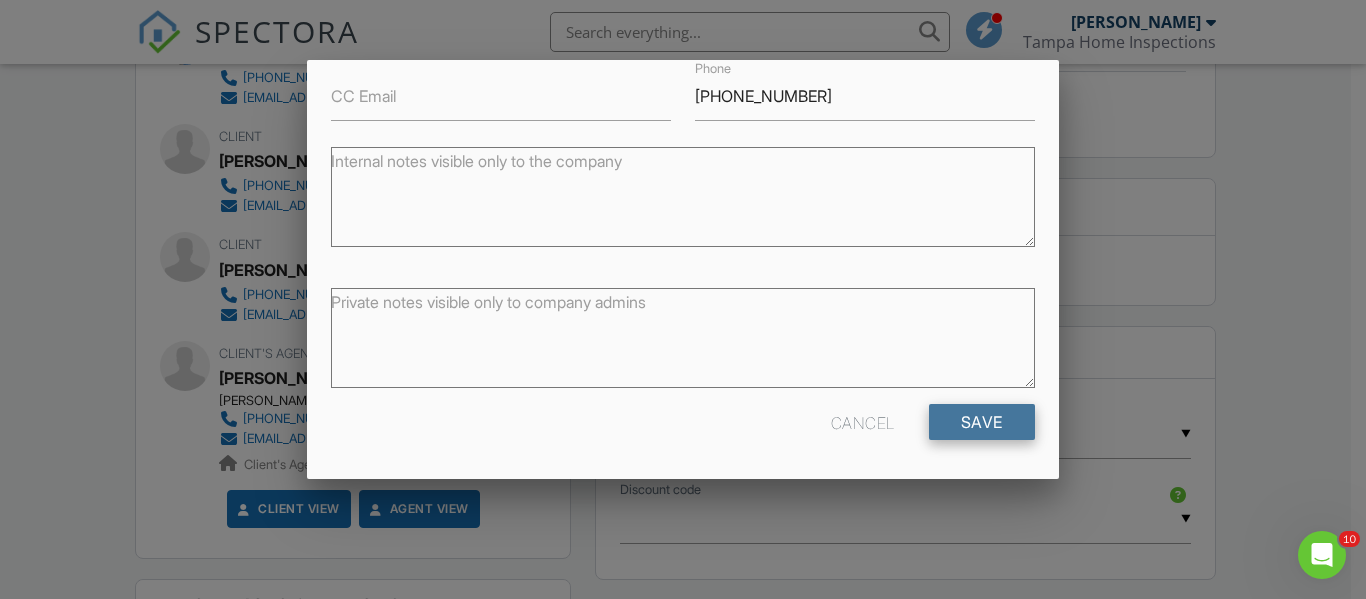 type on "Kaitlyn / Jordan" 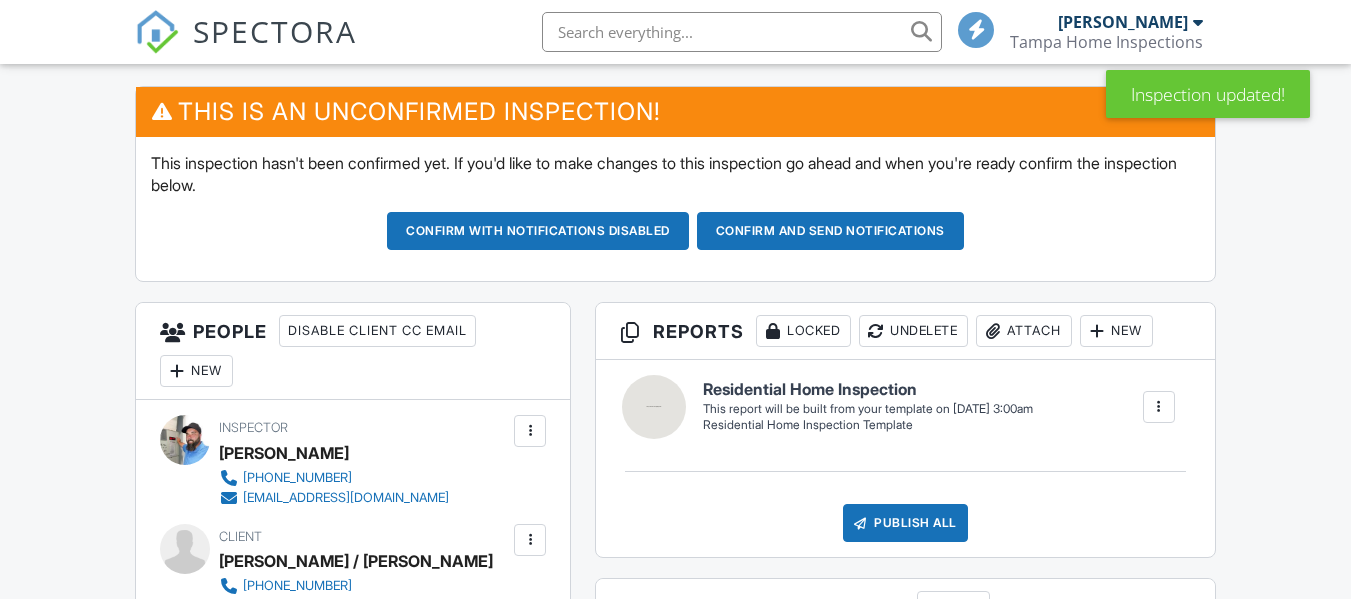 scroll, scrollTop: 1000, scrollLeft: 0, axis: vertical 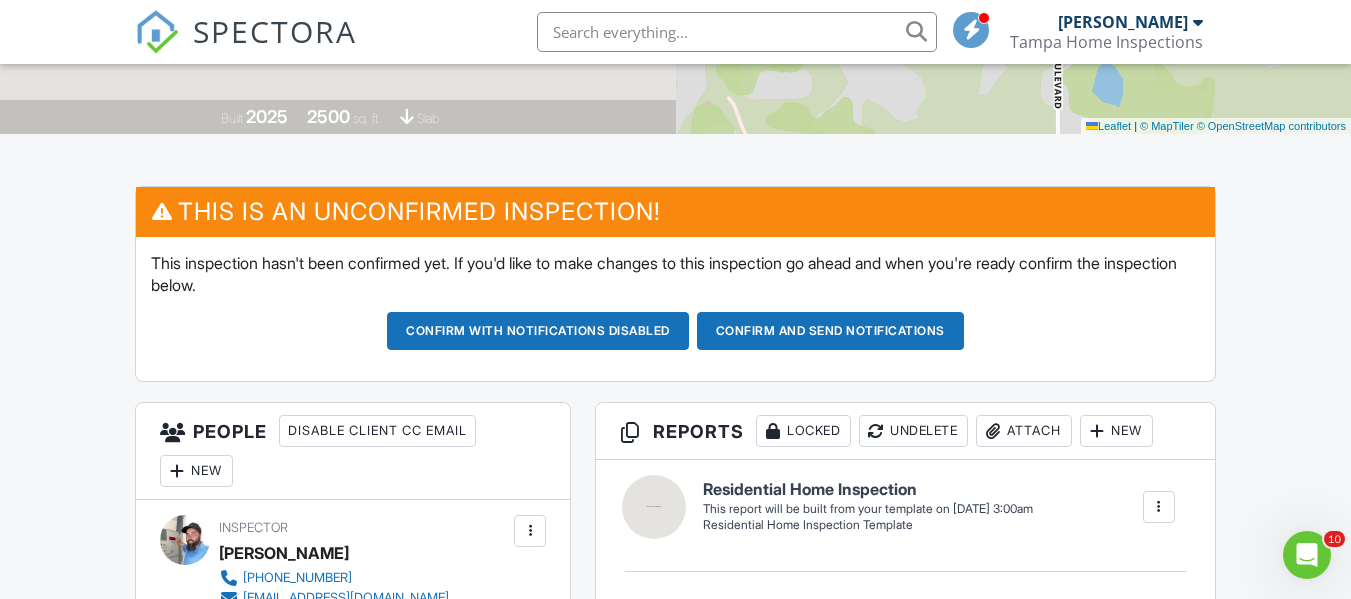 click on "Confirm with notifications disabled" at bounding box center (538, 331) 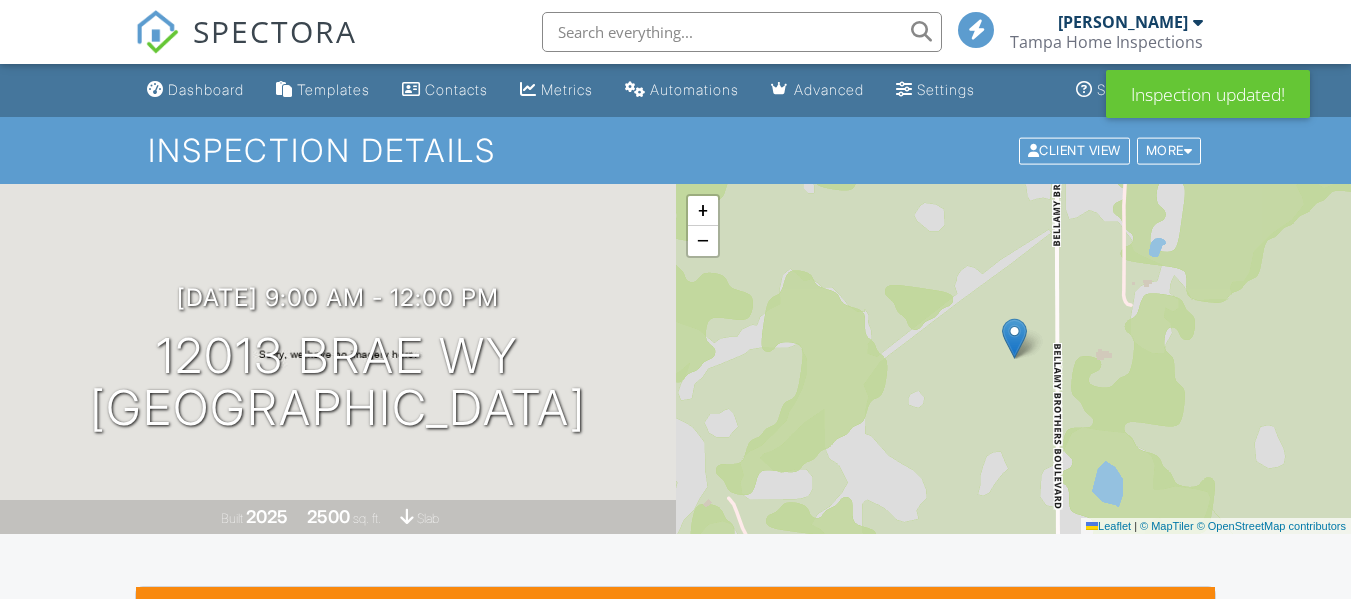 scroll, scrollTop: 526, scrollLeft: 0, axis: vertical 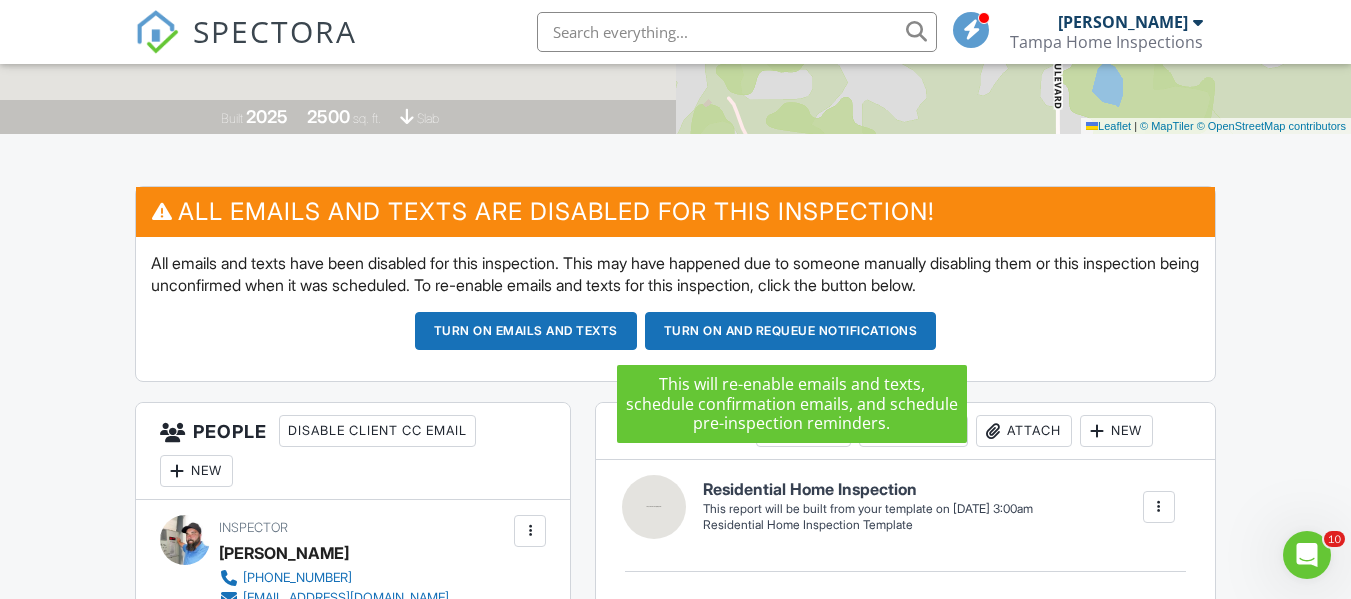 click on "Turn on and Requeue Notifications" at bounding box center (791, 331) 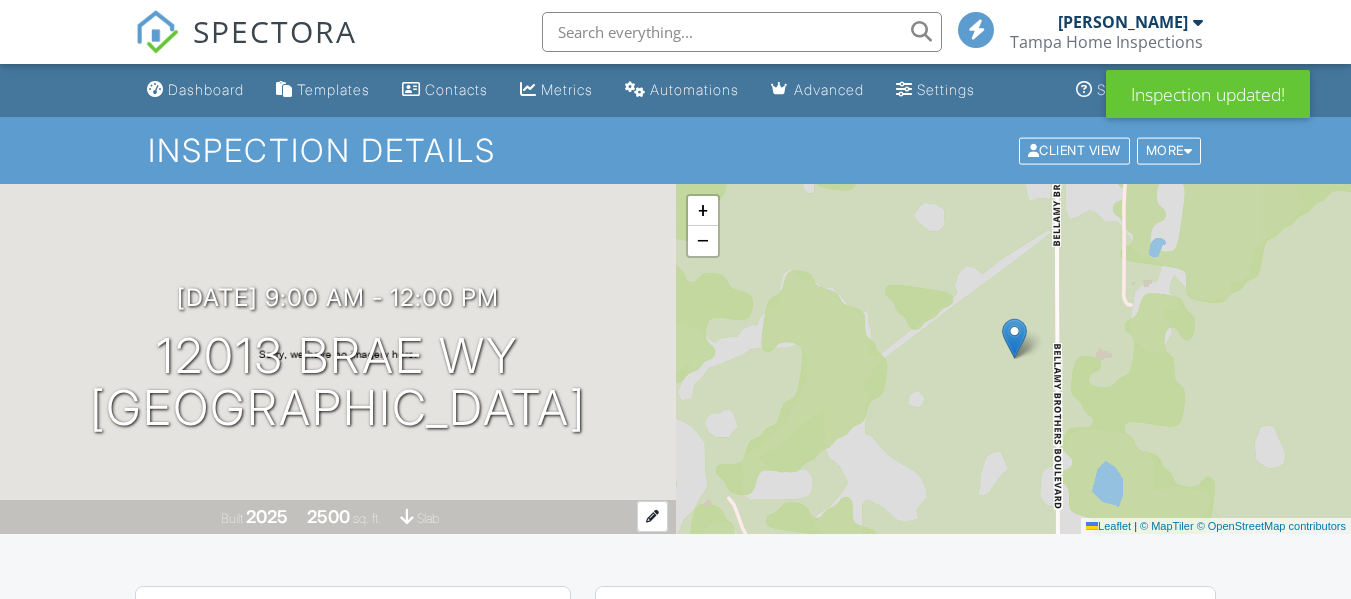 scroll, scrollTop: 400, scrollLeft: 0, axis: vertical 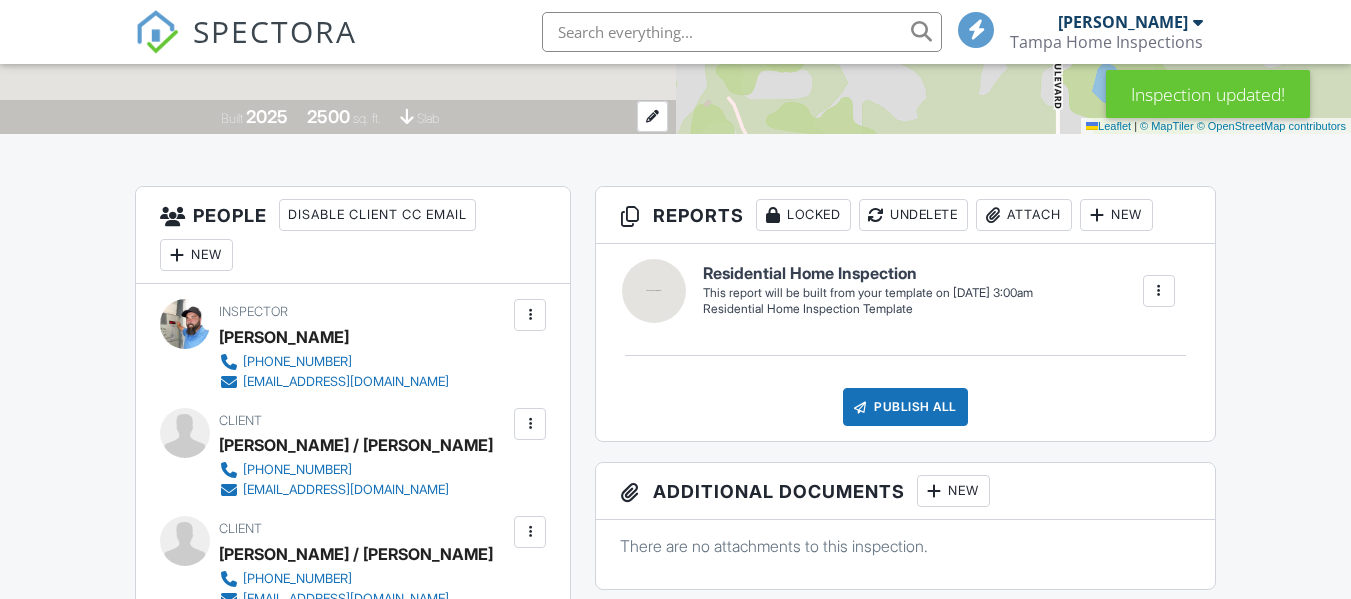 click on "sq. ft." at bounding box center (367, 118) 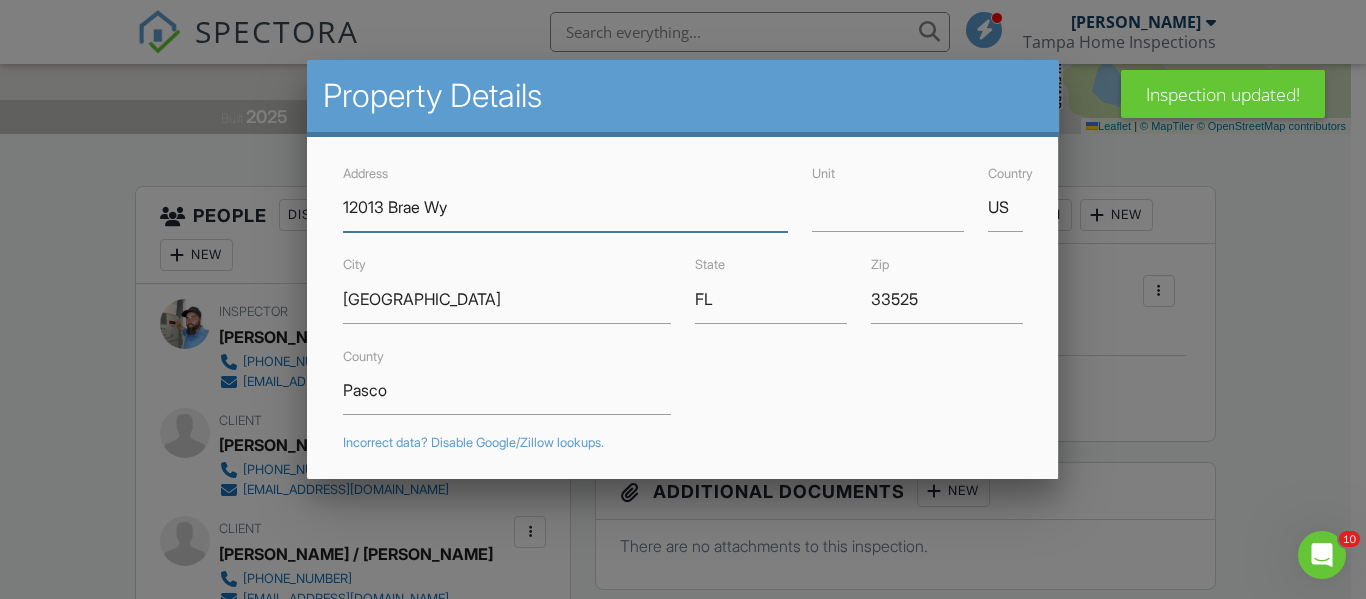 scroll, scrollTop: 0, scrollLeft: 0, axis: both 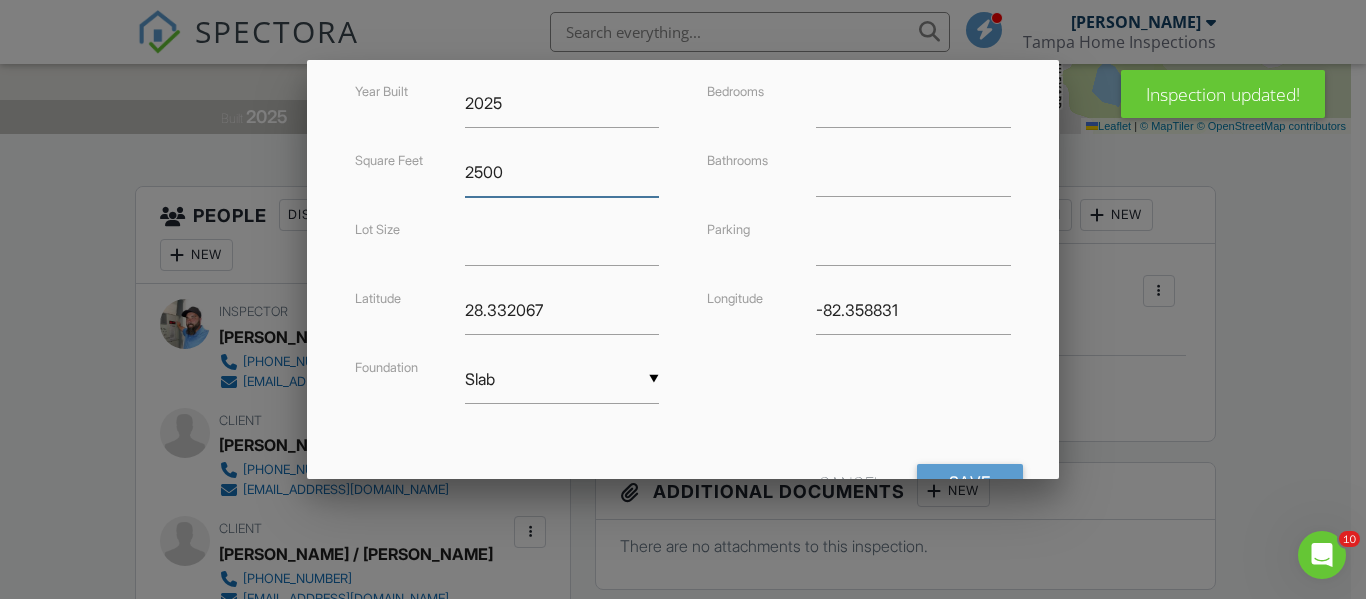 click on "2500" at bounding box center [562, 172] 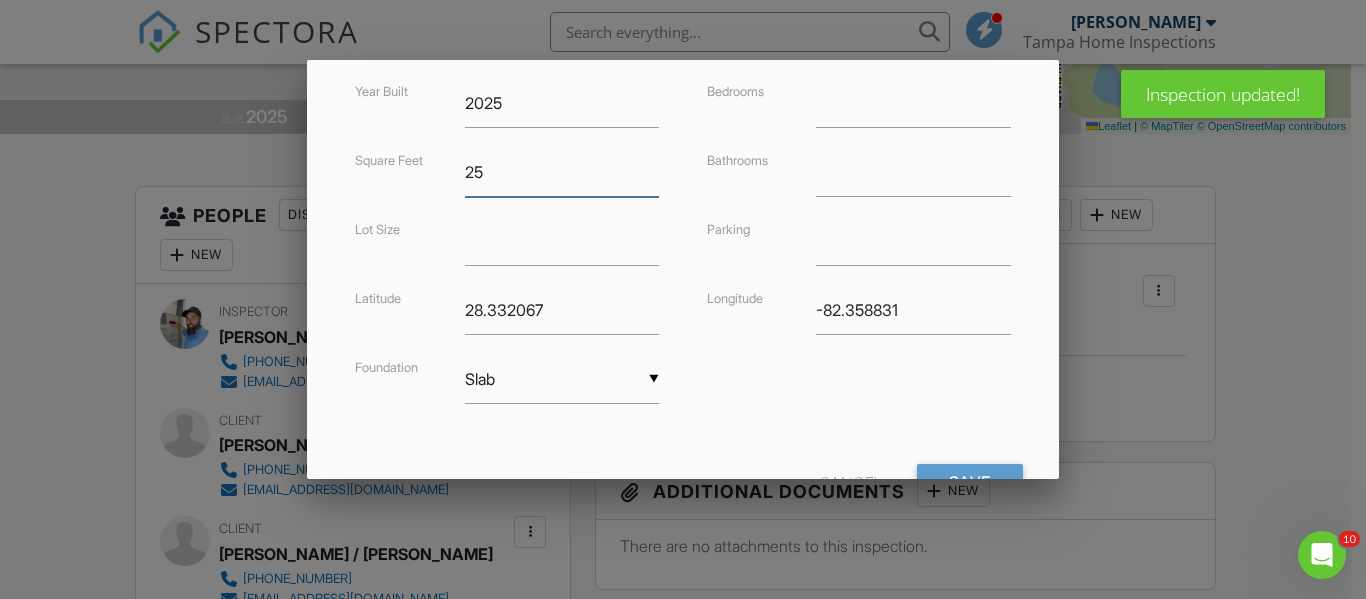 type on "2" 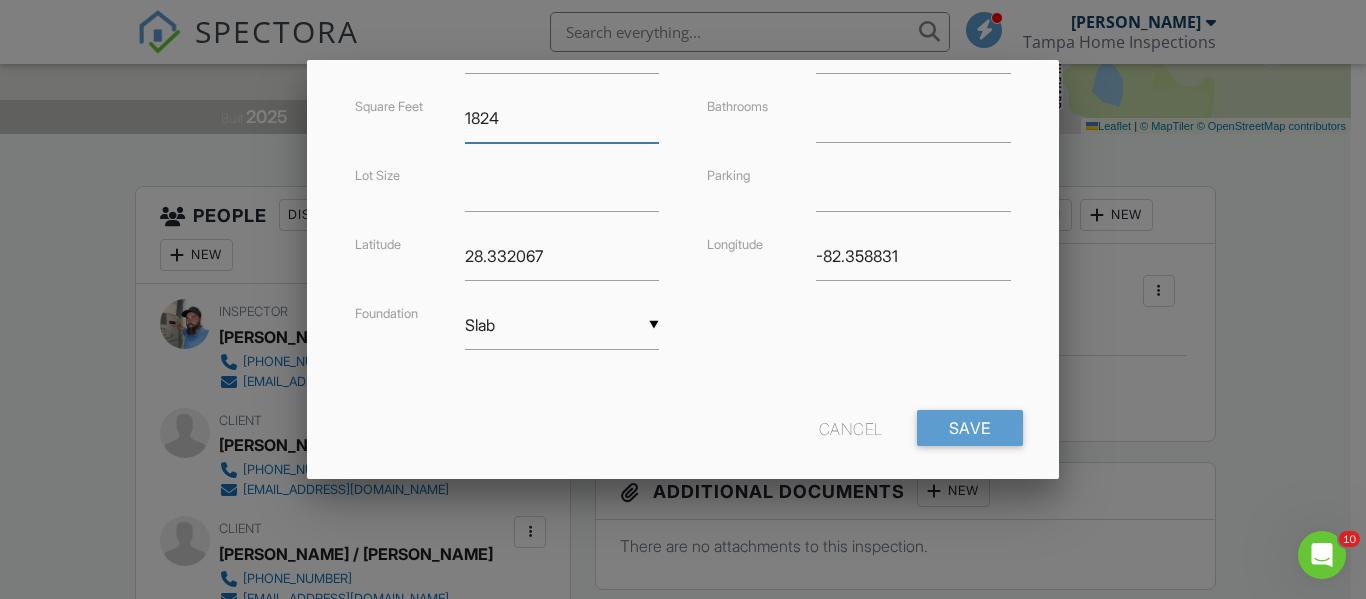 scroll, scrollTop: 580, scrollLeft: 0, axis: vertical 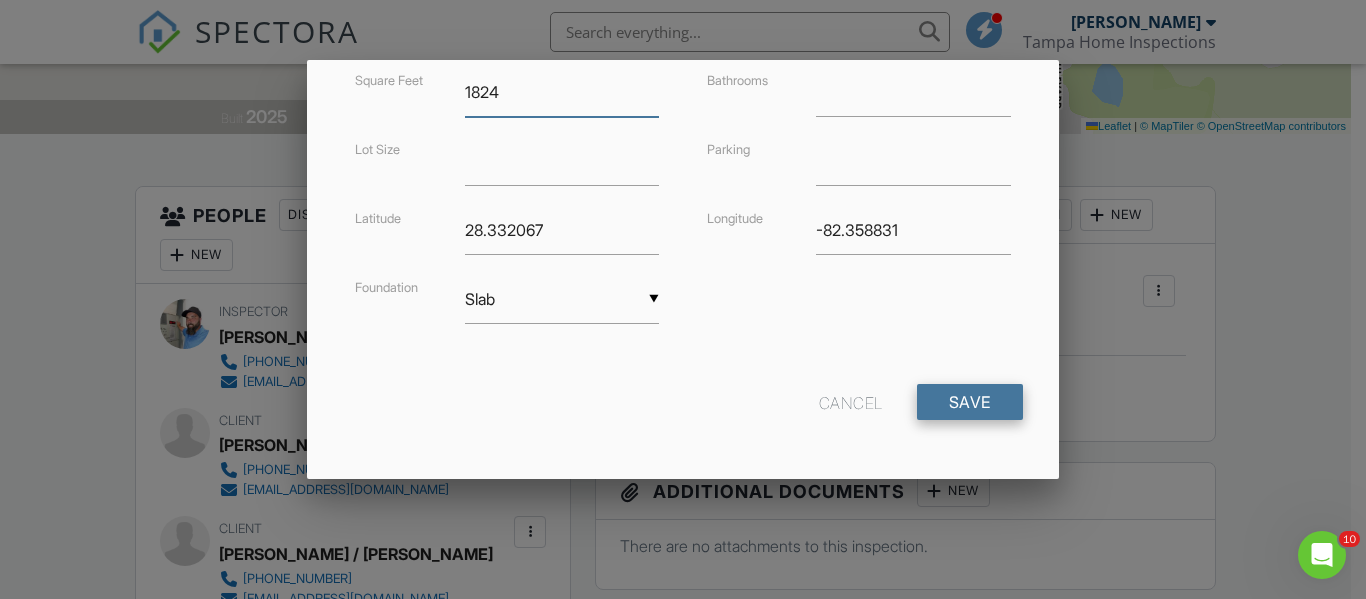 type on "1824" 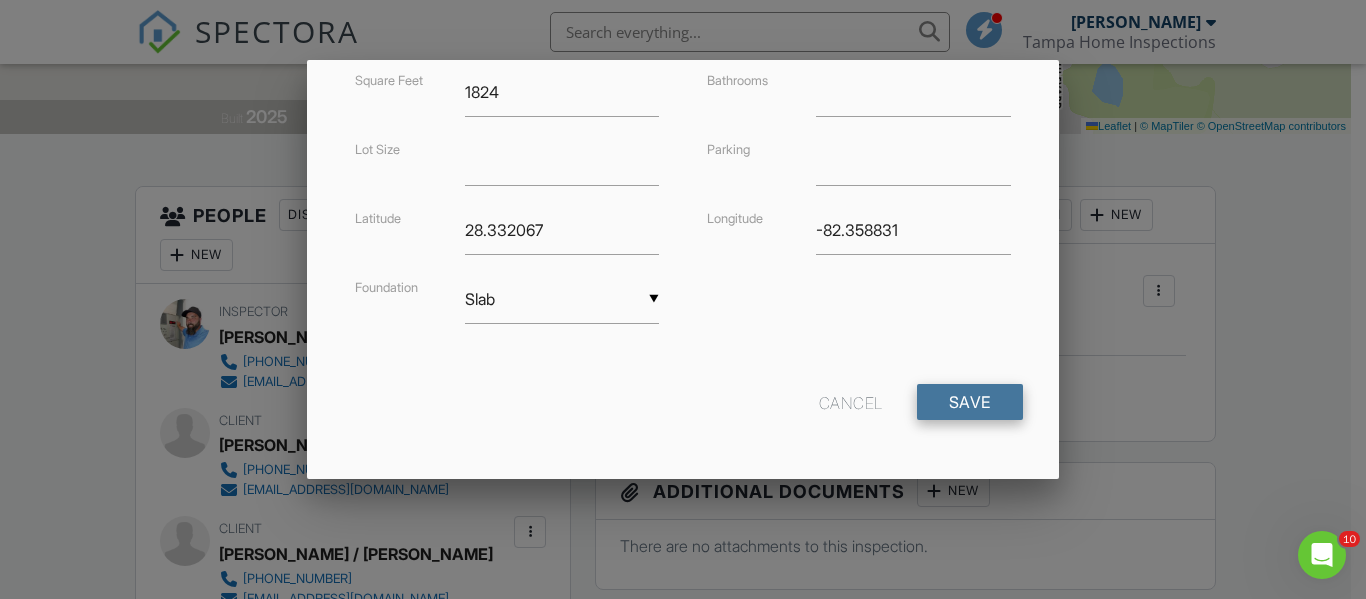 click on "Save" at bounding box center [970, 402] 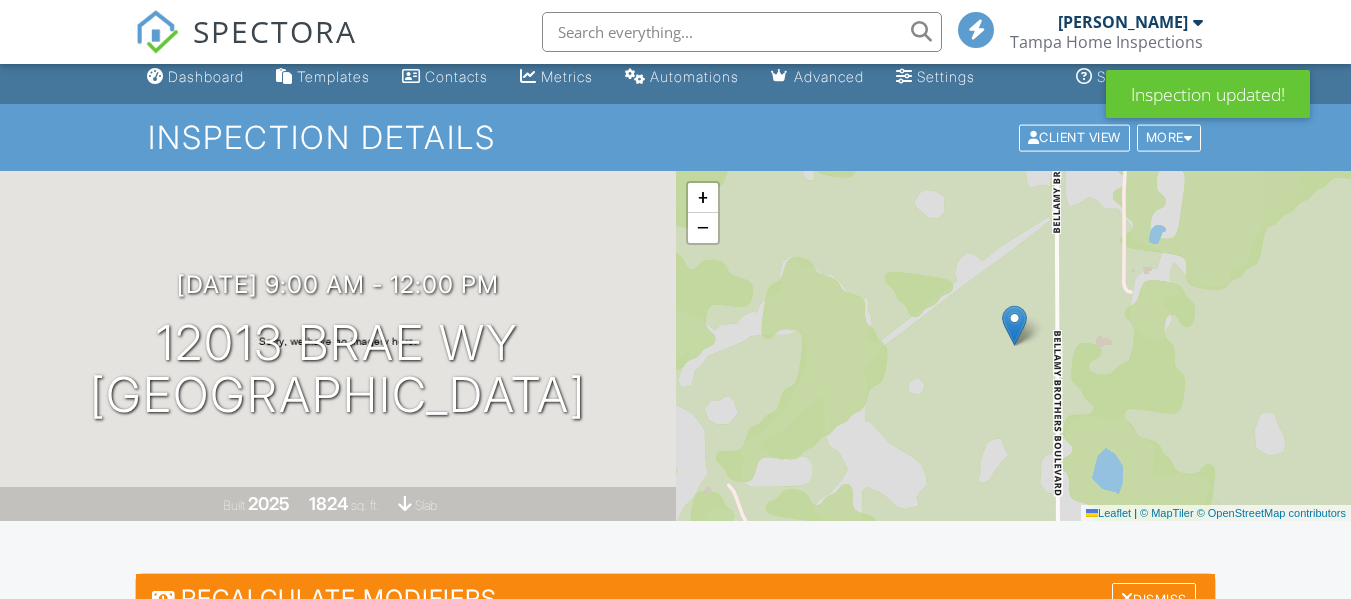 scroll, scrollTop: 500, scrollLeft: 0, axis: vertical 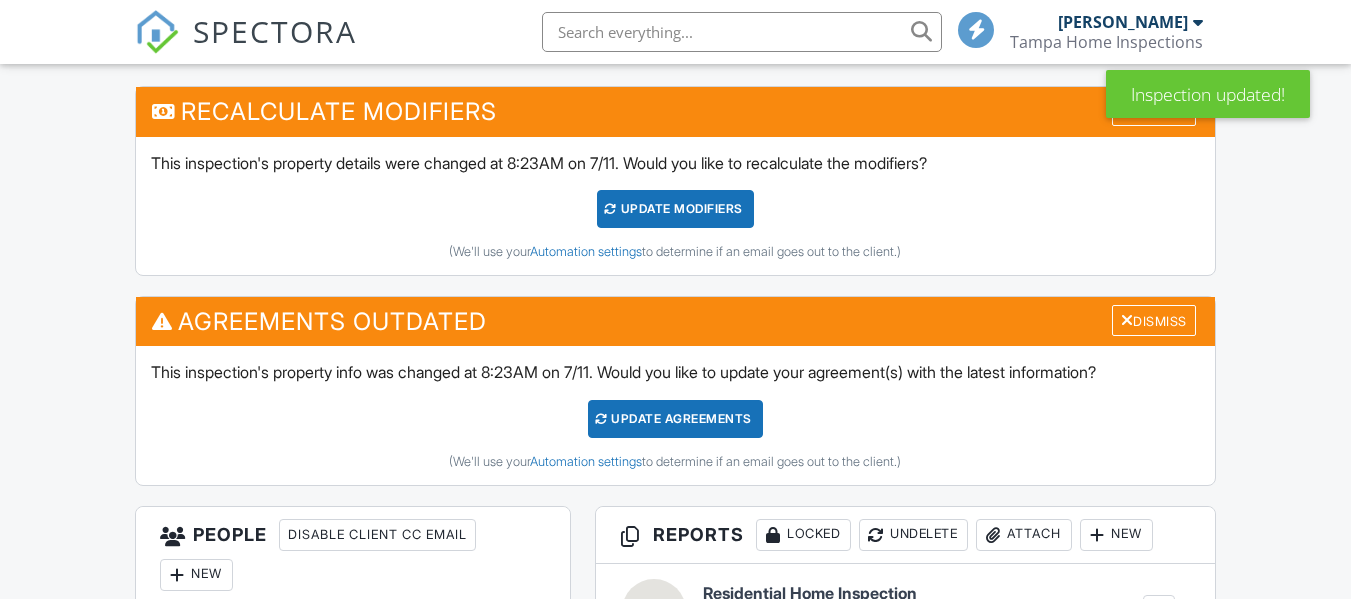 click on "UPDATE Modifiers" at bounding box center [675, 209] 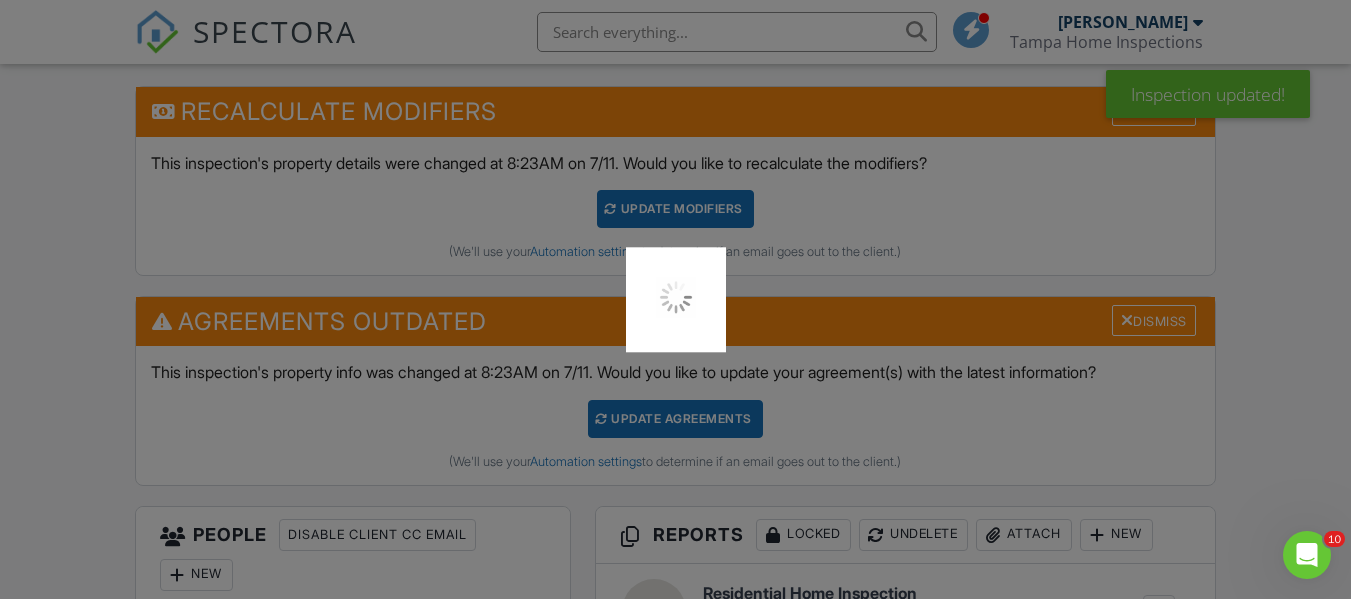 scroll, scrollTop: 0, scrollLeft: 0, axis: both 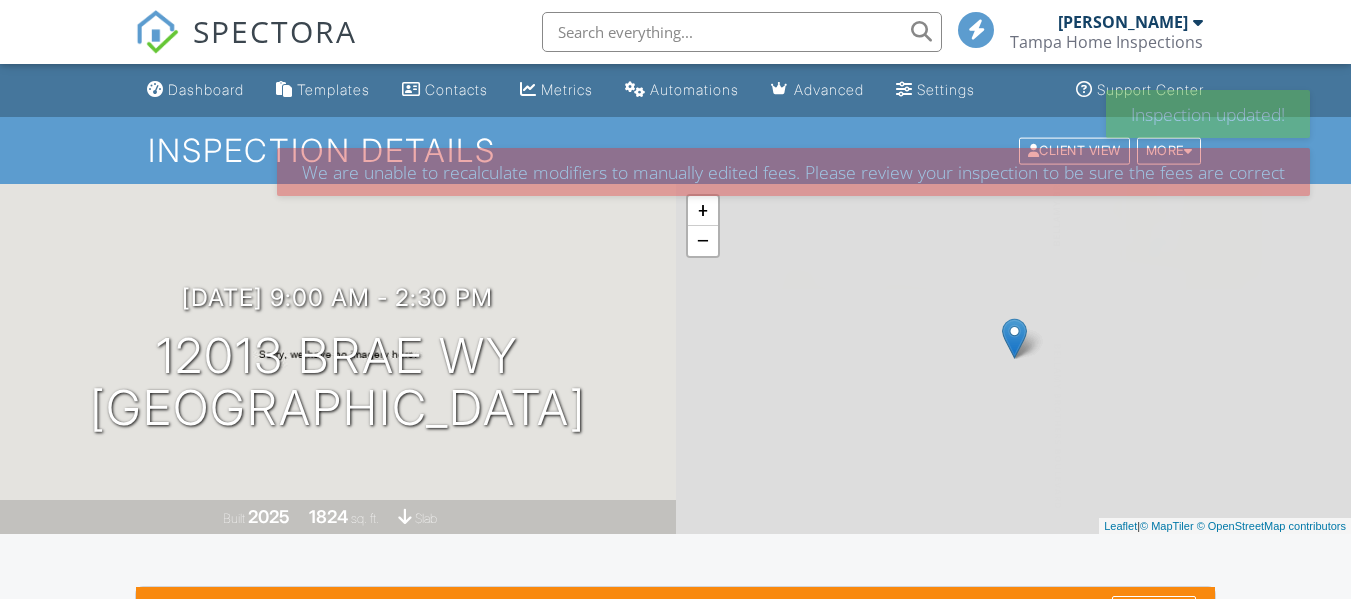 drag, startPoint x: 0, startPoint y: 0, endPoint x: 708, endPoint y: 424, distance: 825.25146 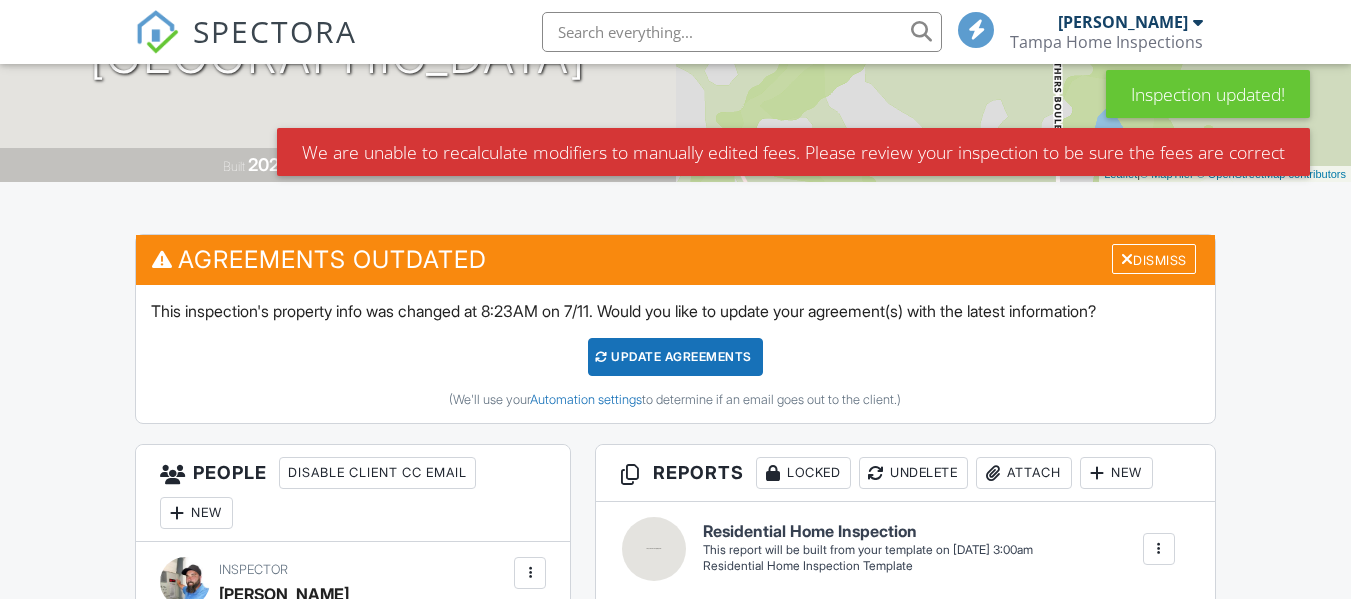 scroll, scrollTop: 400, scrollLeft: 0, axis: vertical 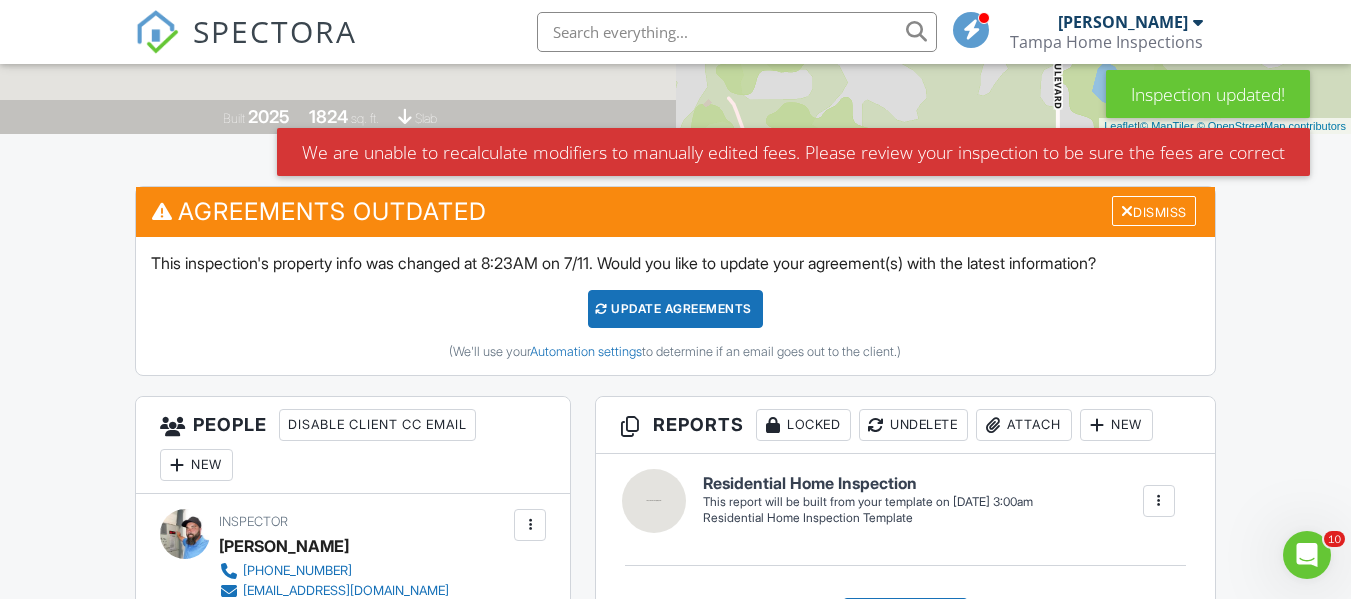 click on "Update Agreements" at bounding box center (675, 309) 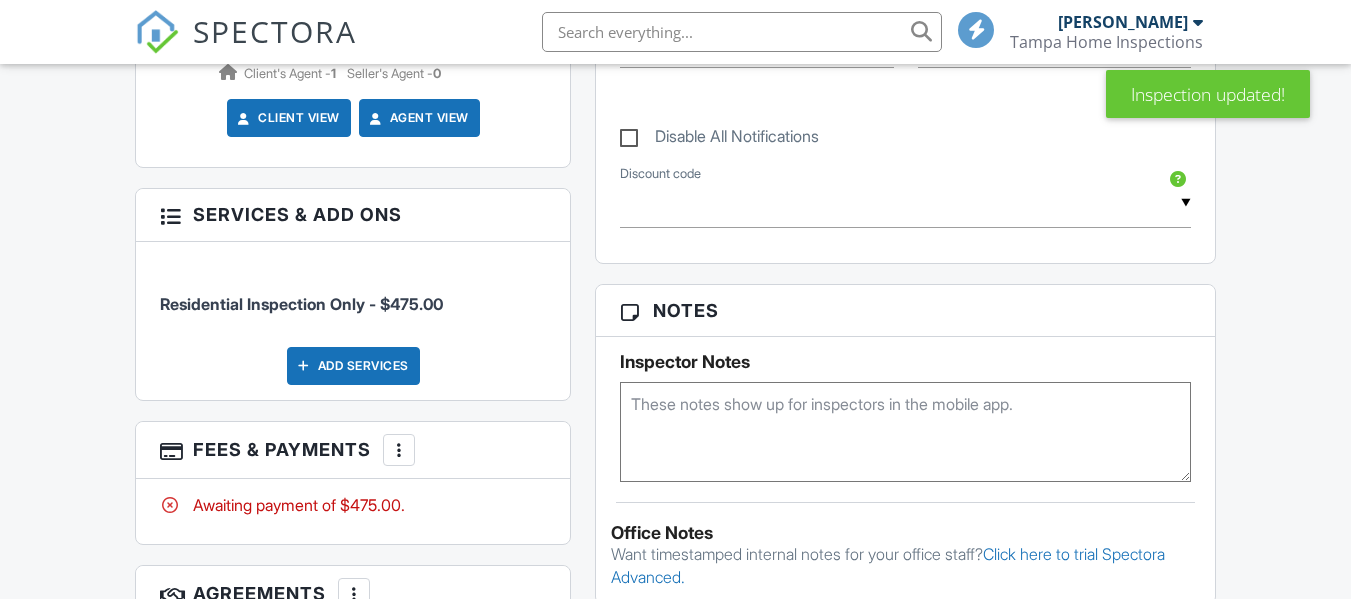 scroll, scrollTop: 1200, scrollLeft: 0, axis: vertical 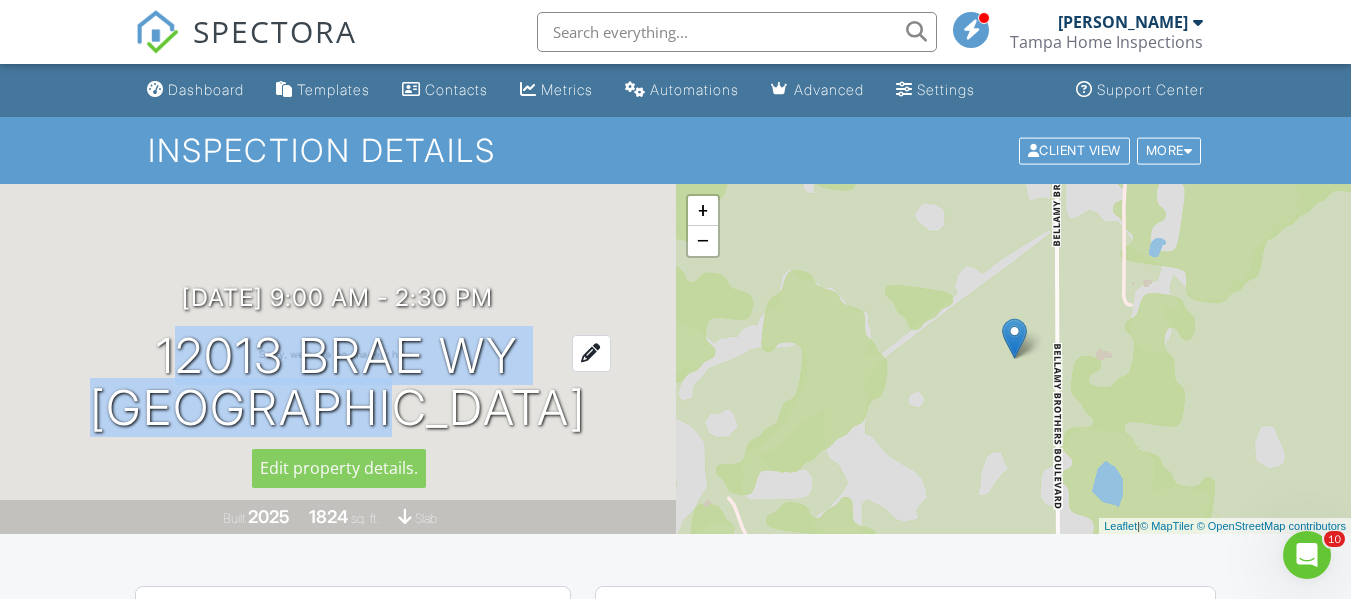 drag, startPoint x: 153, startPoint y: 340, endPoint x: 333, endPoint y: 393, distance: 187.64061 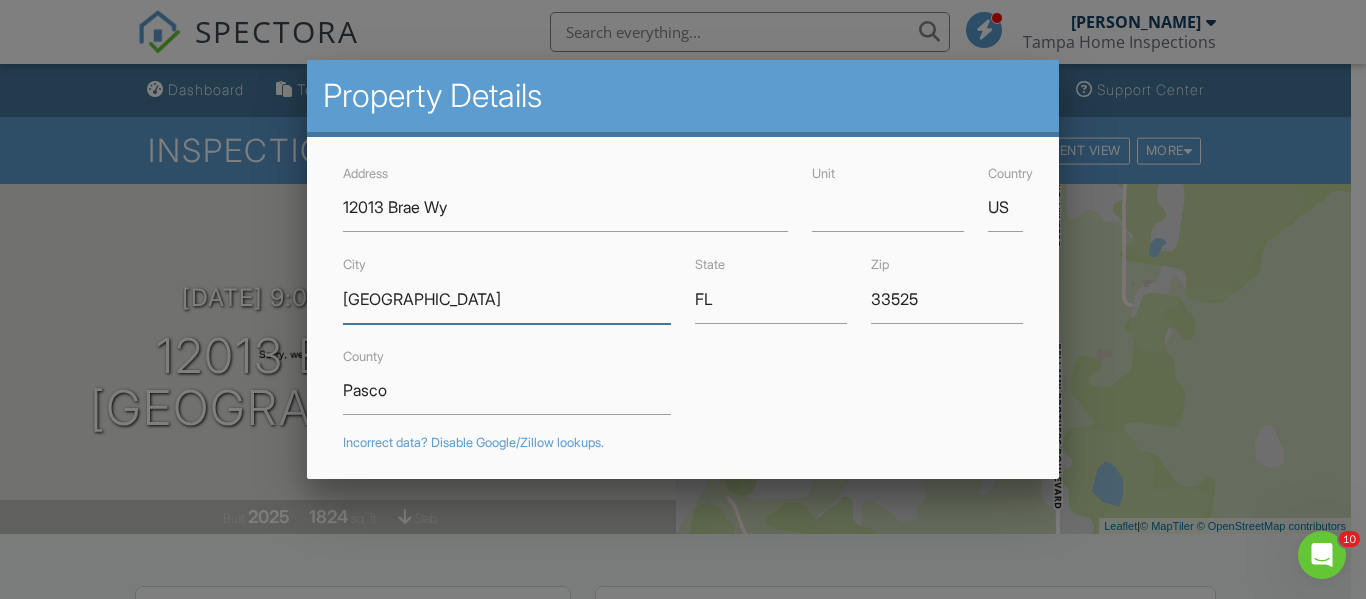 drag, startPoint x: 434, startPoint y: 303, endPoint x: 378, endPoint y: 302, distance: 56.008926 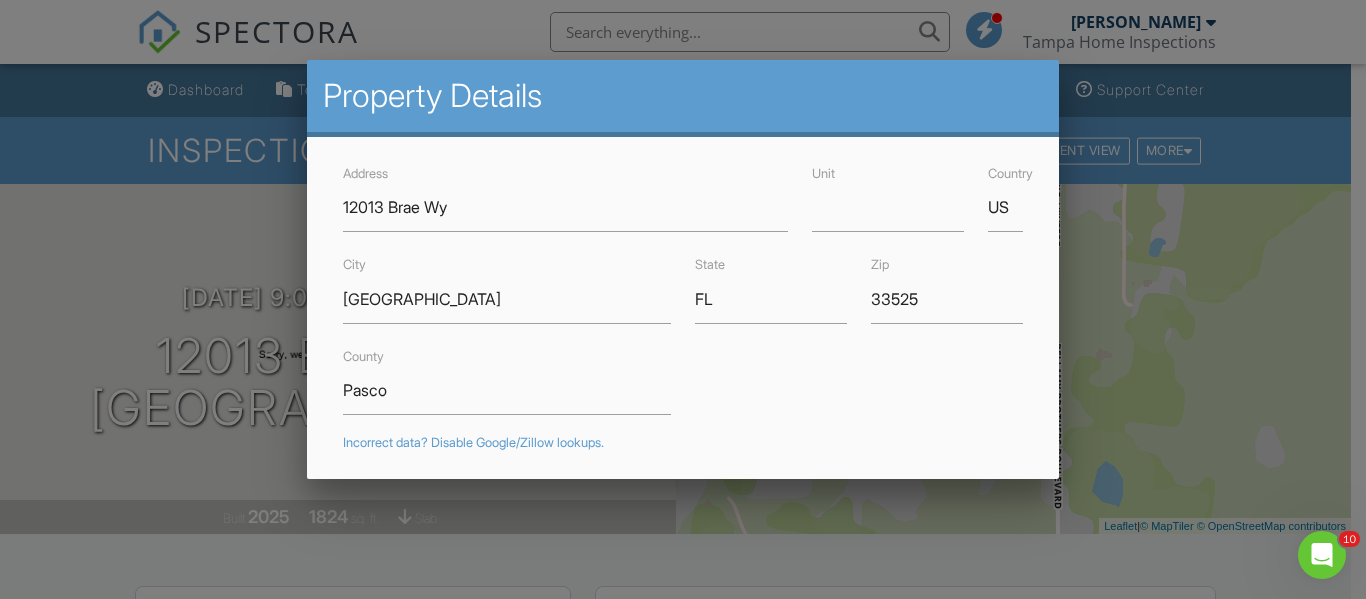 click at bounding box center [683, 274] 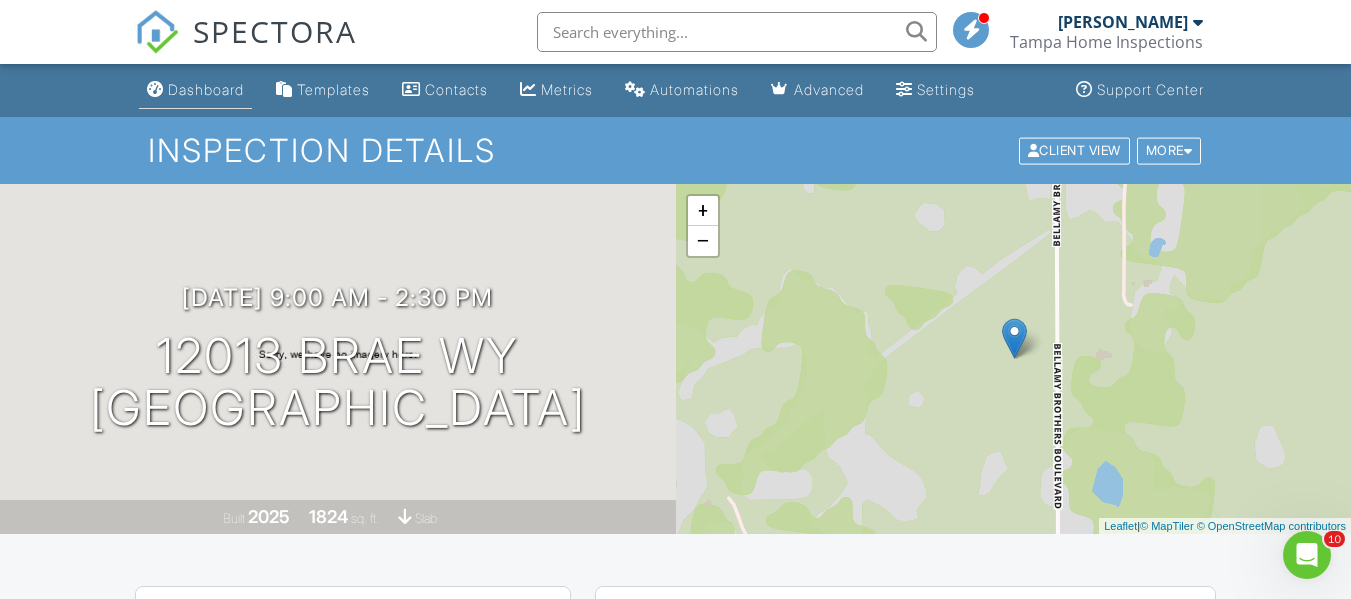 click on "Dashboard" at bounding box center [195, 90] 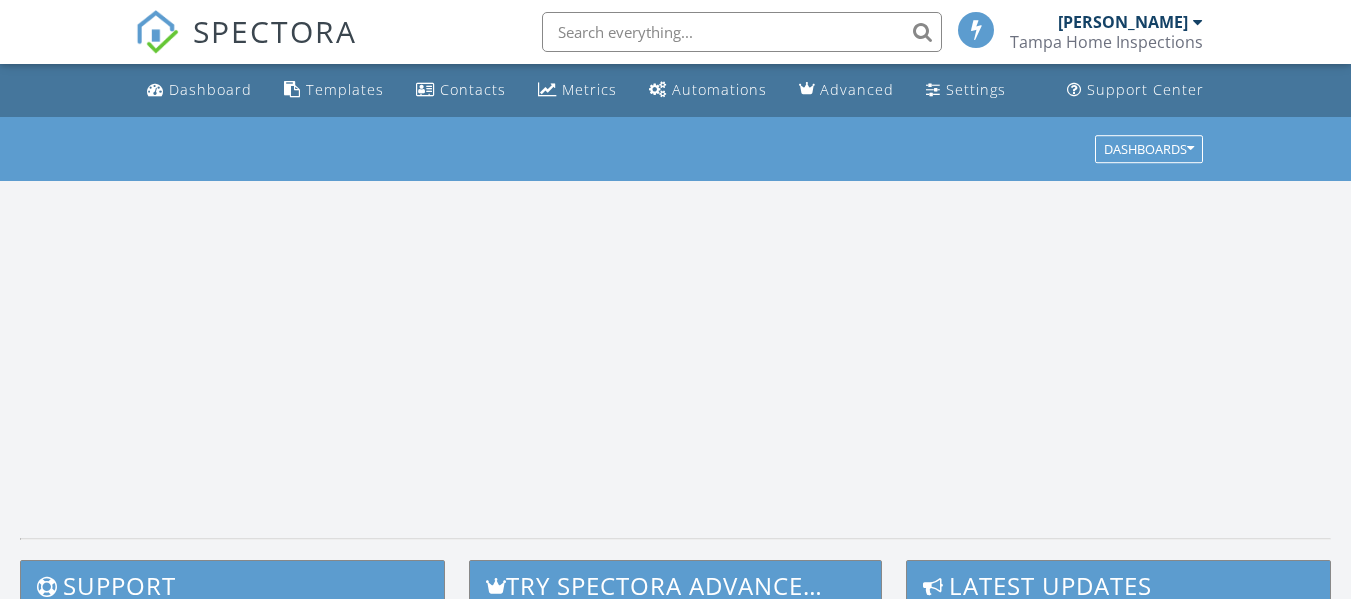 scroll, scrollTop: 0, scrollLeft: 0, axis: both 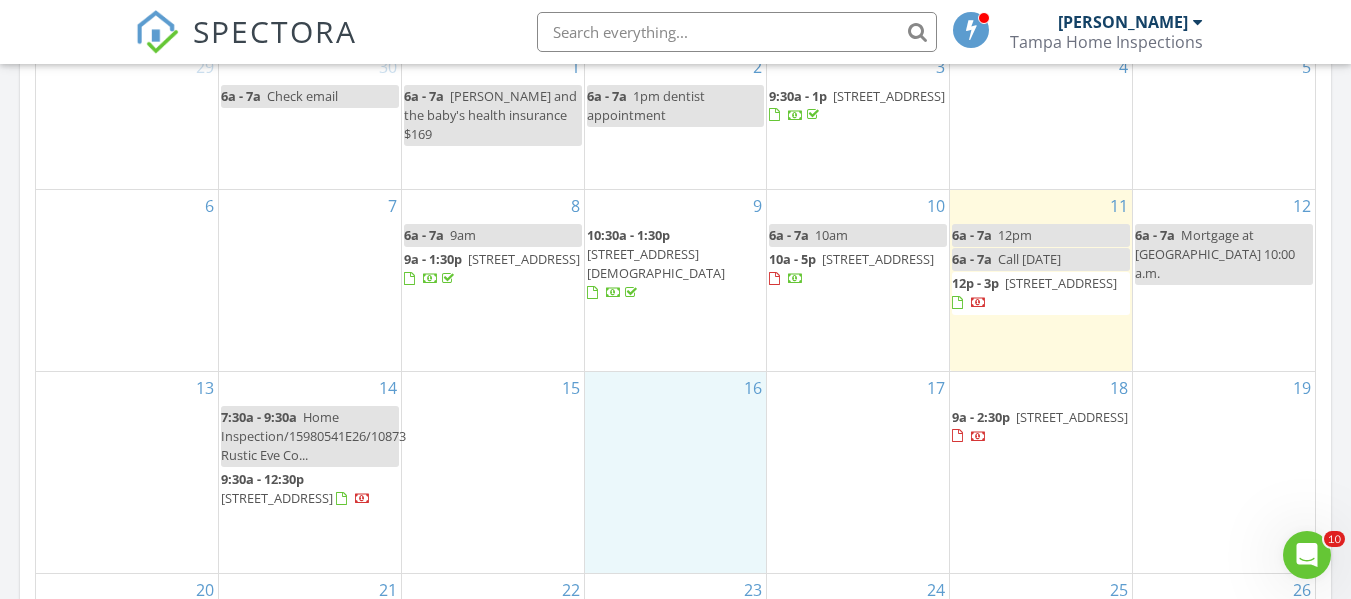 click on "16" at bounding box center [676, 472] 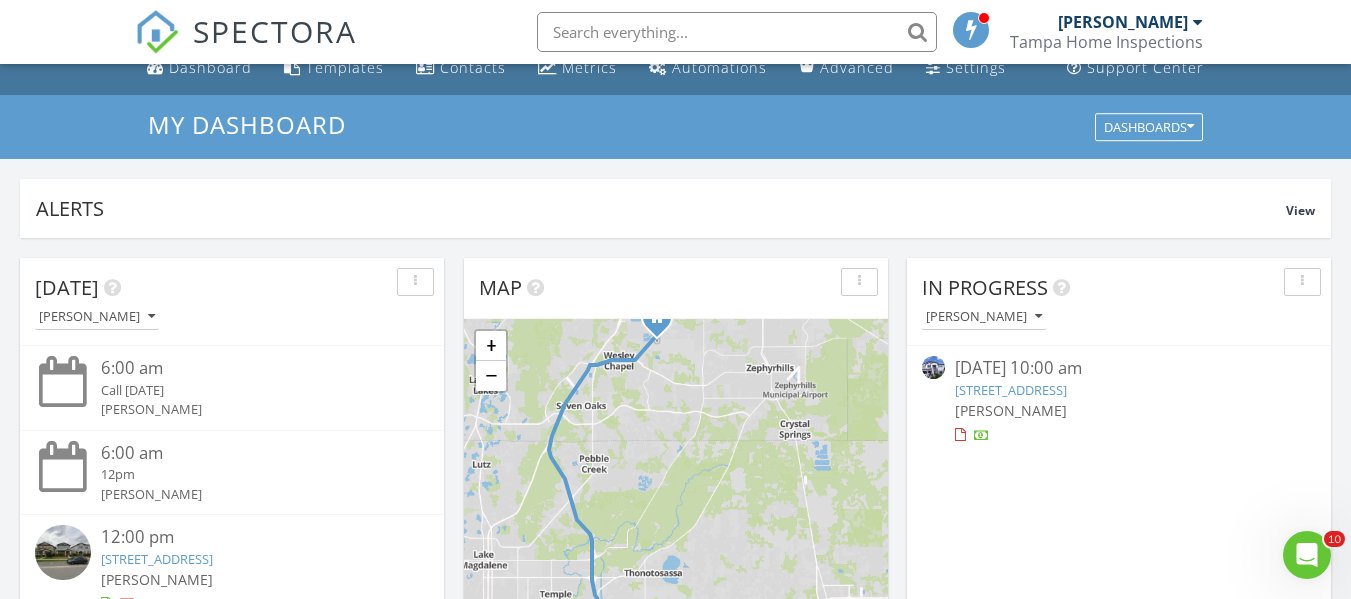 scroll, scrollTop: 0, scrollLeft: 0, axis: both 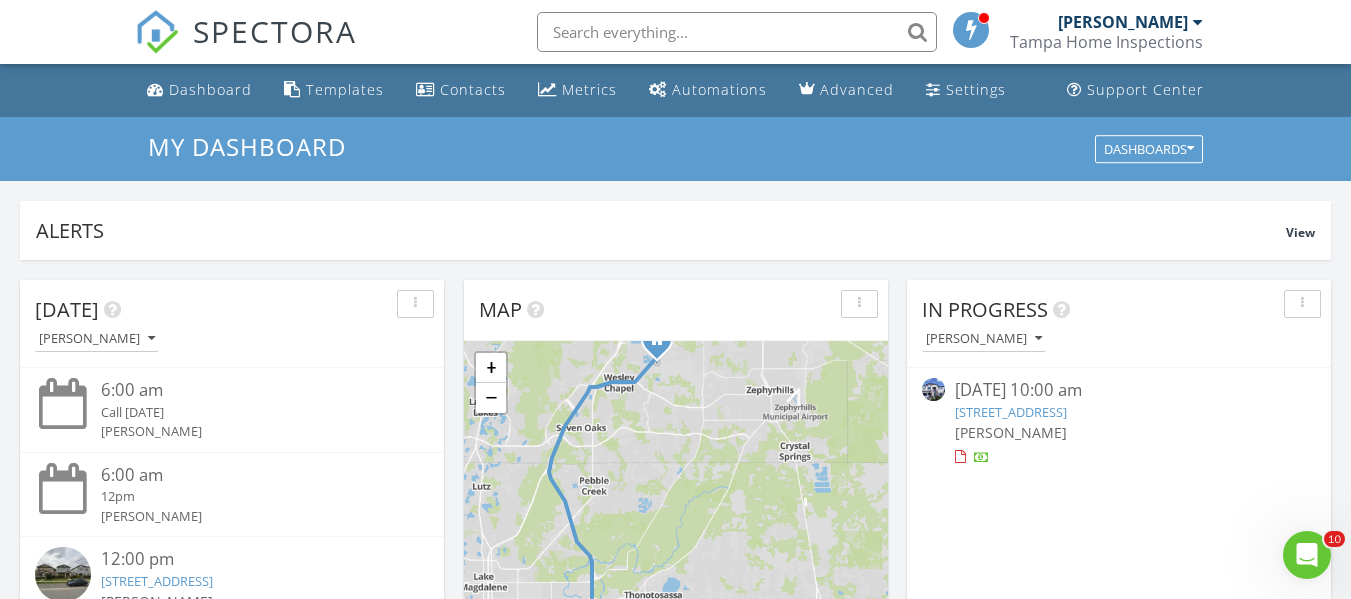 click on "12512 Hilltop Farms Dr , Dade City, FL 33525" at bounding box center (1011, 412) 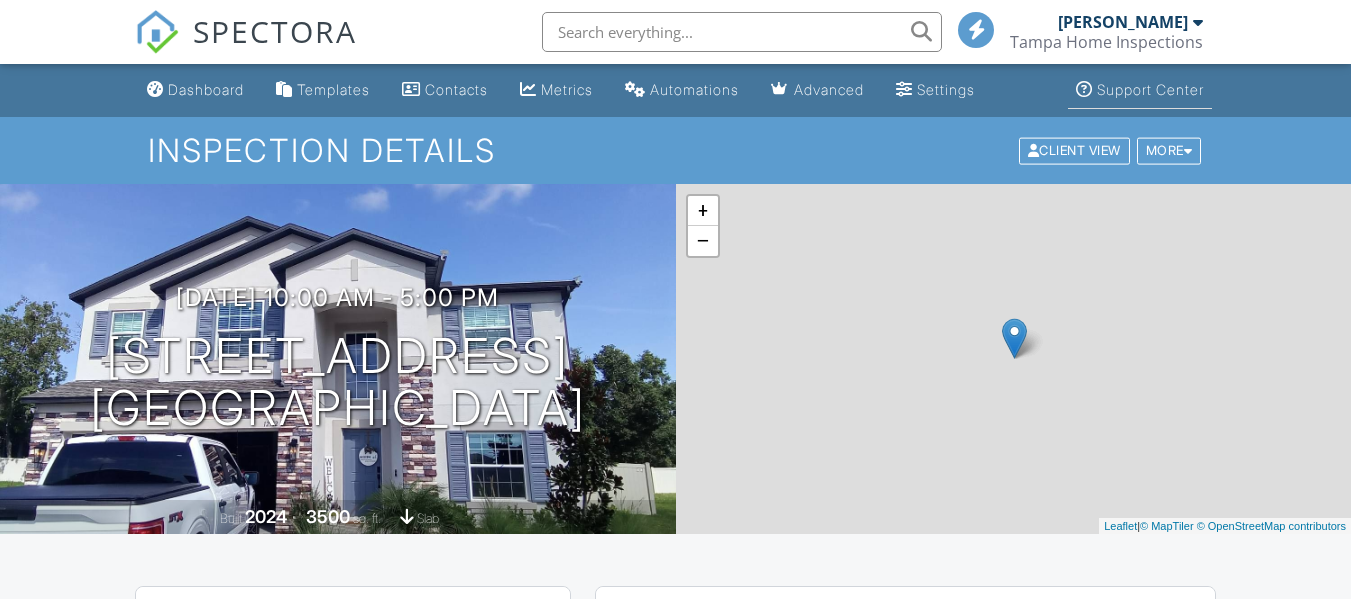 scroll, scrollTop: 0, scrollLeft: 0, axis: both 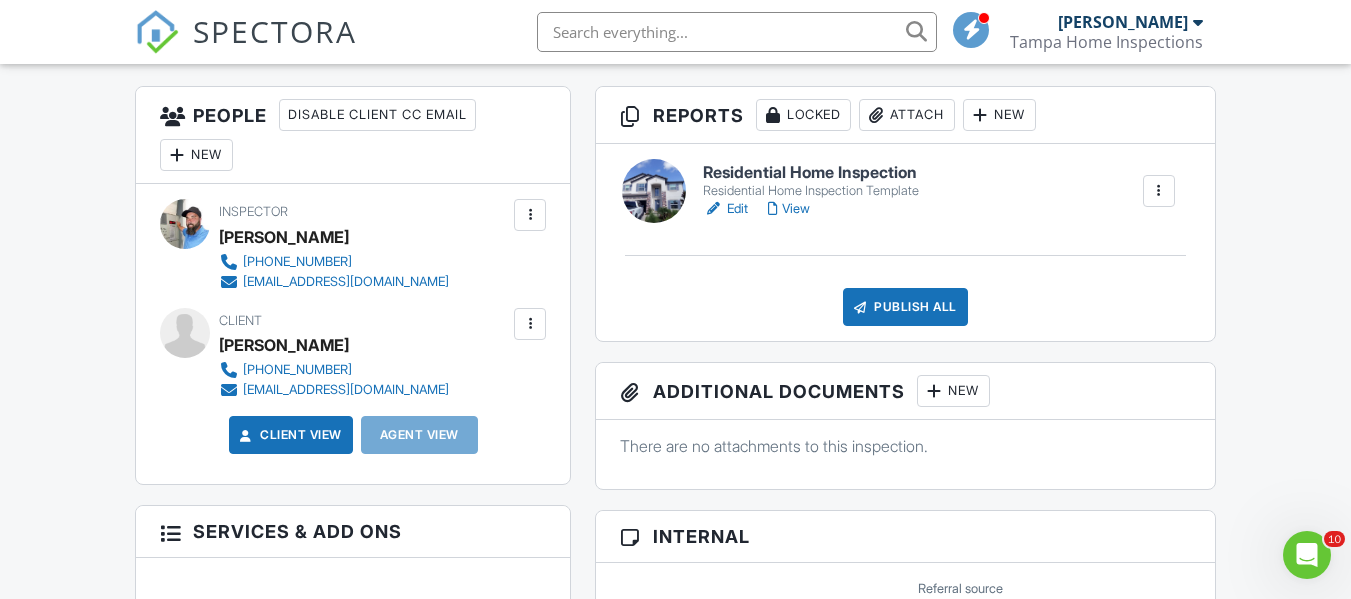 click on "Edit" at bounding box center [725, 209] 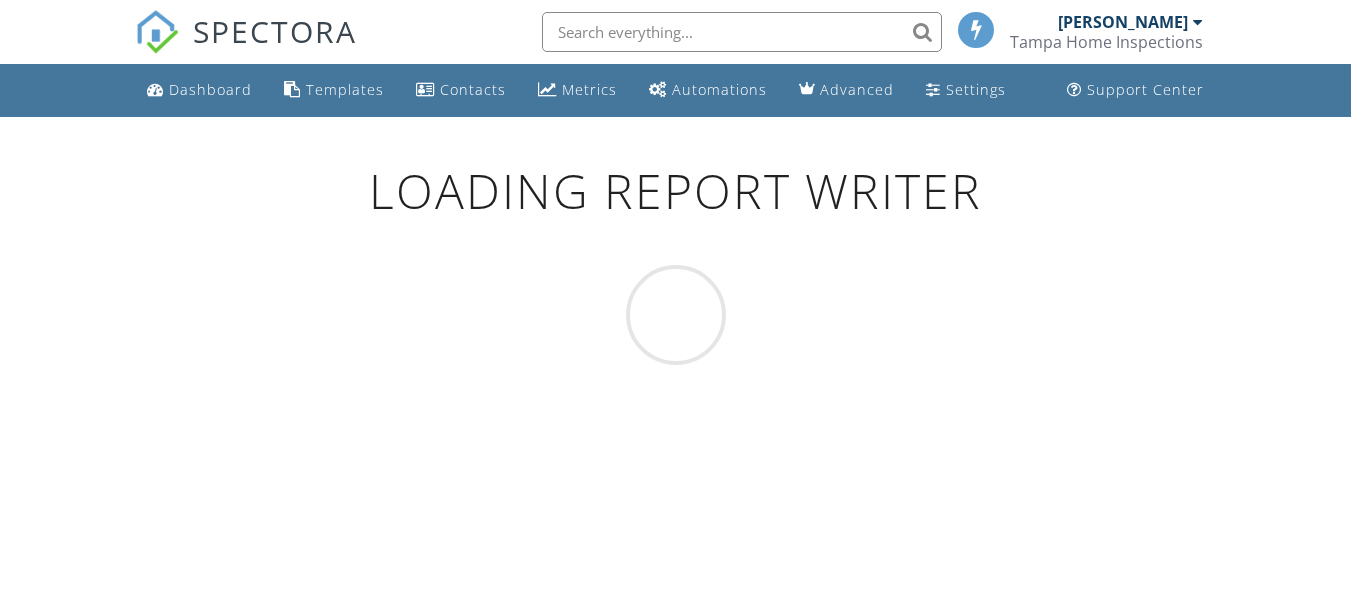 scroll, scrollTop: 0, scrollLeft: 0, axis: both 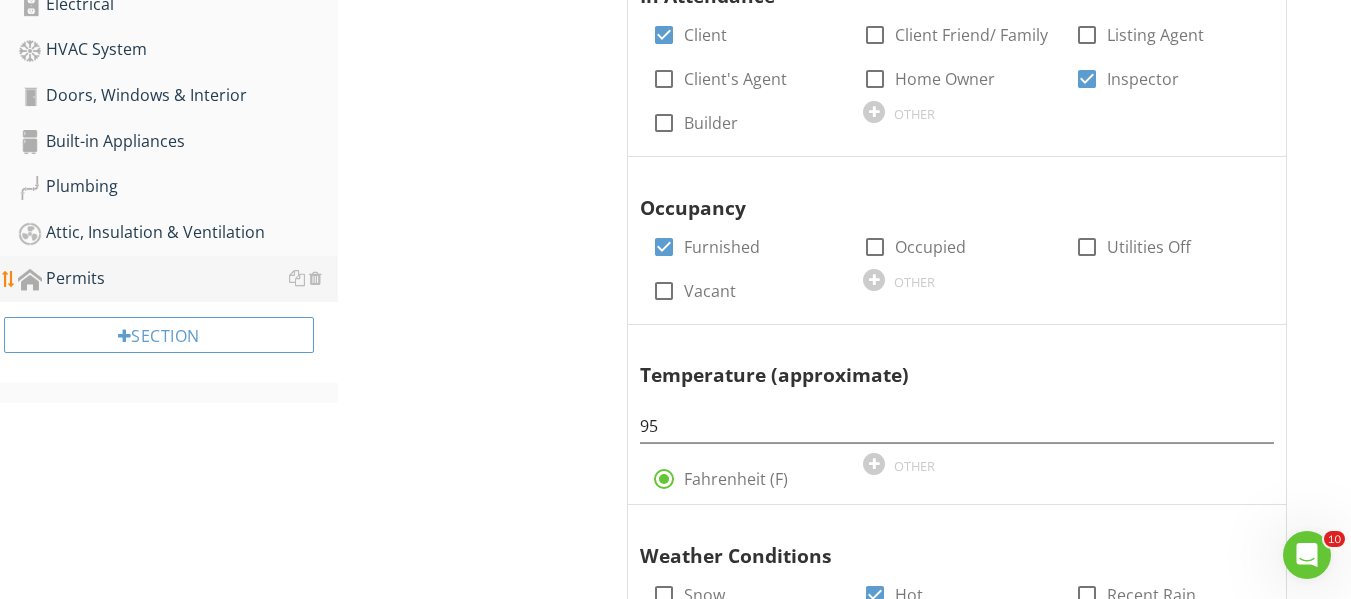 click at bounding box center (30, 280) 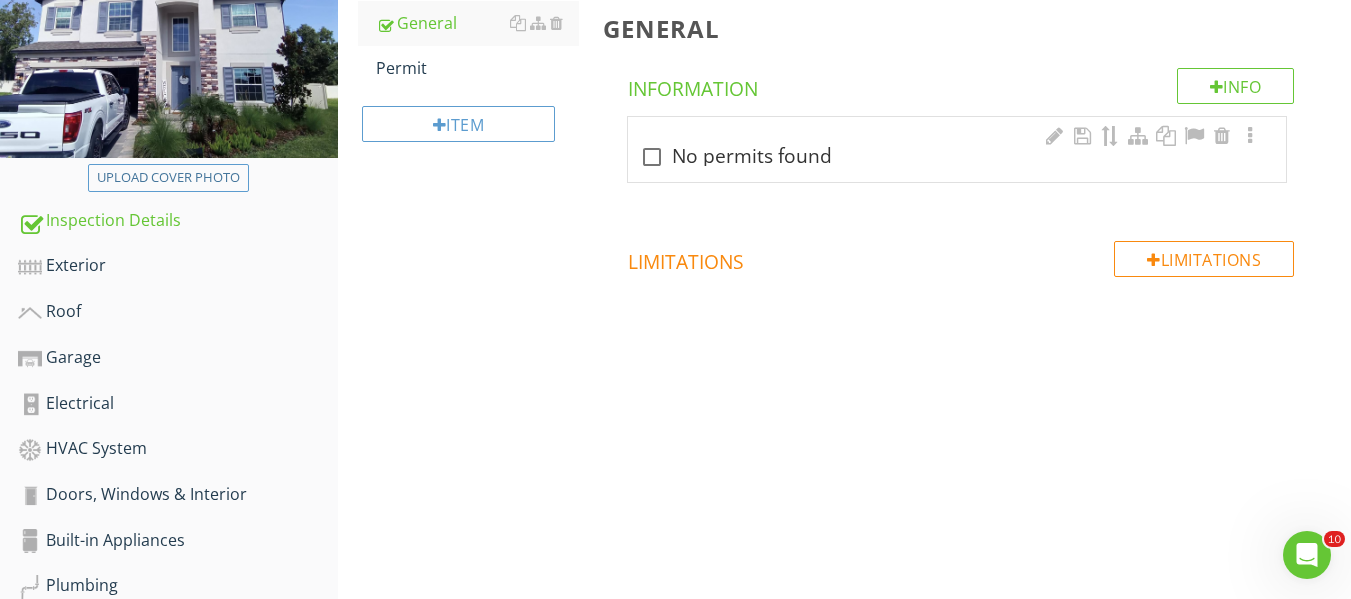 scroll, scrollTop: 199, scrollLeft: 0, axis: vertical 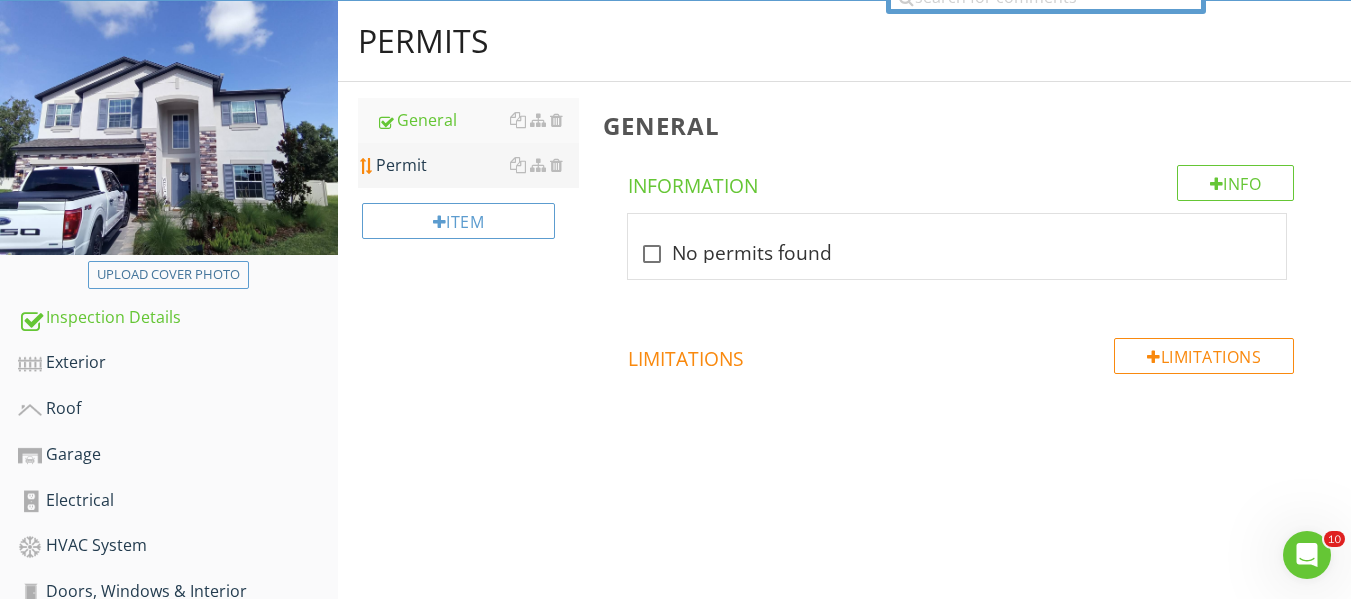 click on "Permit" at bounding box center (477, 165) 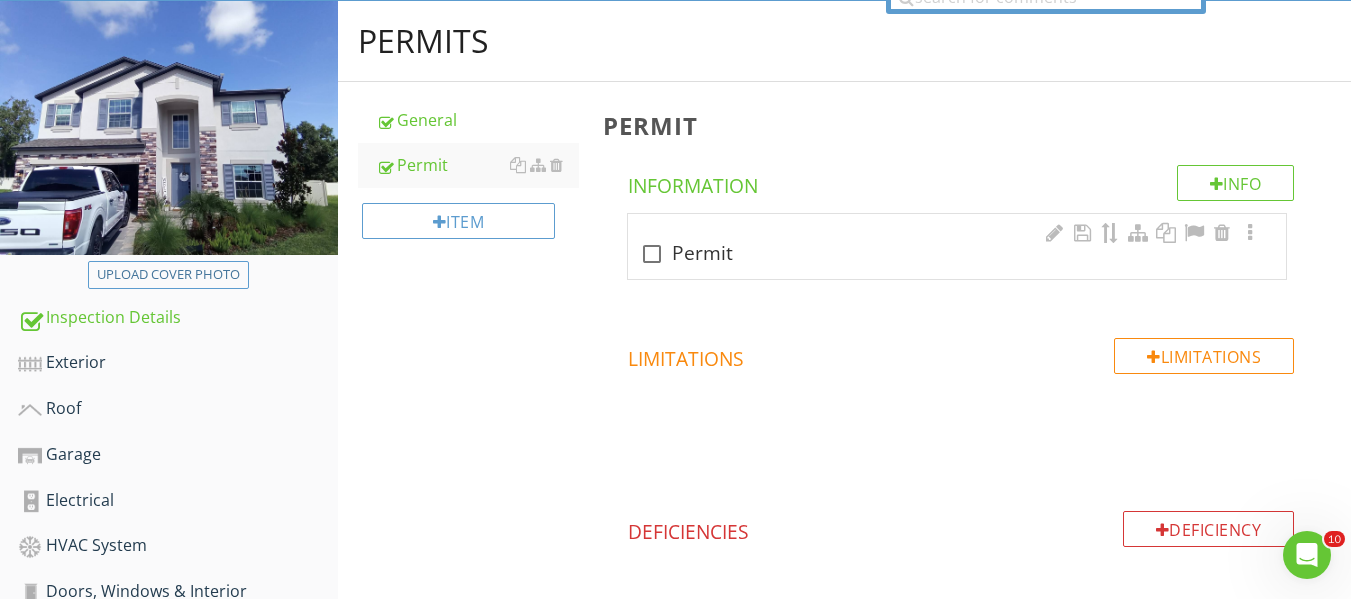 click at bounding box center [652, 254] 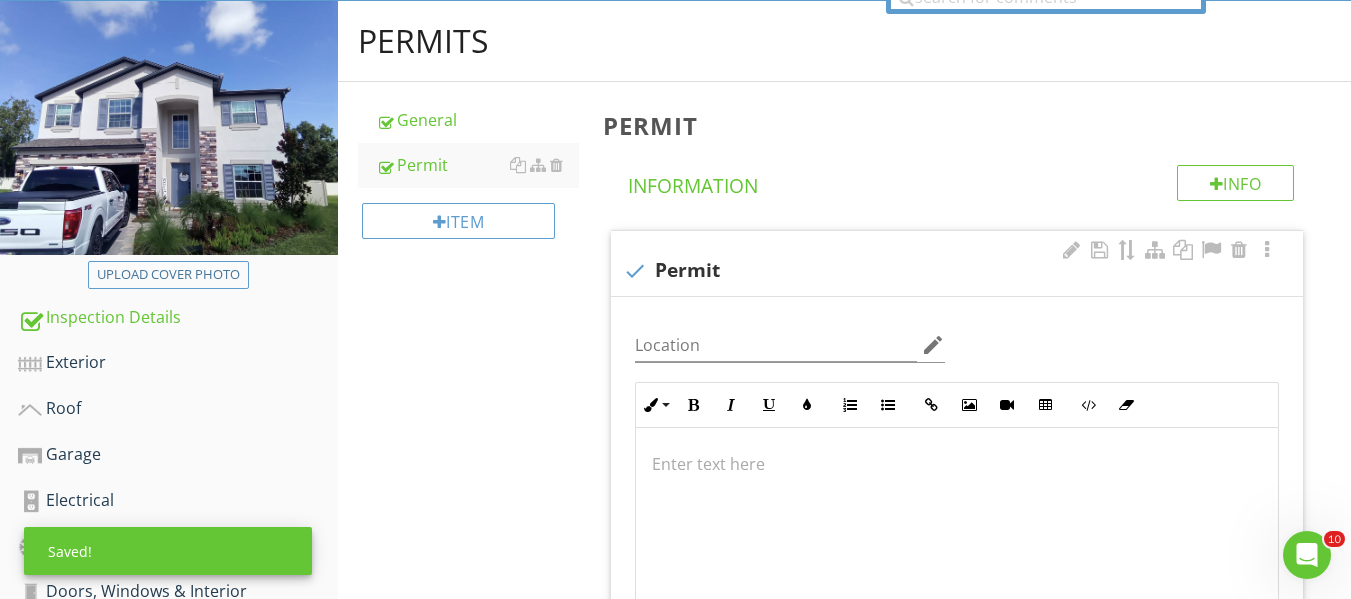 scroll, scrollTop: 1, scrollLeft: 0, axis: vertical 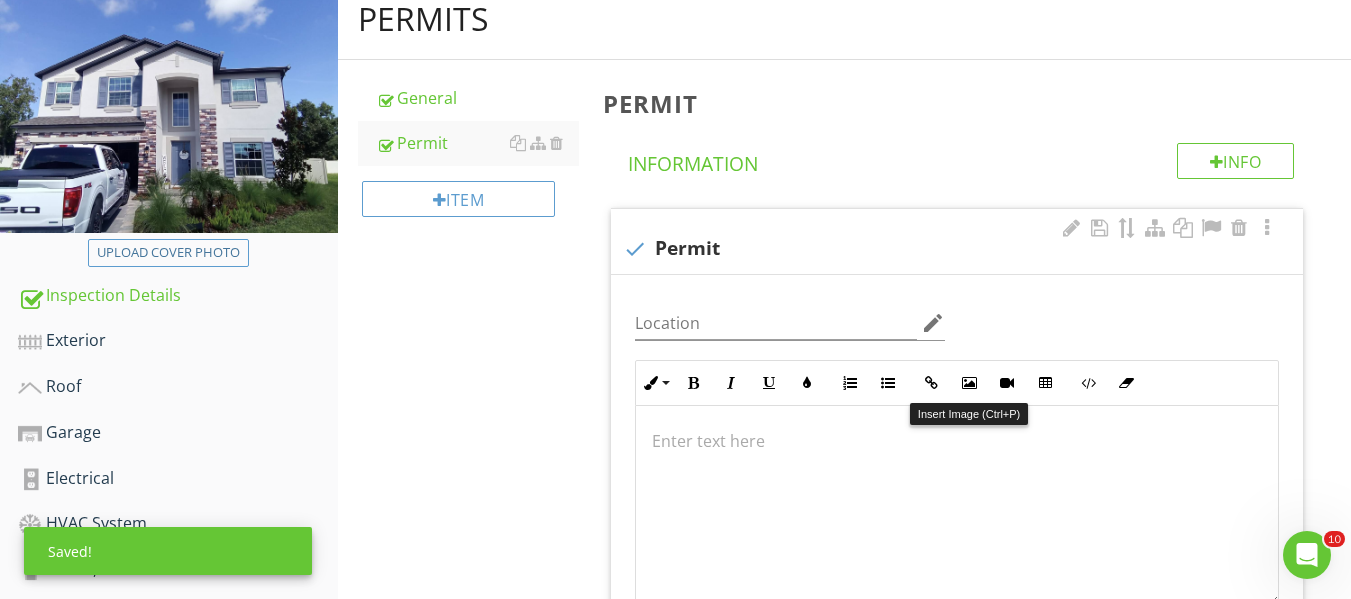 click on "Inline Style XLarge Large Normal Small Light Small/Light Bold Italic Underline Colors Ordered List Unordered List Insert Link Insert Image Insert Video Insert Table Code View Clear Formatting Enter text here" at bounding box center (957, 483) 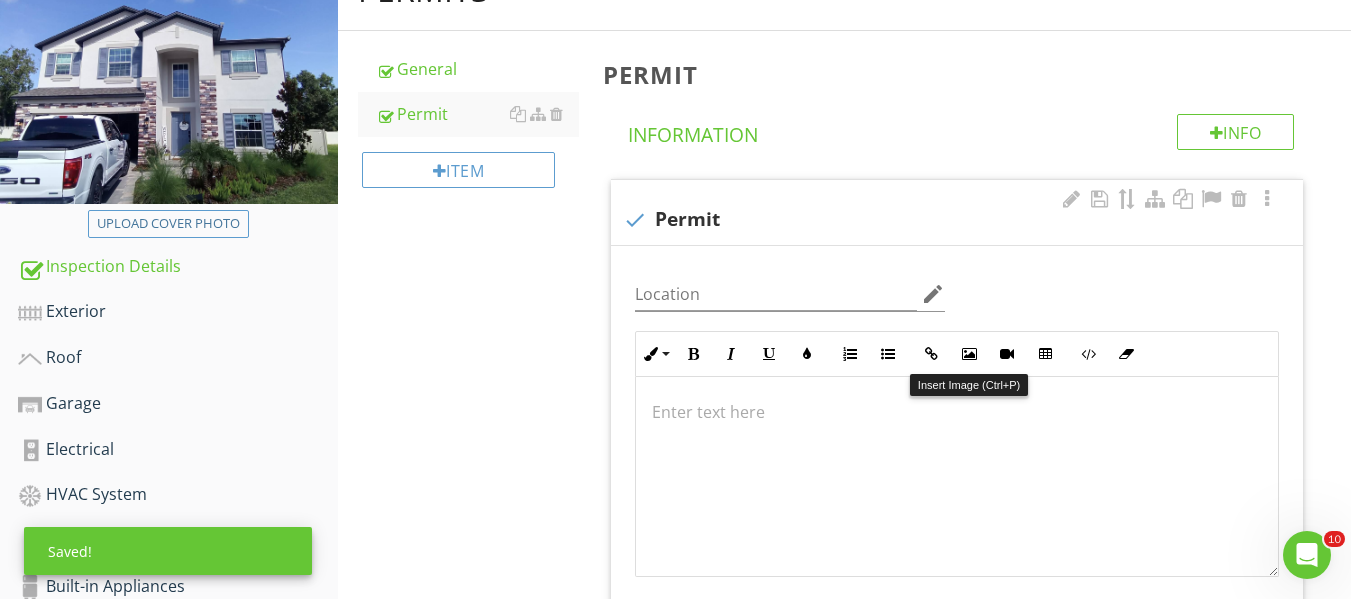 scroll, scrollTop: 299, scrollLeft: 0, axis: vertical 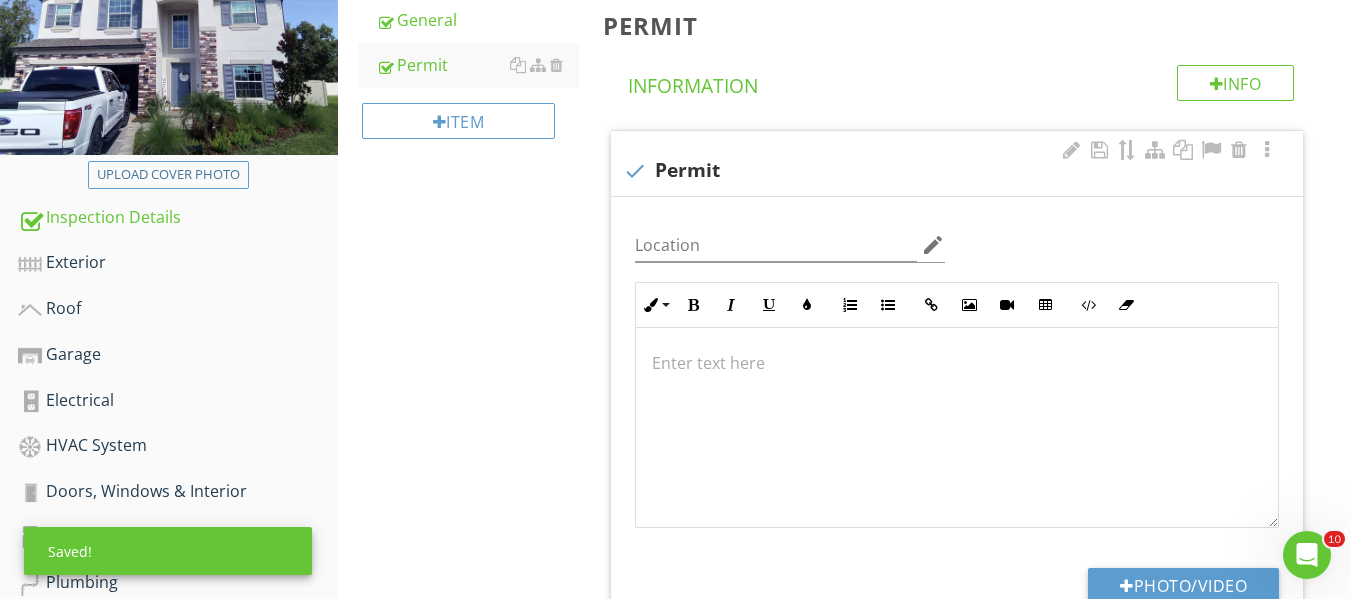 click at bounding box center [957, 427] 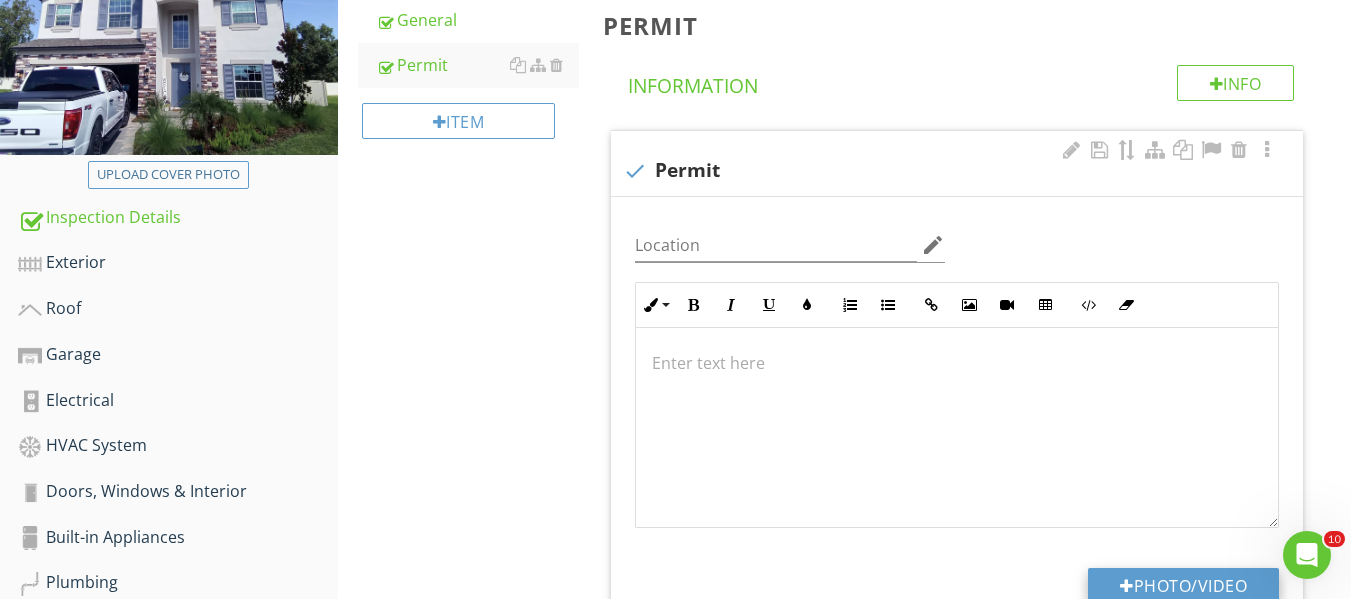 click on "Photo/Video" at bounding box center [1183, 586] 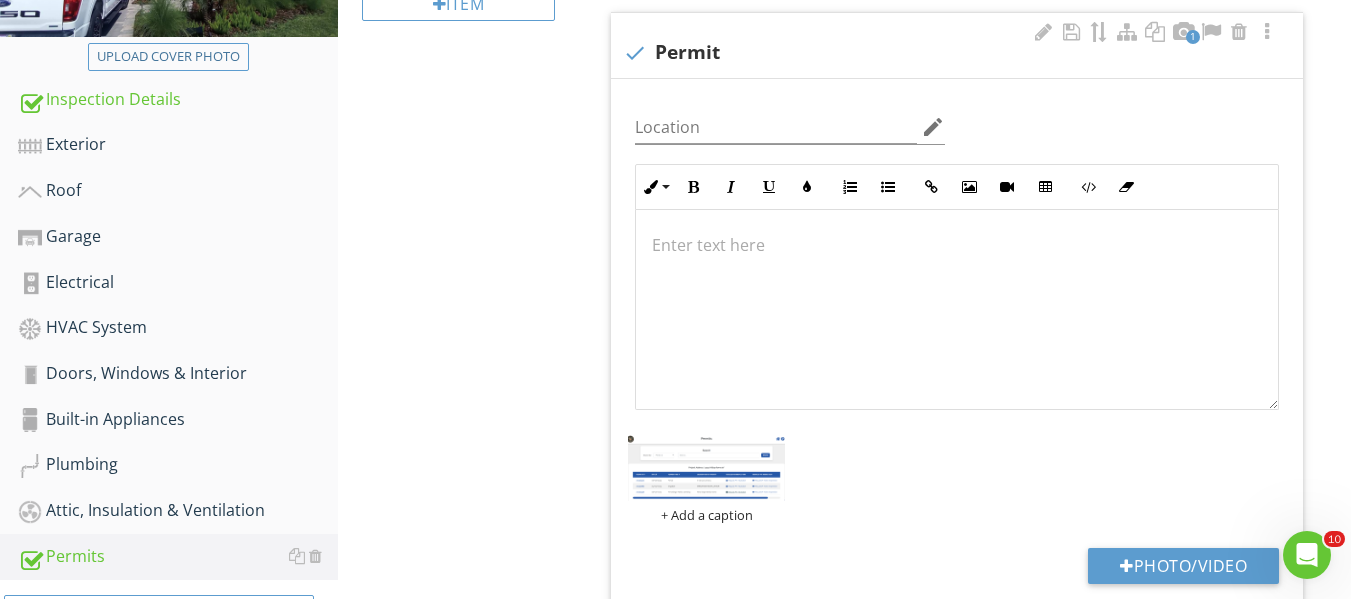 scroll, scrollTop: 599, scrollLeft: 0, axis: vertical 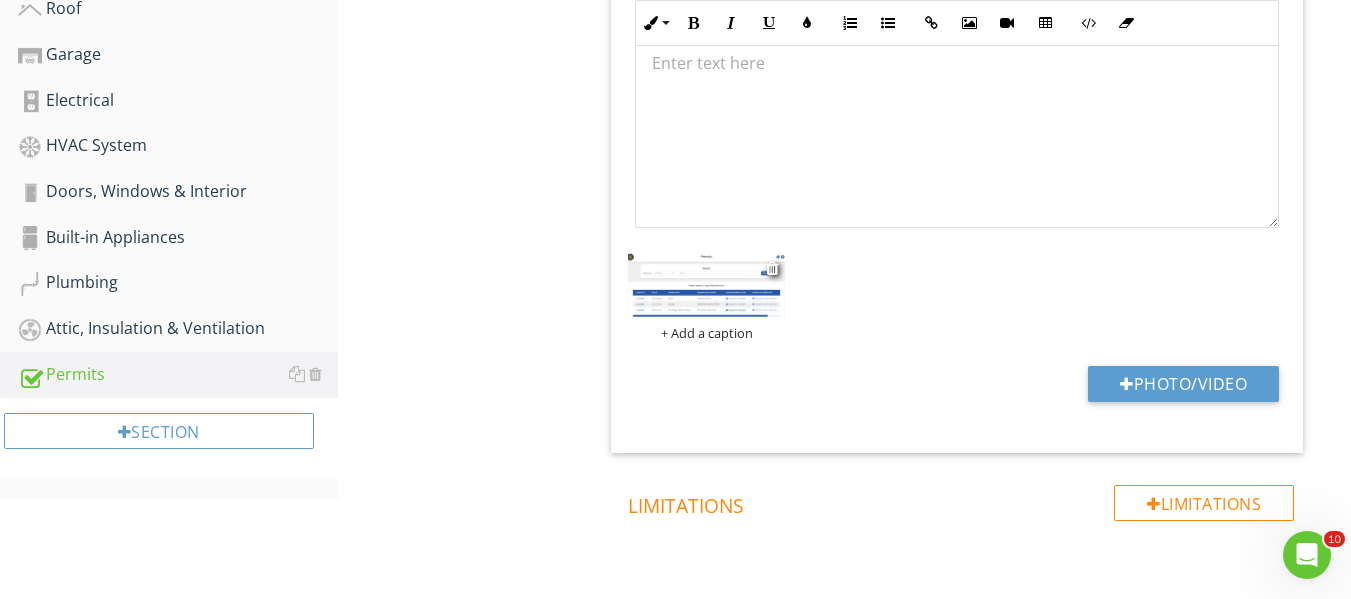 click at bounding box center (706, 285) 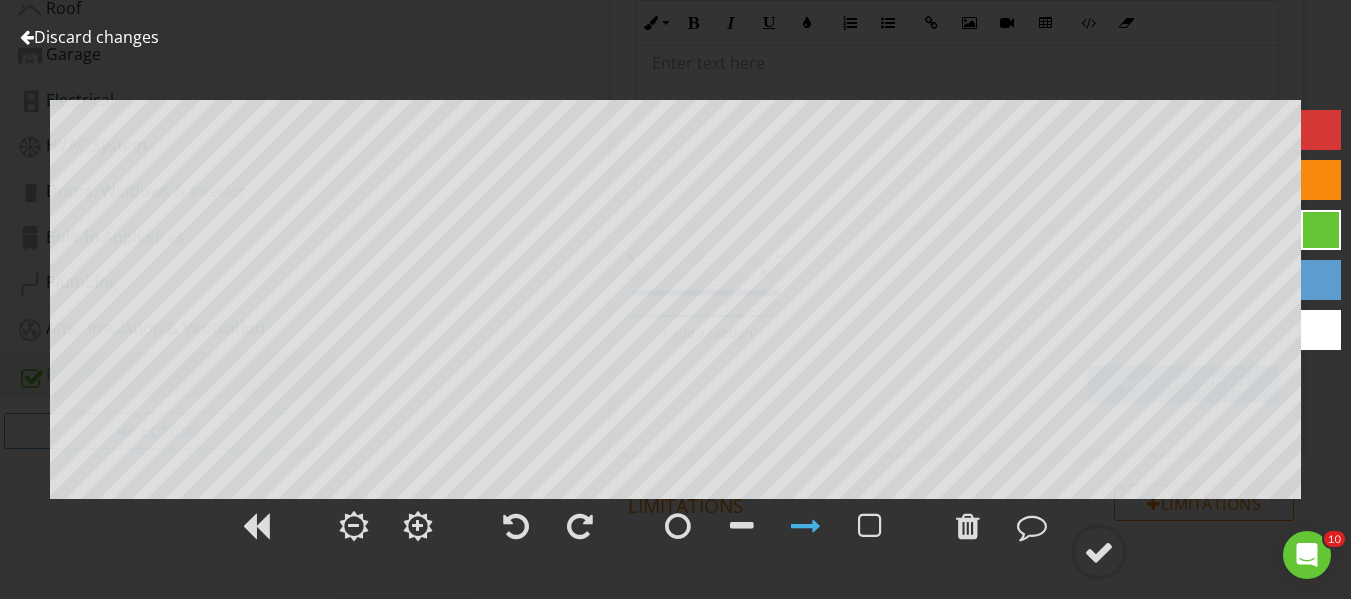 click at bounding box center (27, 37) 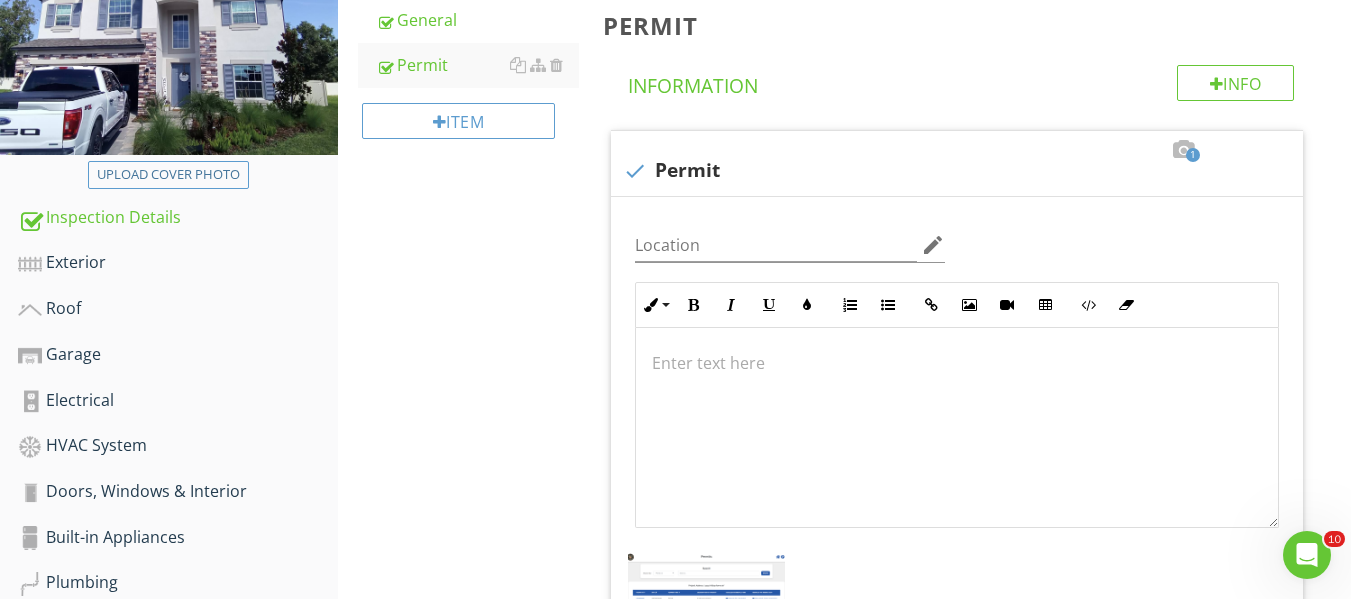 scroll, scrollTop: 0, scrollLeft: 0, axis: both 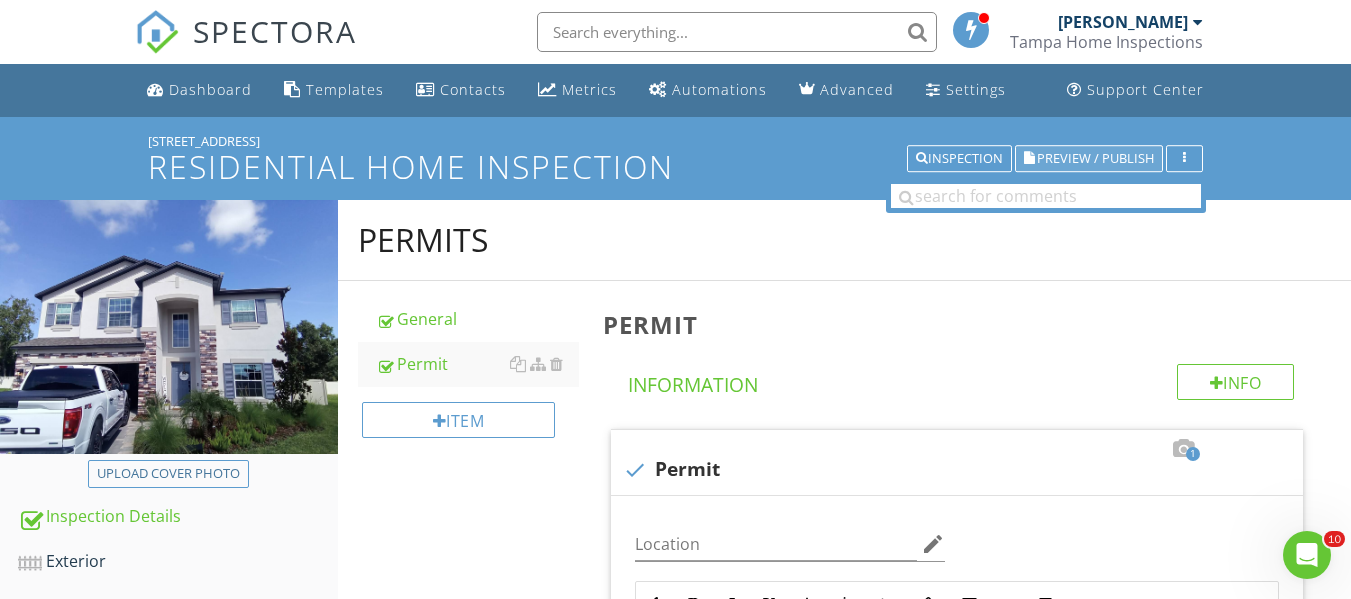 click on "Preview / Publish" at bounding box center [1095, 158] 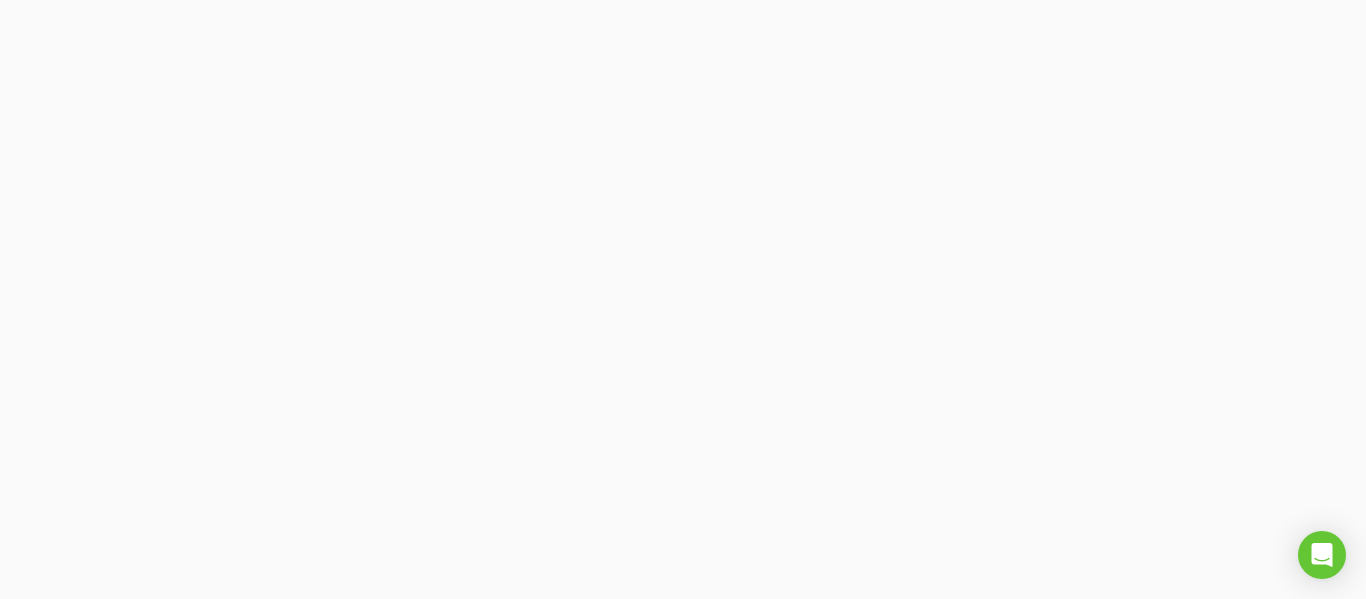 scroll, scrollTop: 0, scrollLeft: 0, axis: both 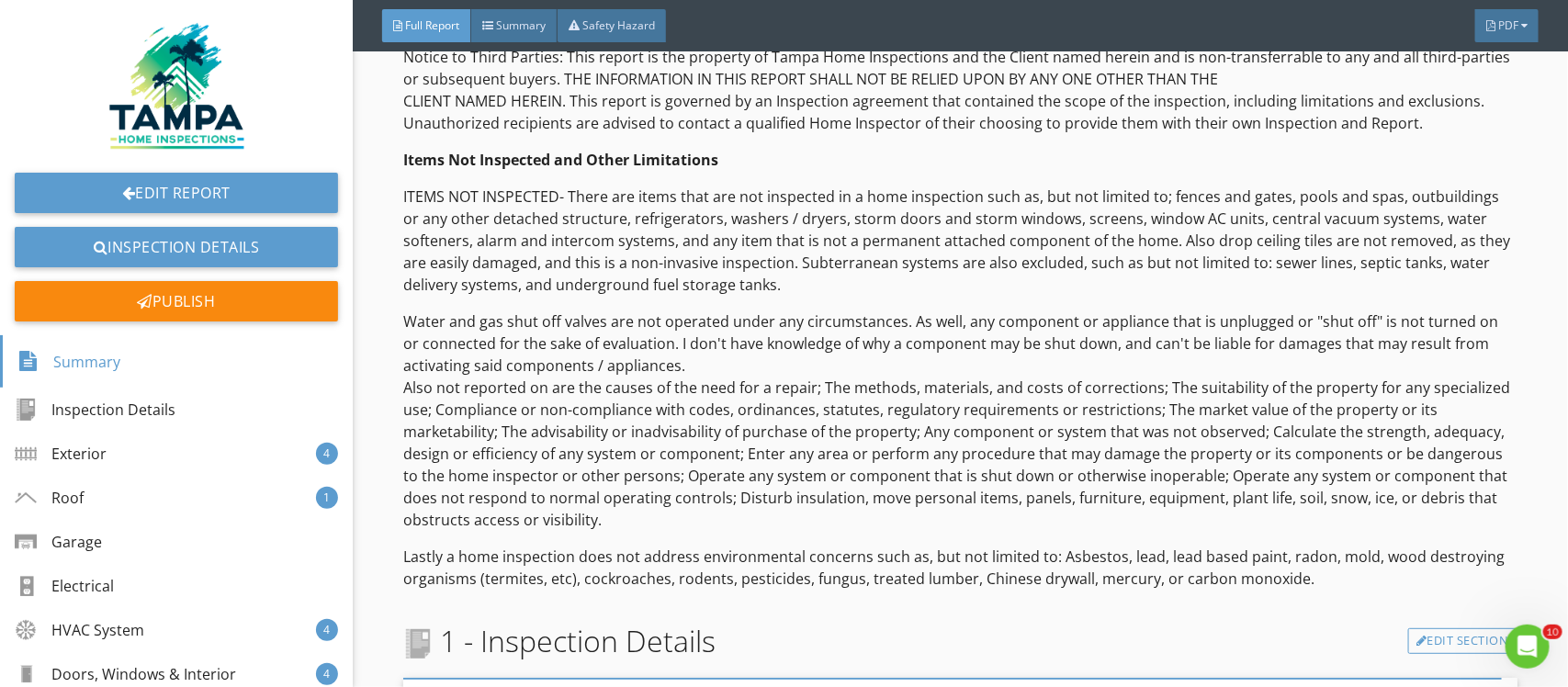 drag, startPoint x: 1249, startPoint y: 10, endPoint x: 852, endPoint y: 411, distance: 564.2783 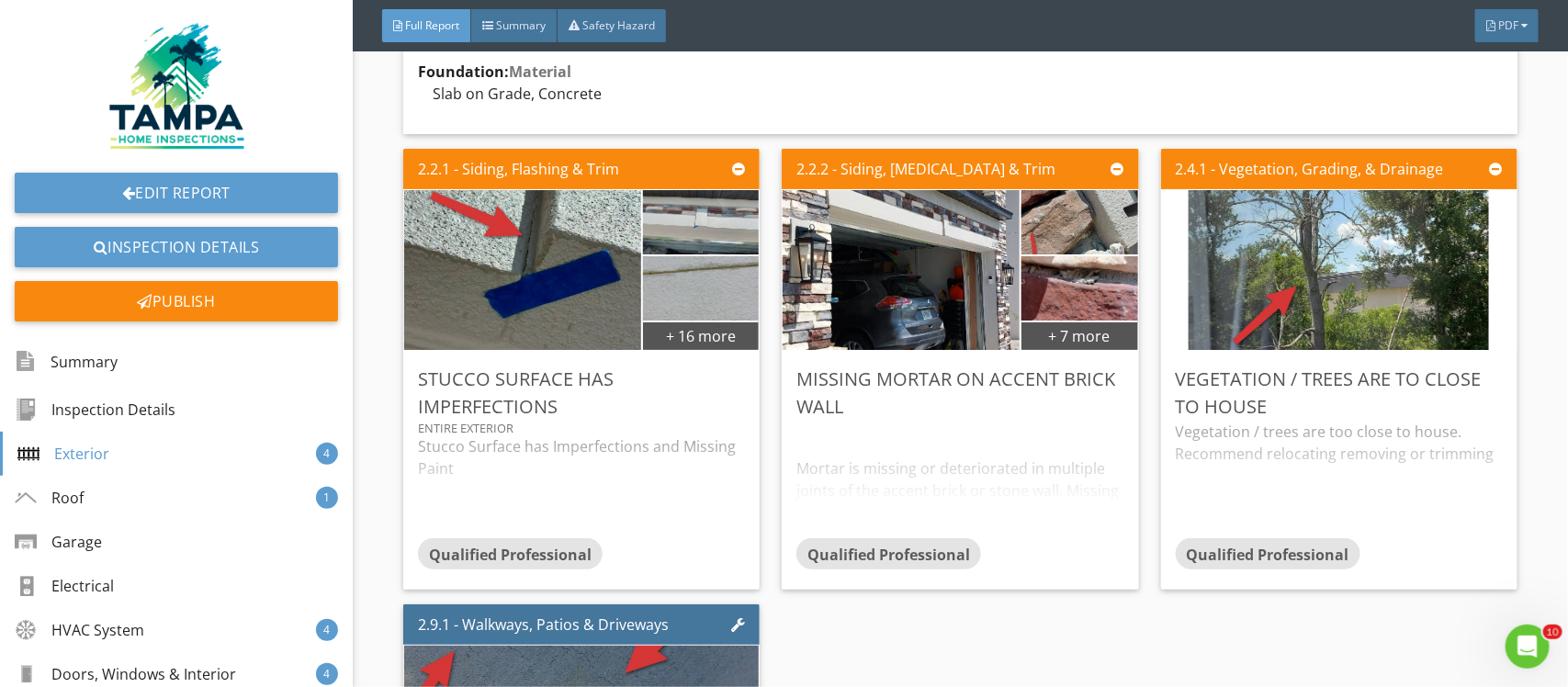 scroll, scrollTop: 2870, scrollLeft: 0, axis: vertical 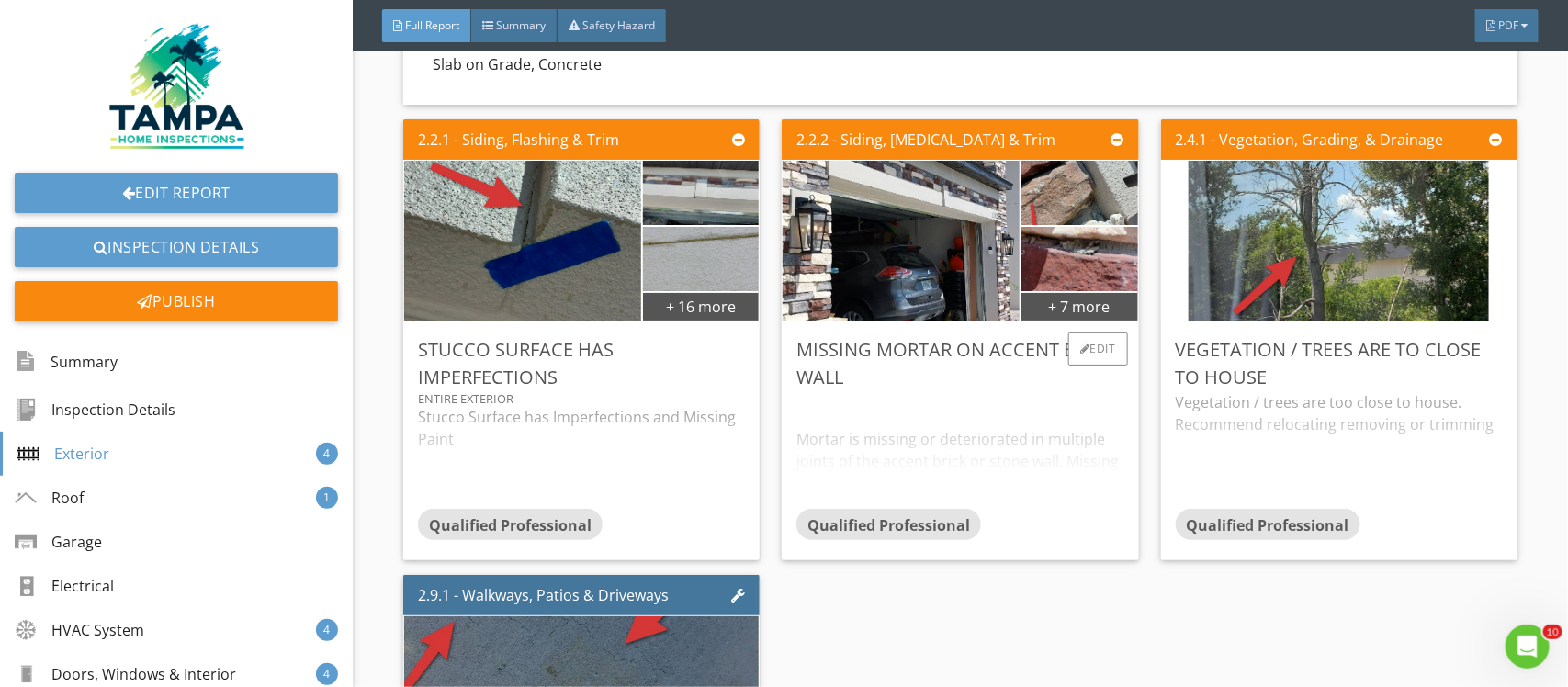 click on "Mortar is missing or deteriorated in multiple joints of the accent brick or stone wall. Missing mortar can allow moisture penetration, which may lead to brick damage, water intrusion, or reduced structural integrity over time. This condition may also contribute to pest entry points and accelerate weathering. Recommendation: Recommend repair of missing mortar joints (repointing) by a qualified masonry contractor to restore proper seal, prevent water intrusion, and maintain the wall’s structural performance." at bounding box center [960, 450] 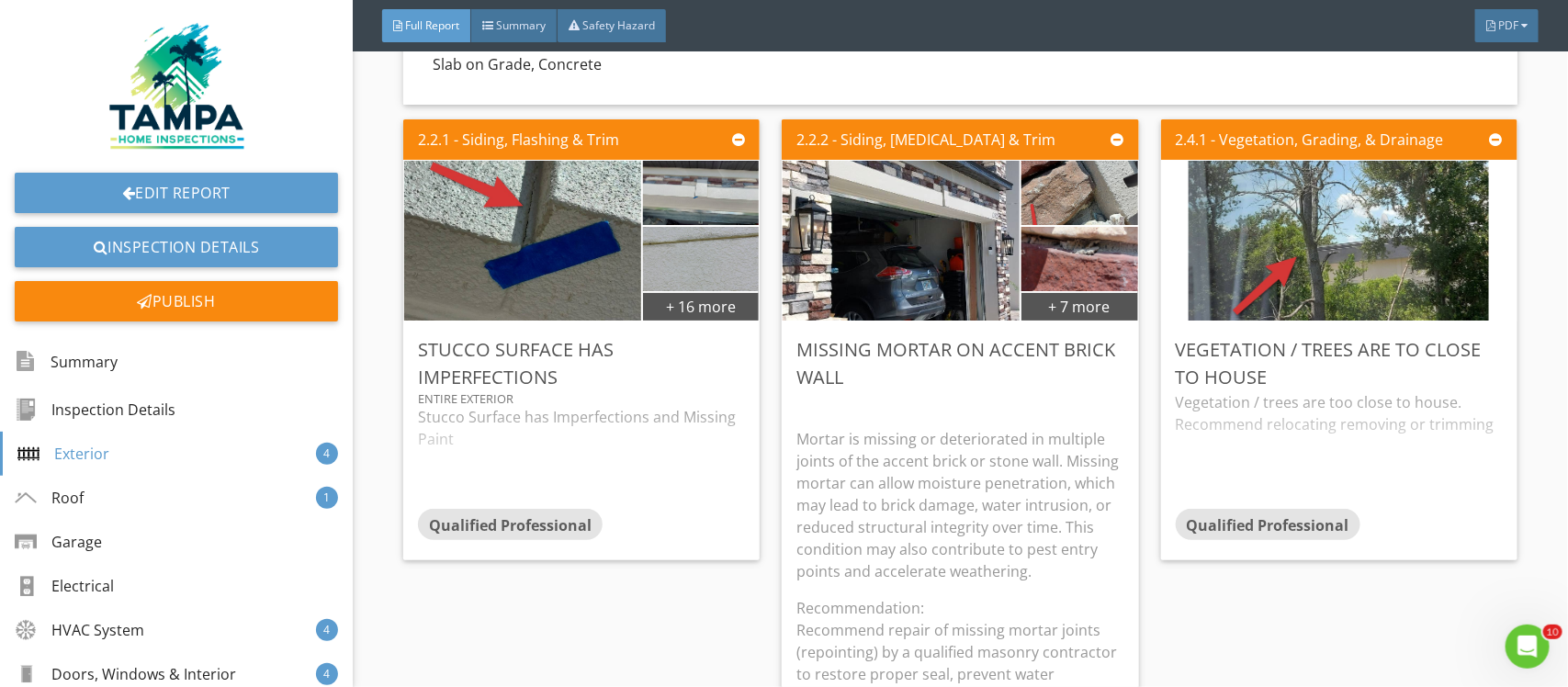 scroll, scrollTop: 2641, scrollLeft: 0, axis: vertical 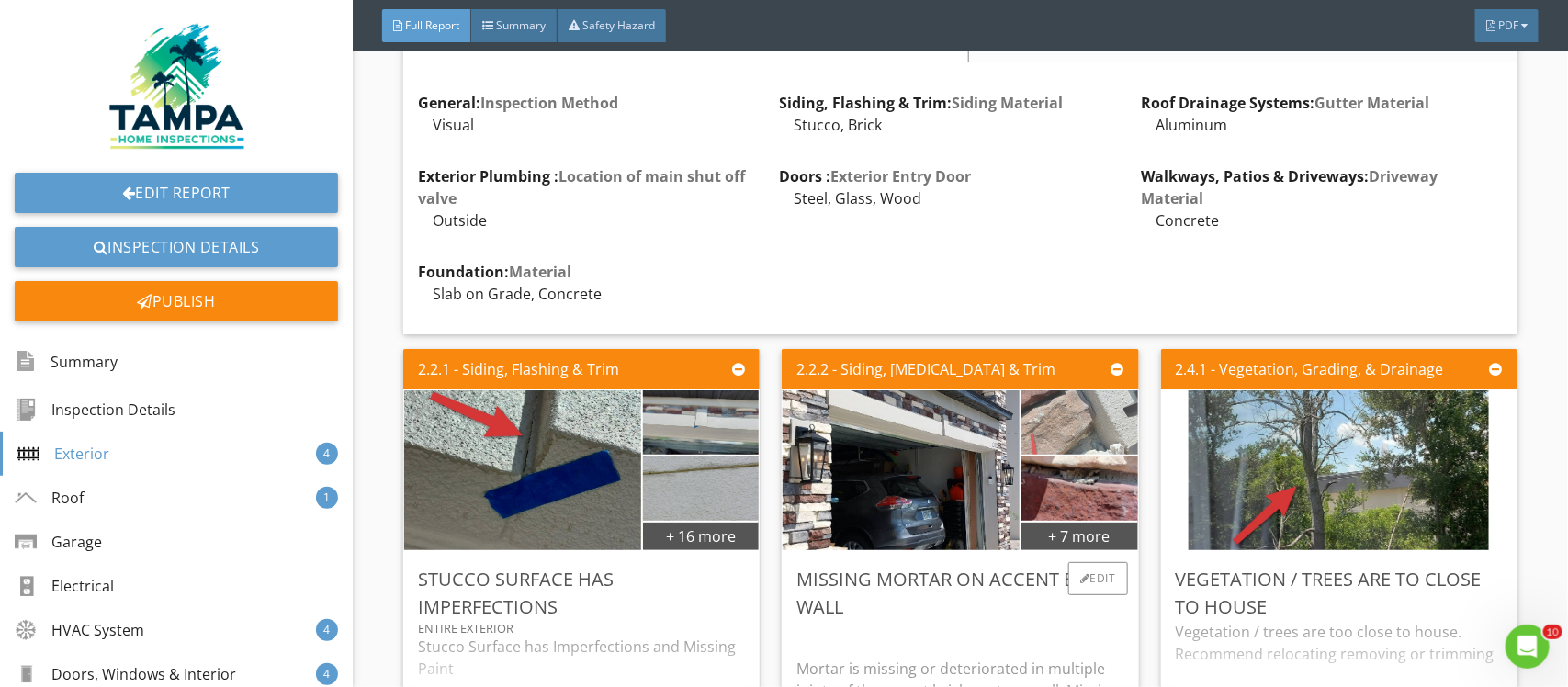 click at bounding box center (1079, 422) 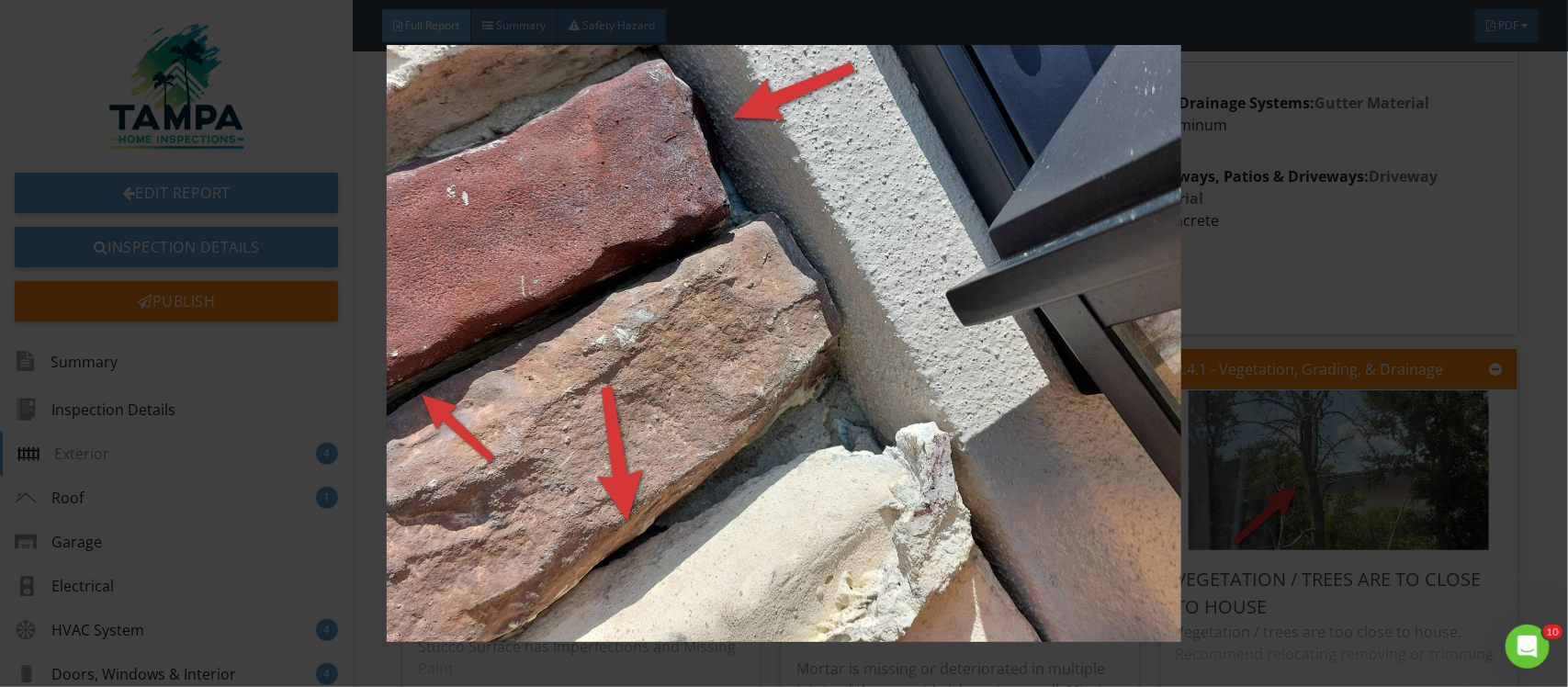 click at bounding box center [784, 344] 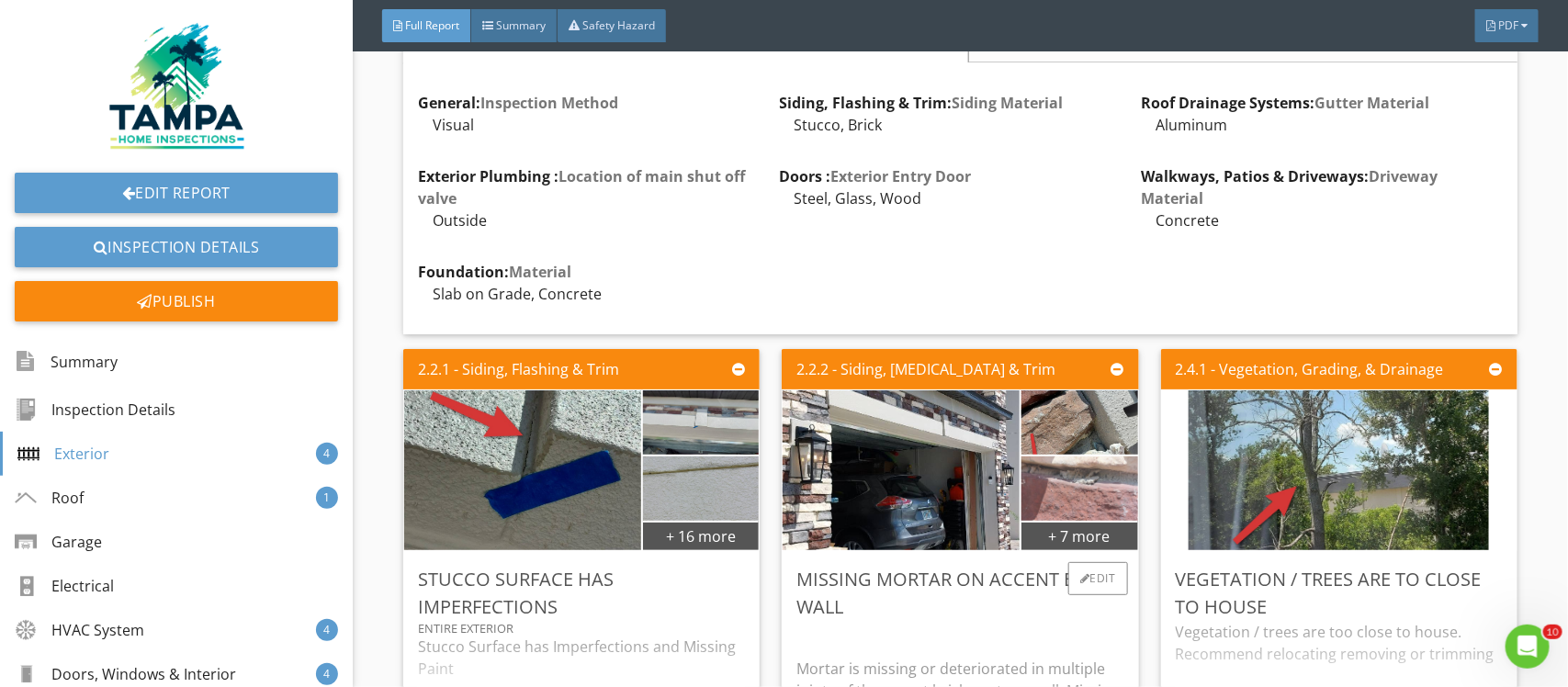 click at bounding box center (1079, 488) 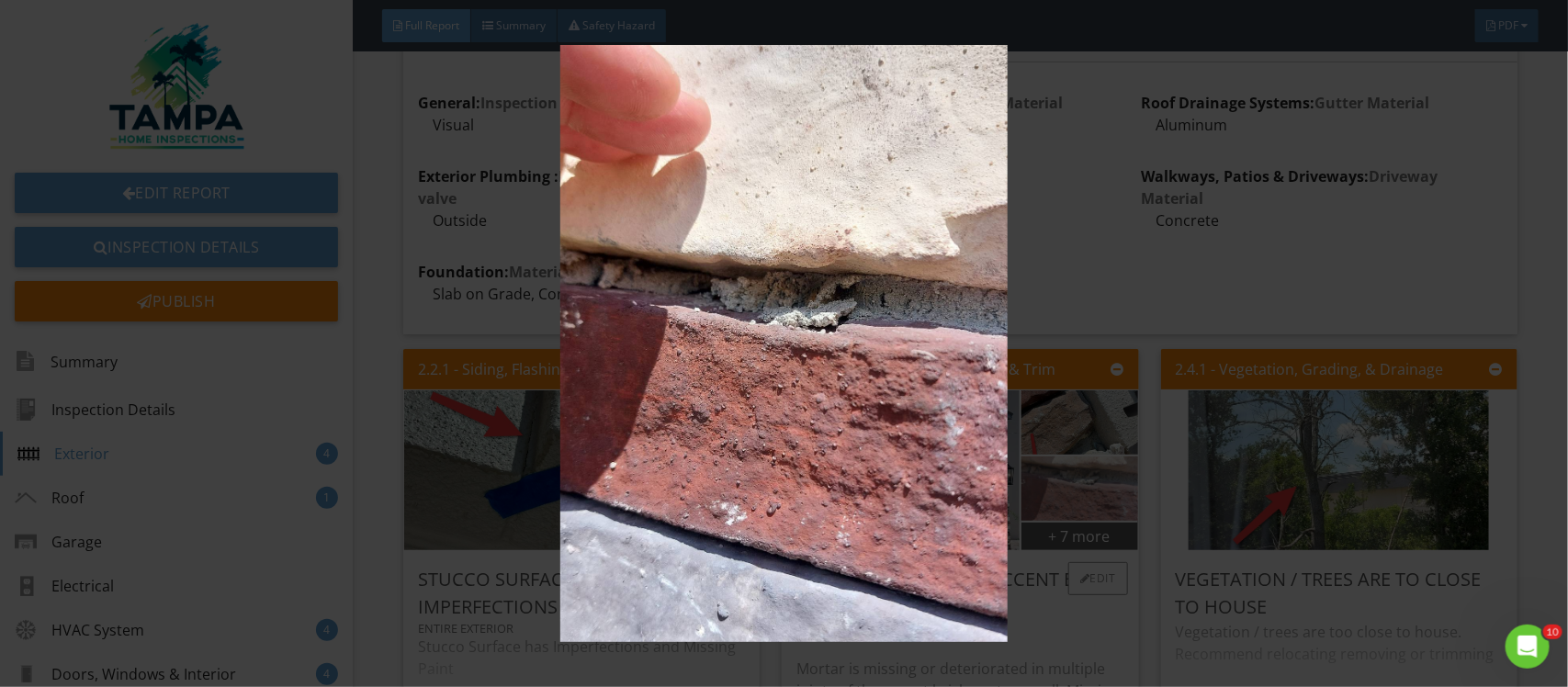 click at bounding box center (784, 344) 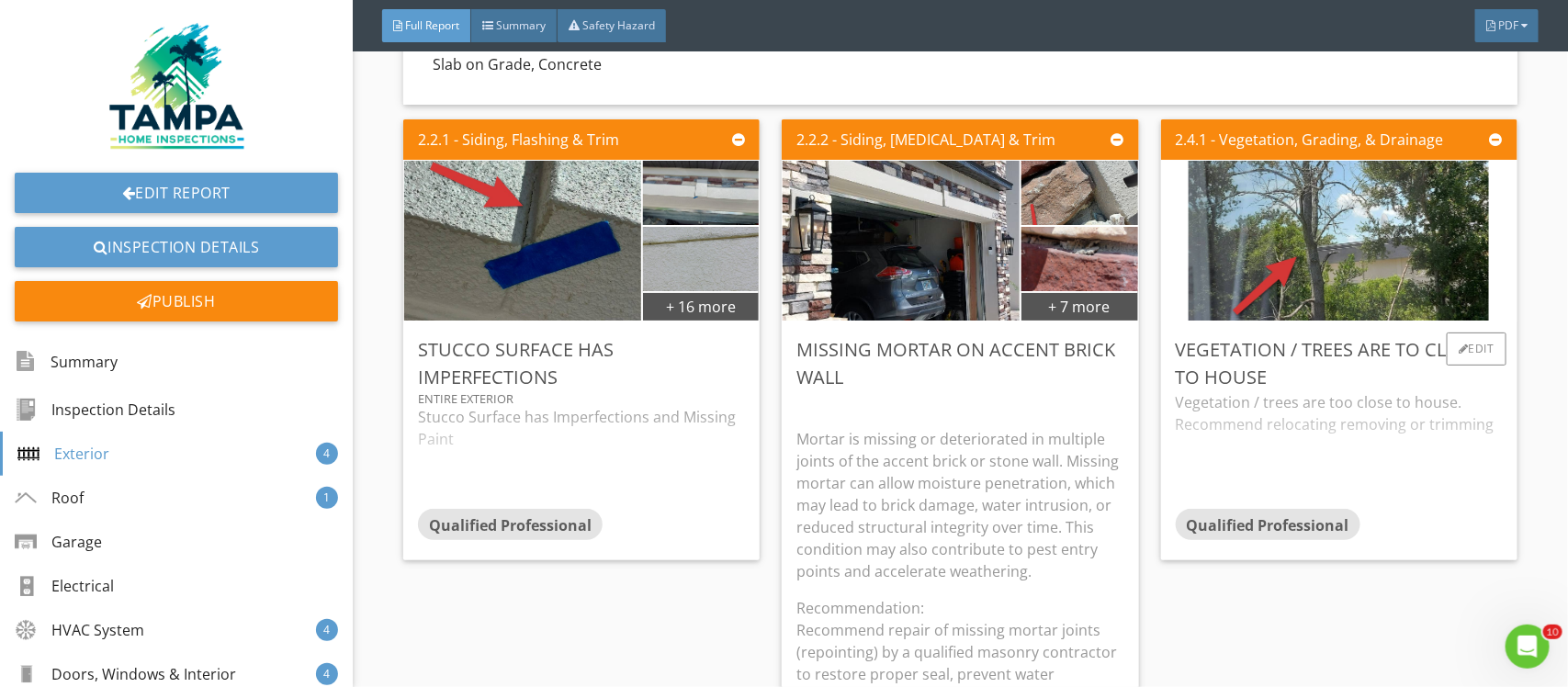 scroll, scrollTop: 2985, scrollLeft: 0, axis: vertical 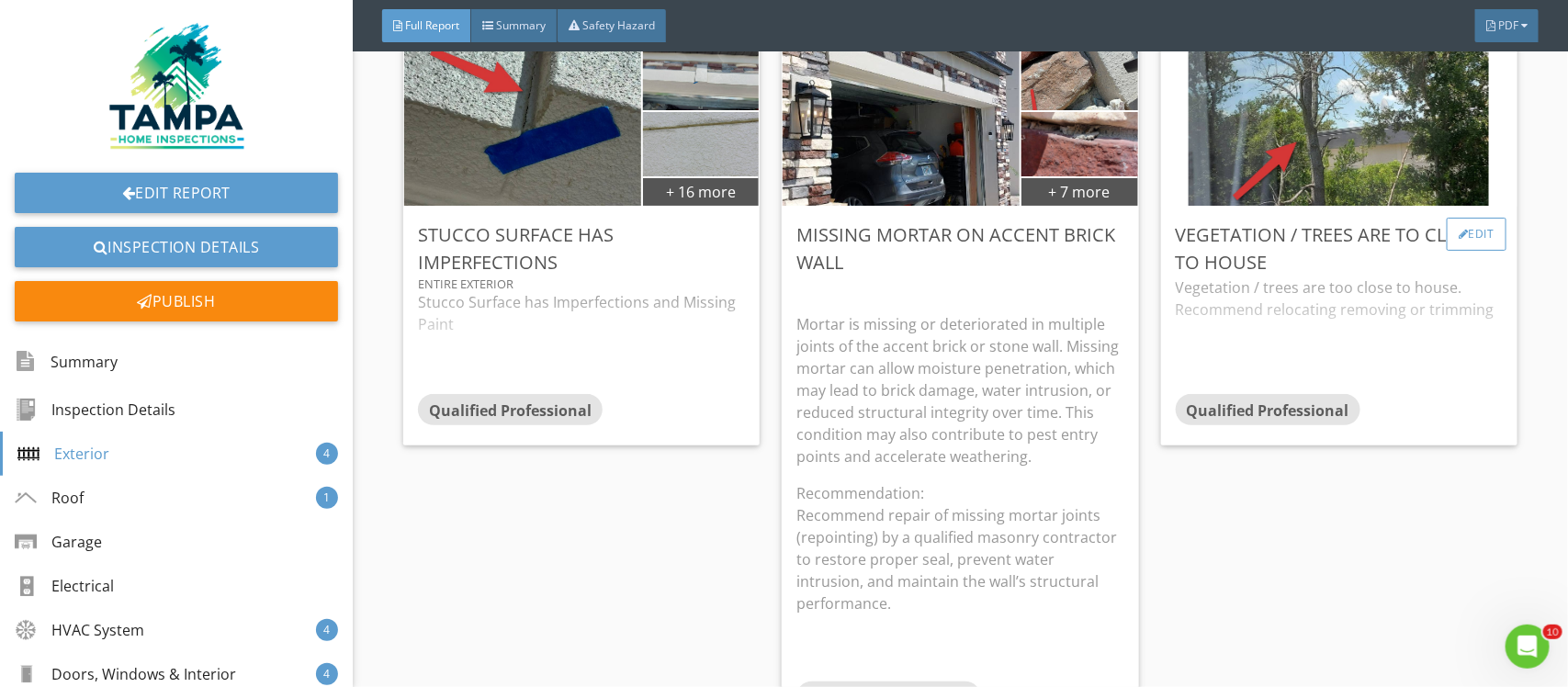 click on "Edit" at bounding box center [1476, 234] 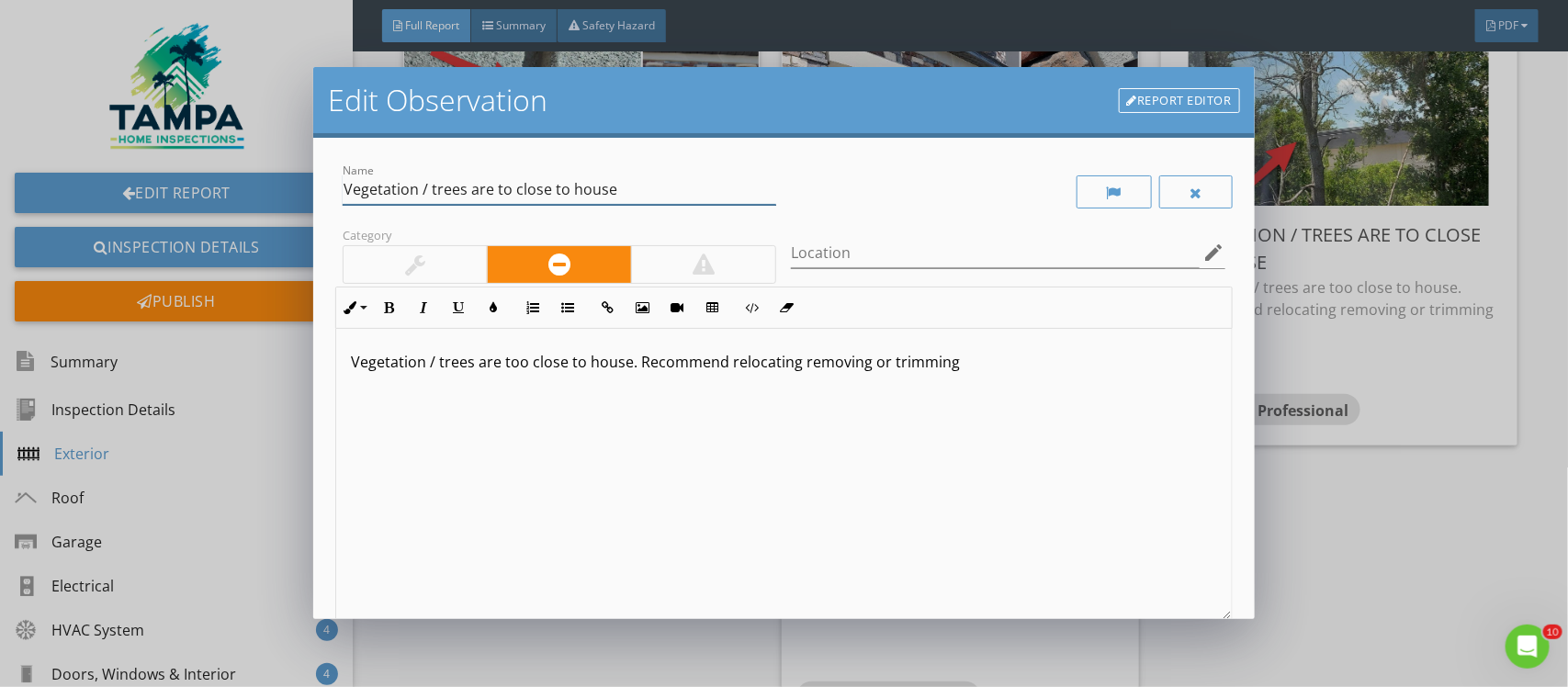 click on "Vegetation / trees are to close to house" at bounding box center (559, 189) 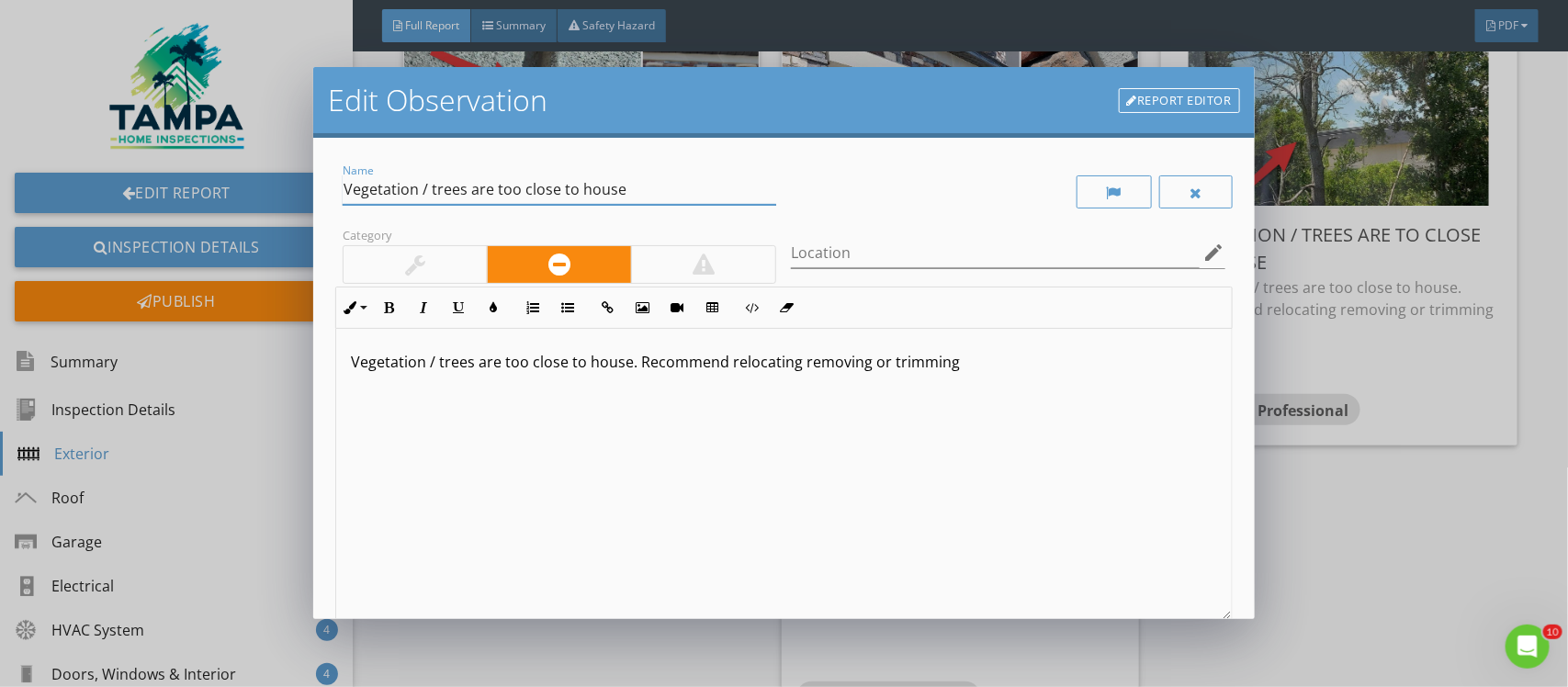 scroll, scrollTop: 1, scrollLeft: 0, axis: vertical 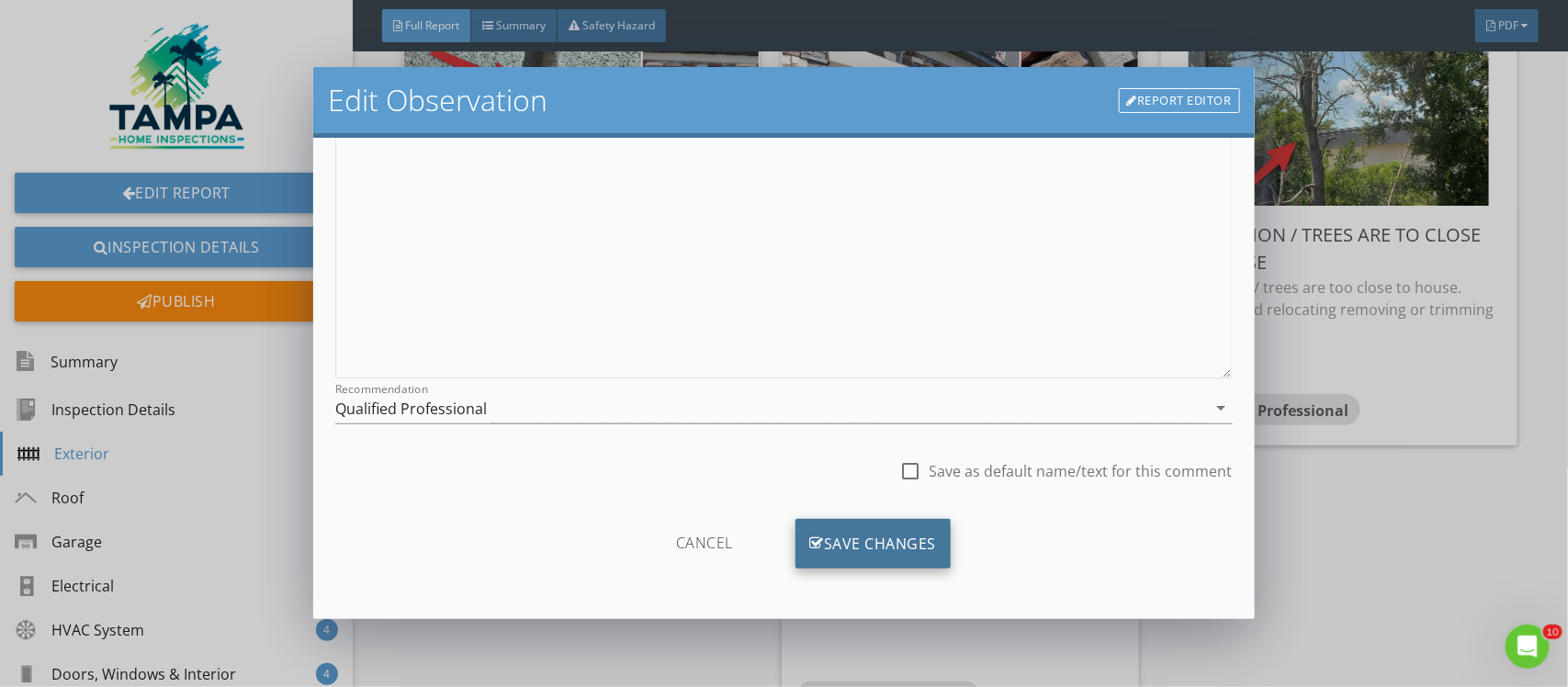 type on "Vegetation / trees are too close to house" 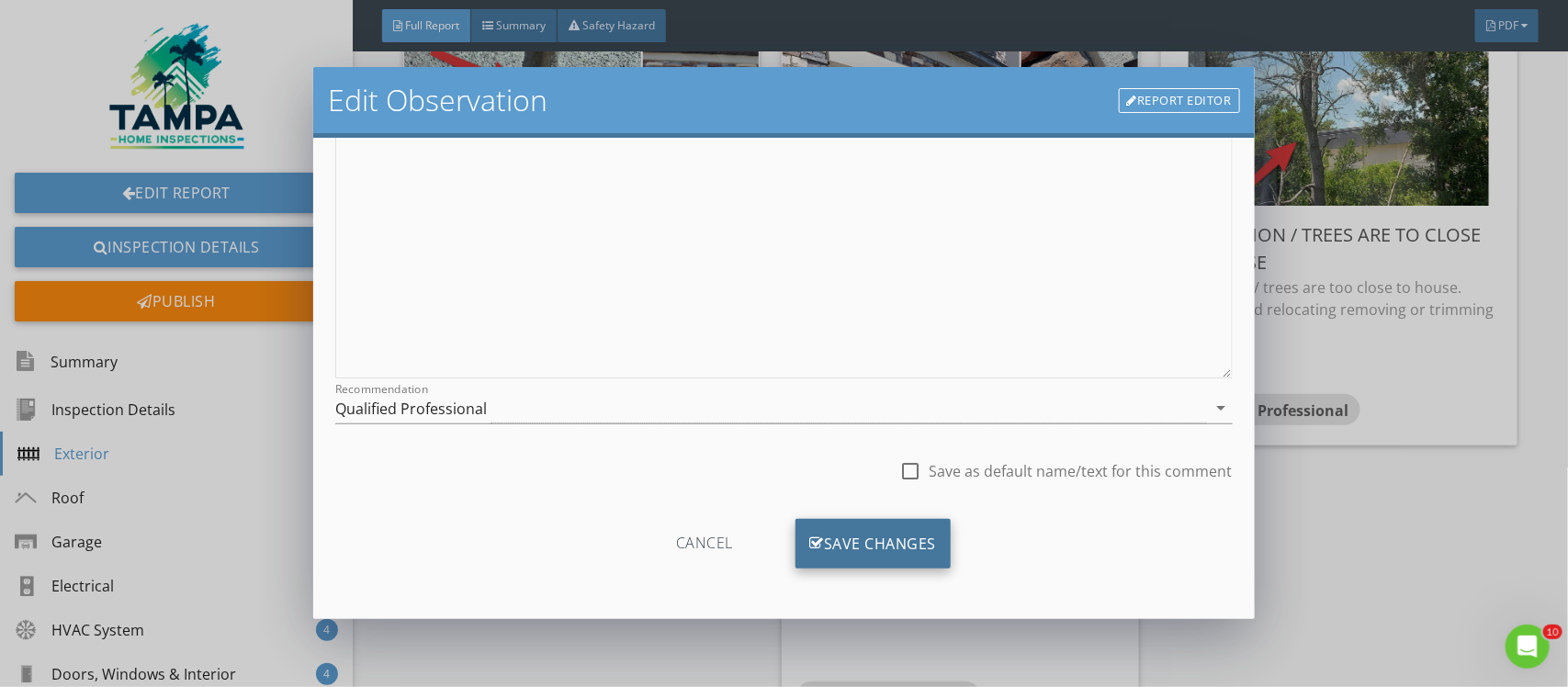 click on "Save Changes" at bounding box center [874, 544] 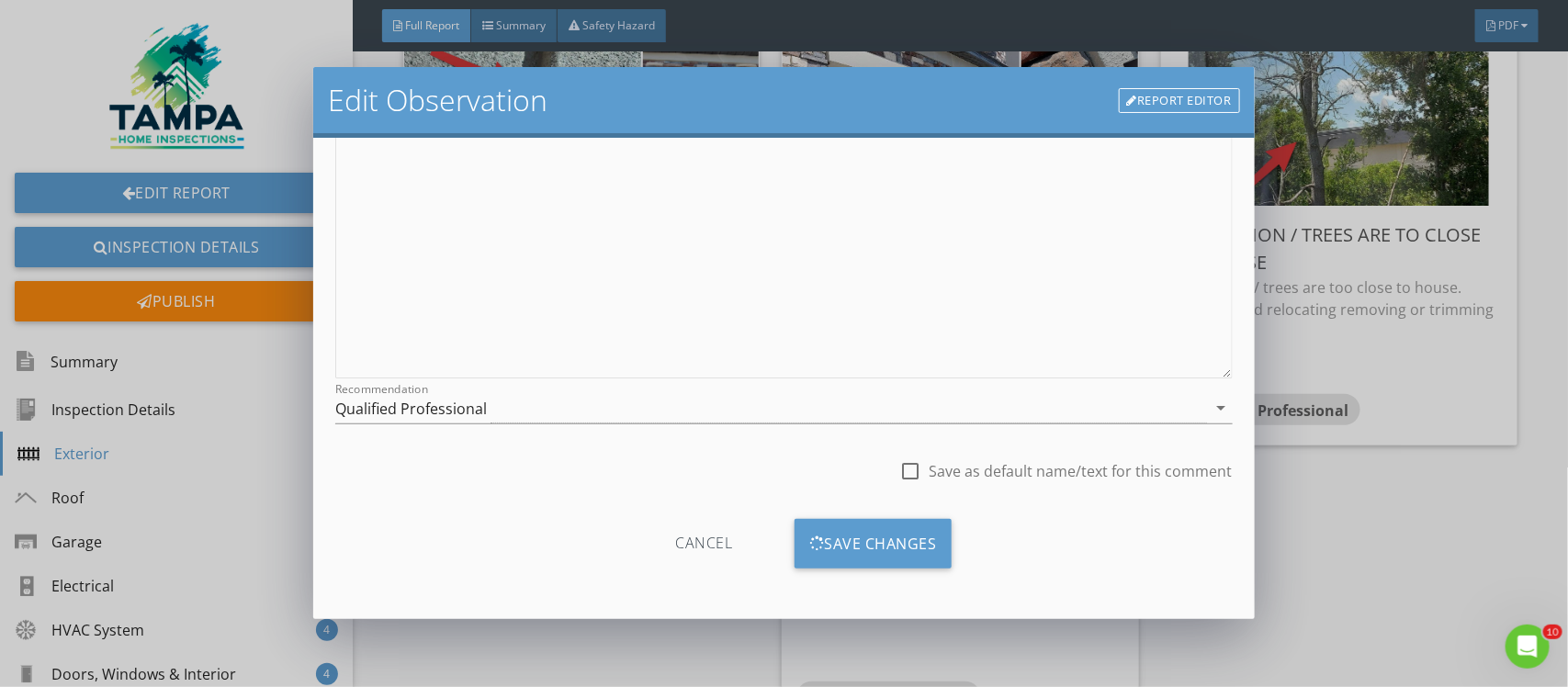 scroll, scrollTop: 25, scrollLeft: 0, axis: vertical 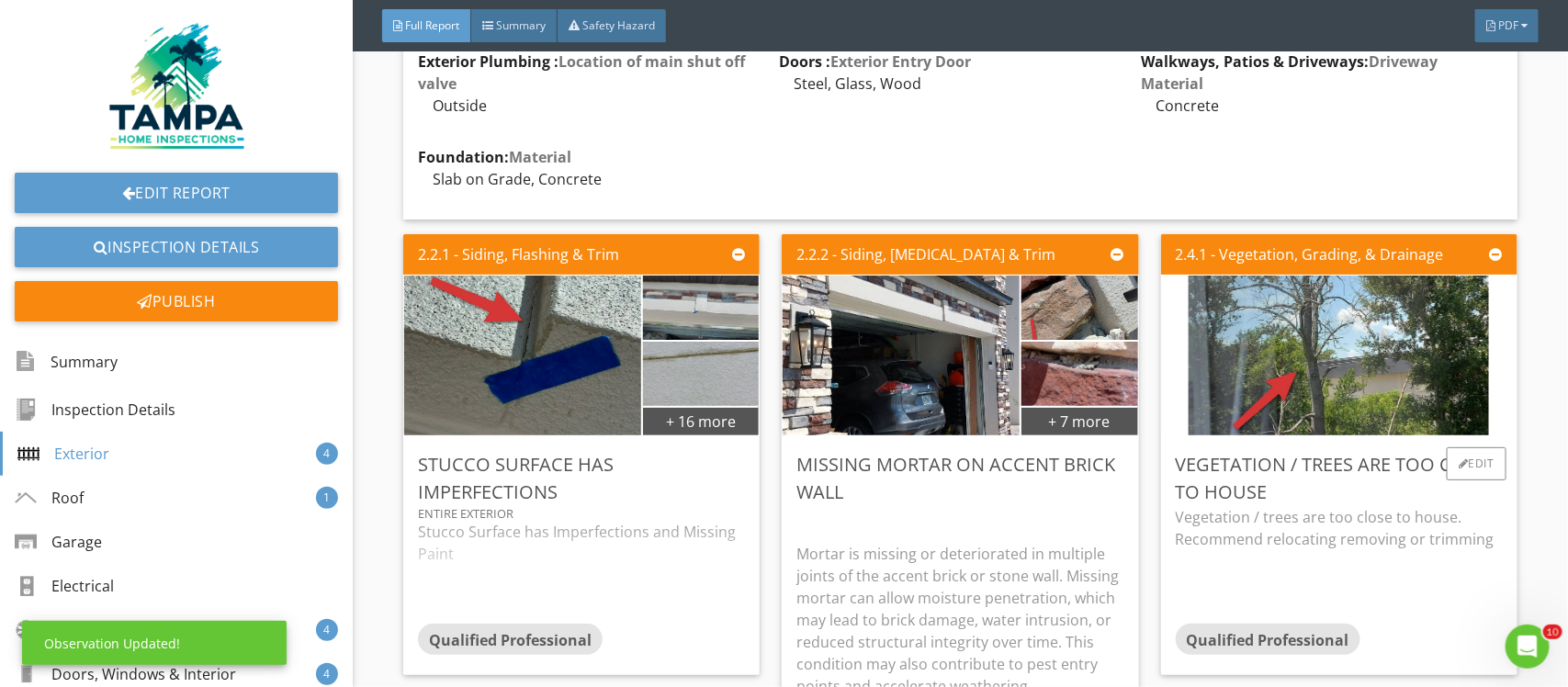 click on "Vegetation / trees are too close to house
Vegetation / trees are too close to house. Recommend relocating removing or trimming   Qualified Professional
Edit" at bounding box center [1339, 556] 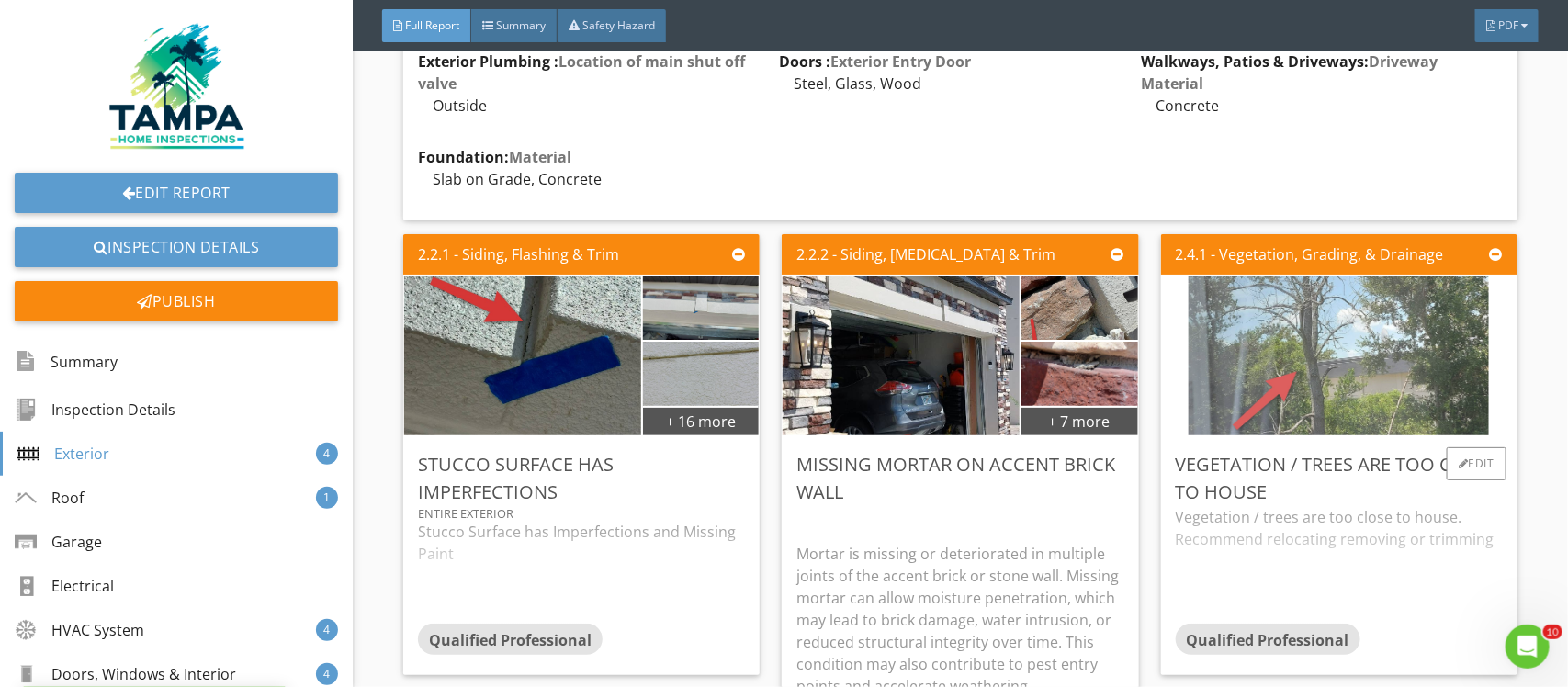 click at bounding box center [1338, 355] 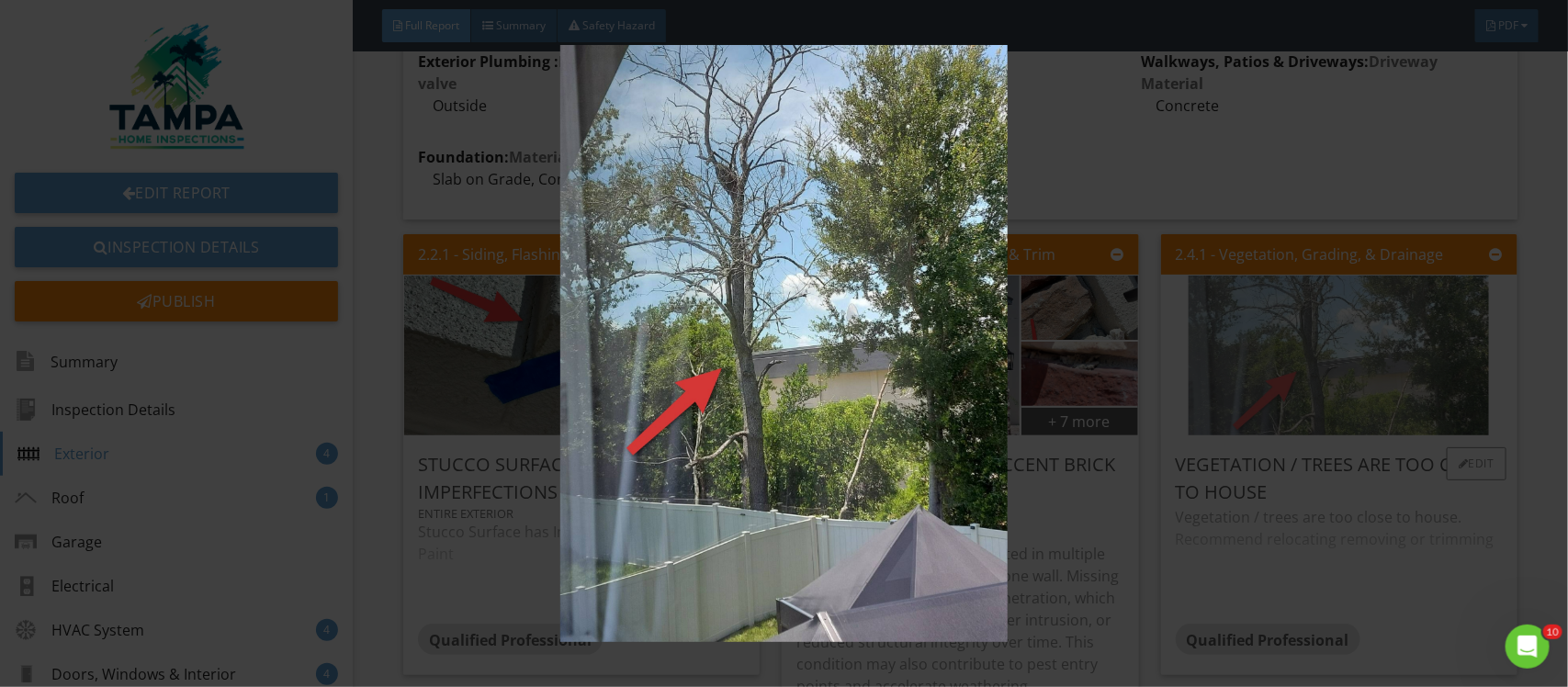click at bounding box center [784, 344] 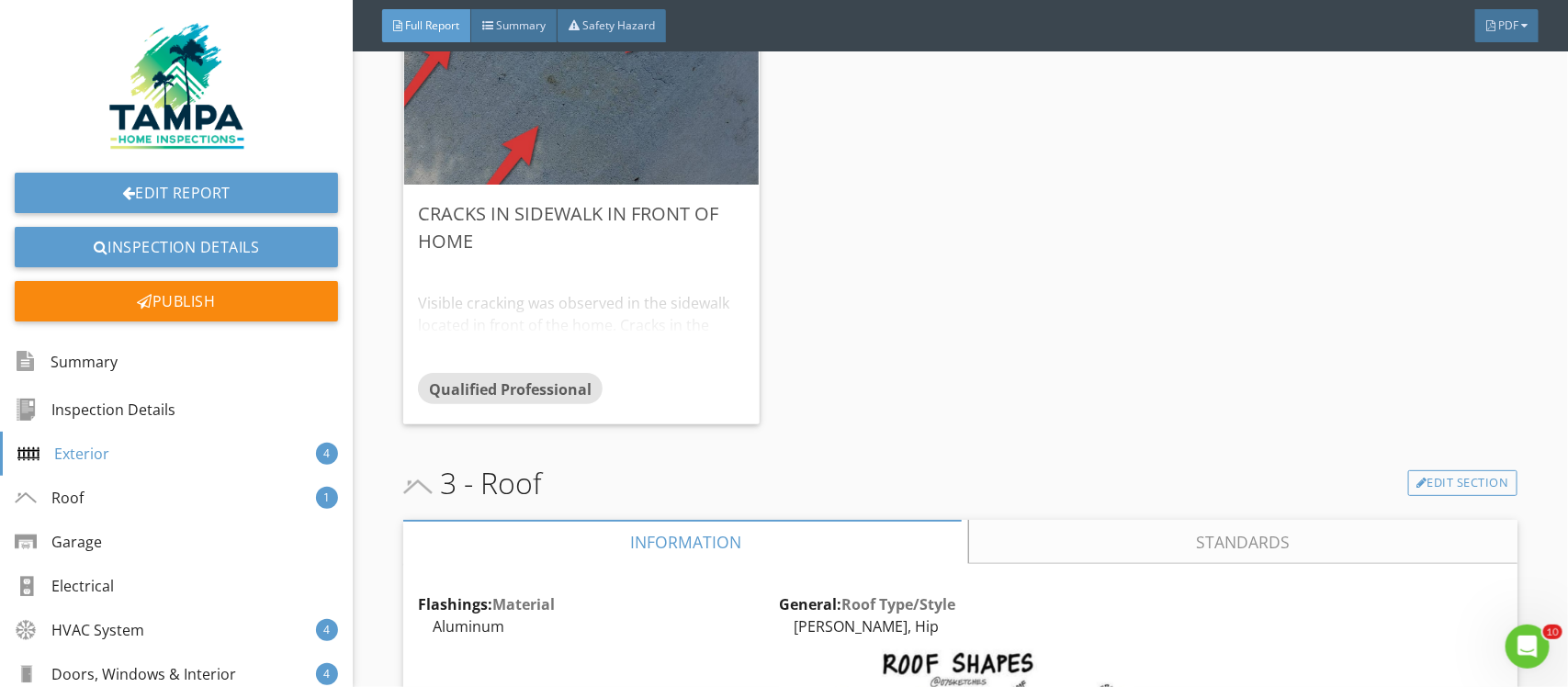scroll, scrollTop: 3789, scrollLeft: 0, axis: vertical 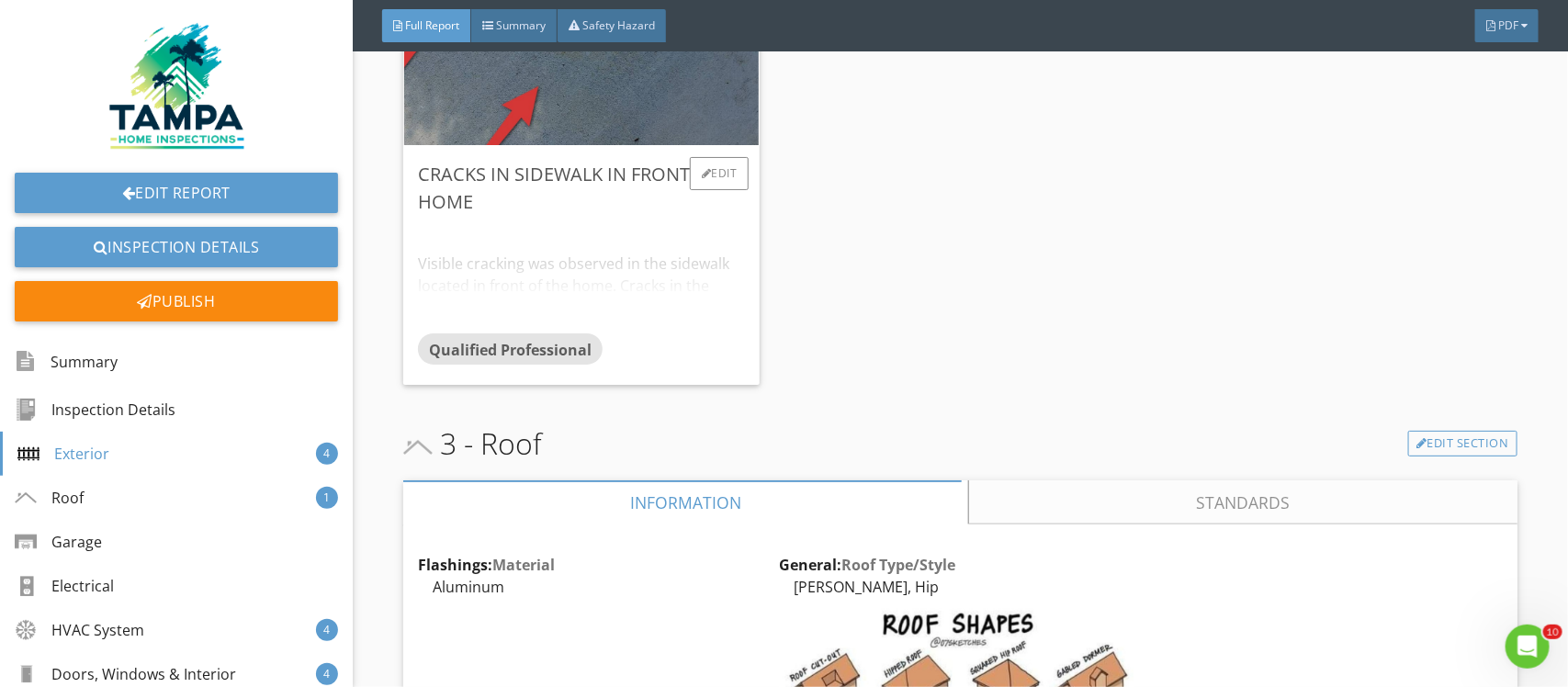 click on "Cracks in Sidewalk in Front of Home" at bounding box center (581, 188) 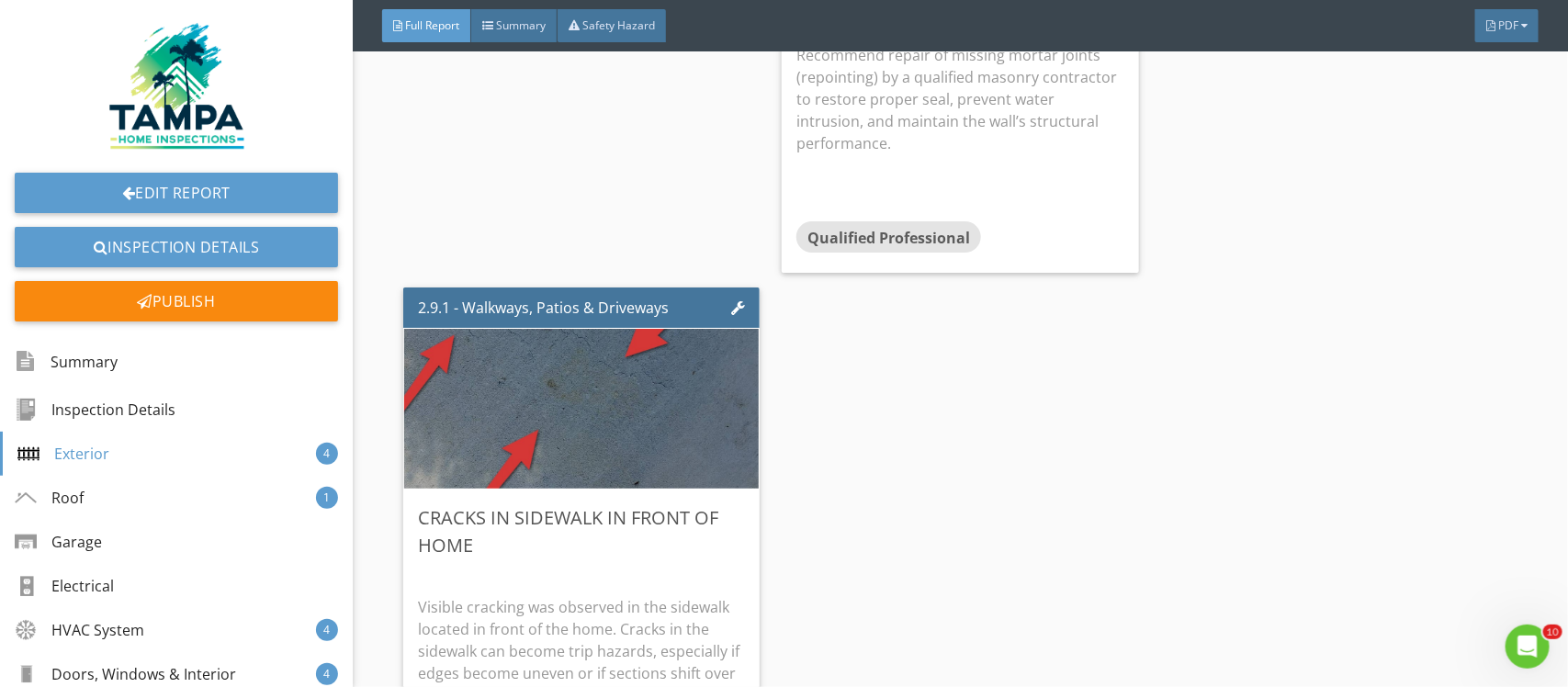 scroll, scrollTop: 3444, scrollLeft: 0, axis: vertical 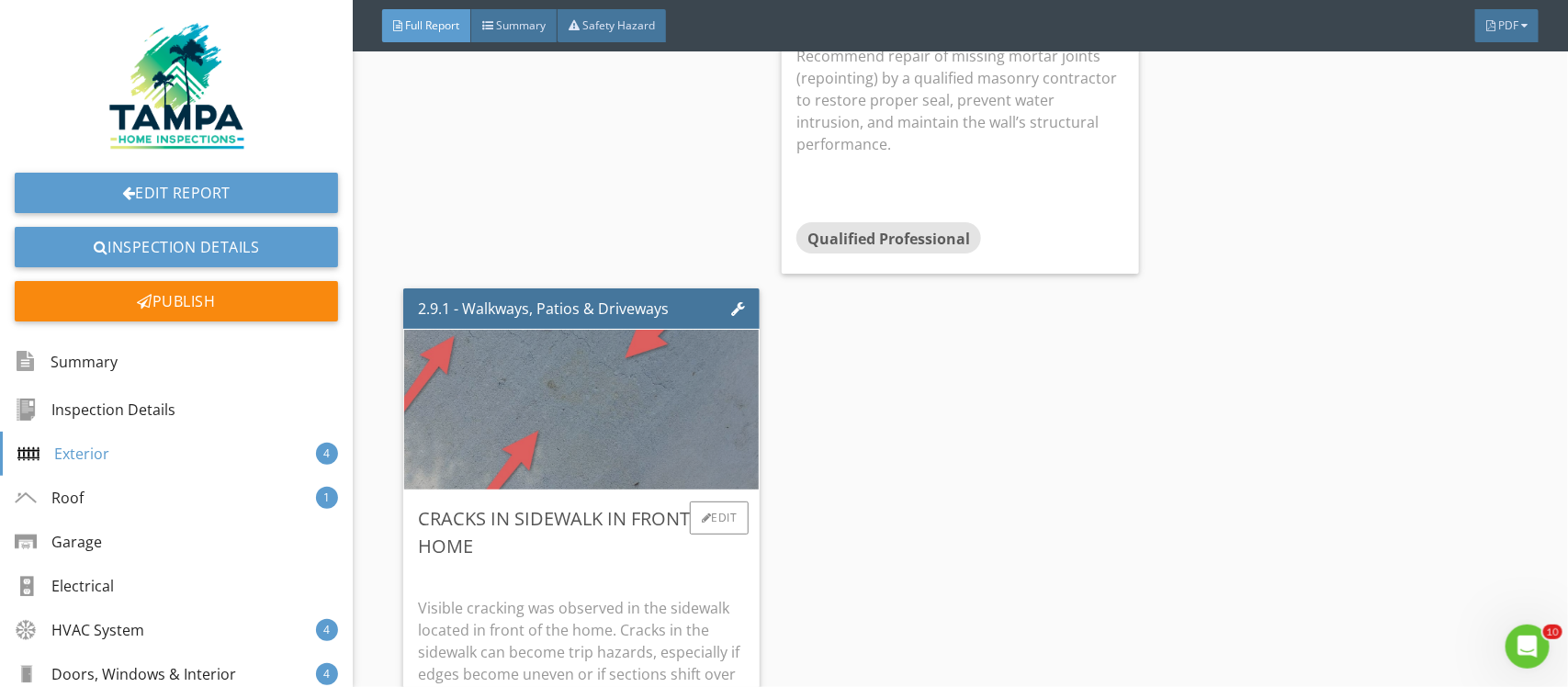 click at bounding box center [581, 410] 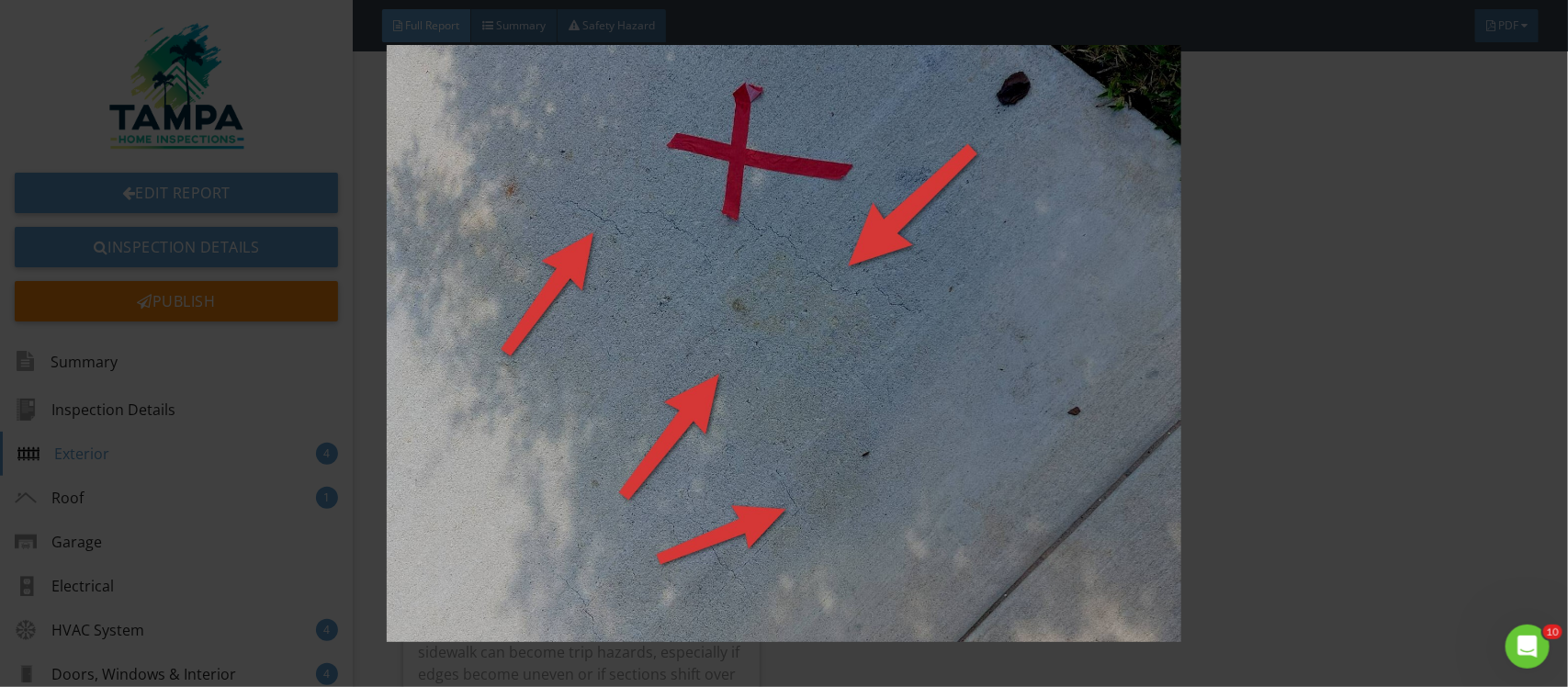 click at bounding box center (784, 344) 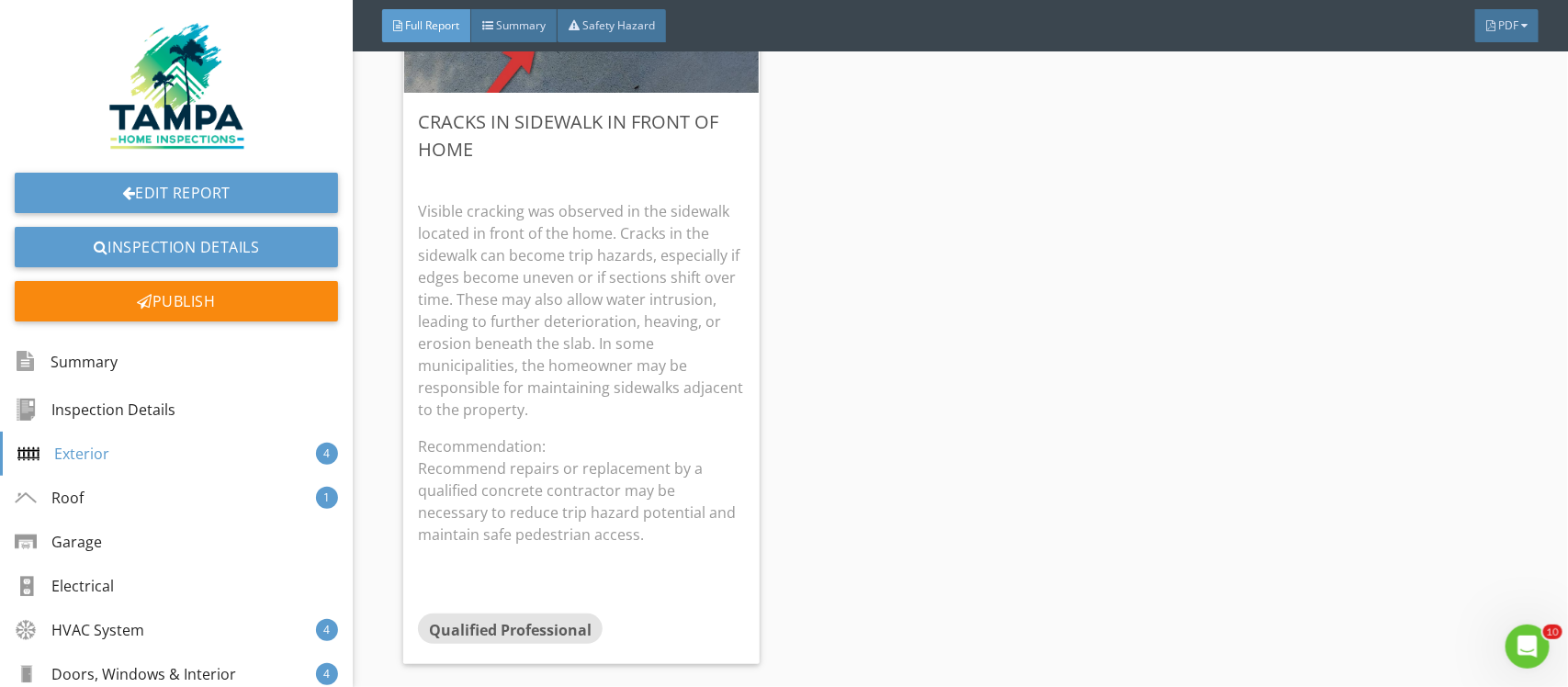 scroll, scrollTop: 3903, scrollLeft: 0, axis: vertical 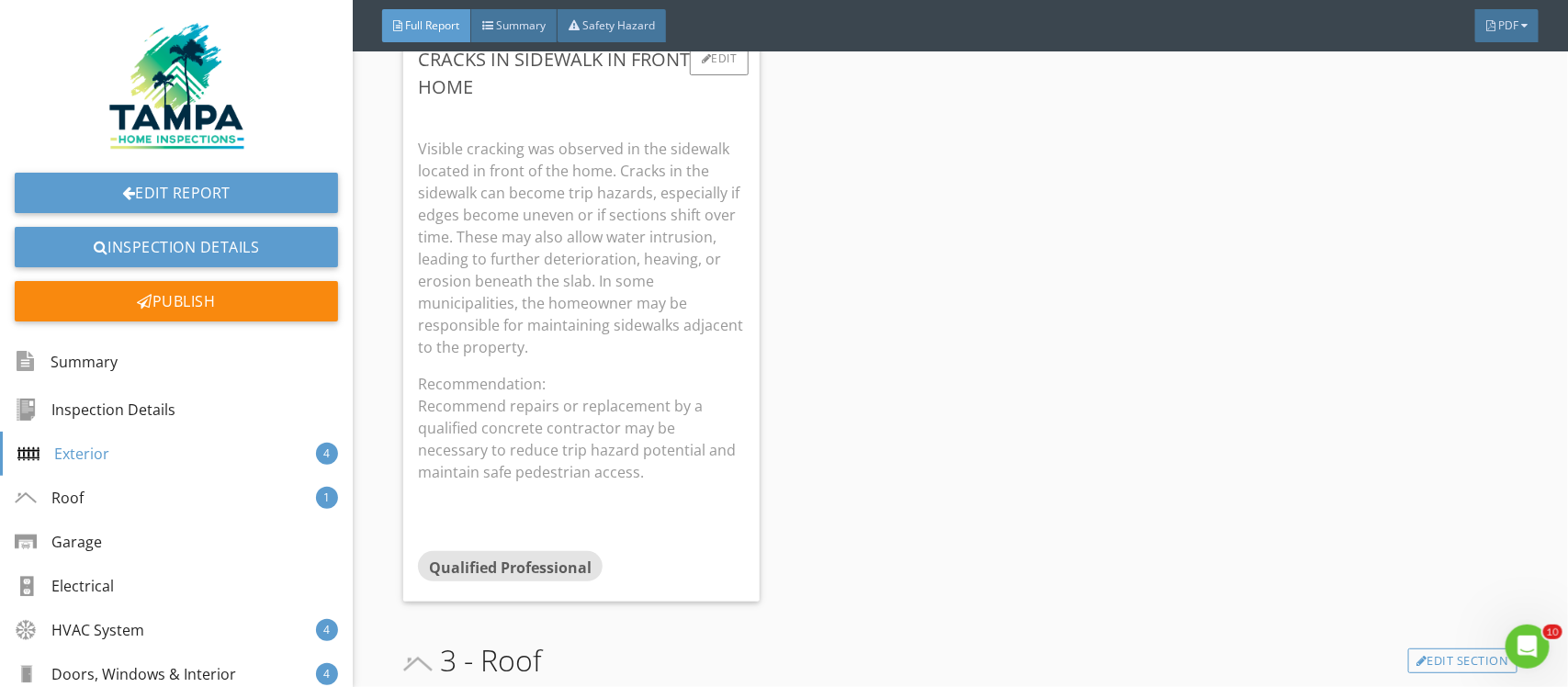 click on "Recommendation: Recommend repairs or replacement by a qualified concrete contractor may be necessary to reduce trip hazard potential and maintain safe pedestrian access." at bounding box center [581, 428] 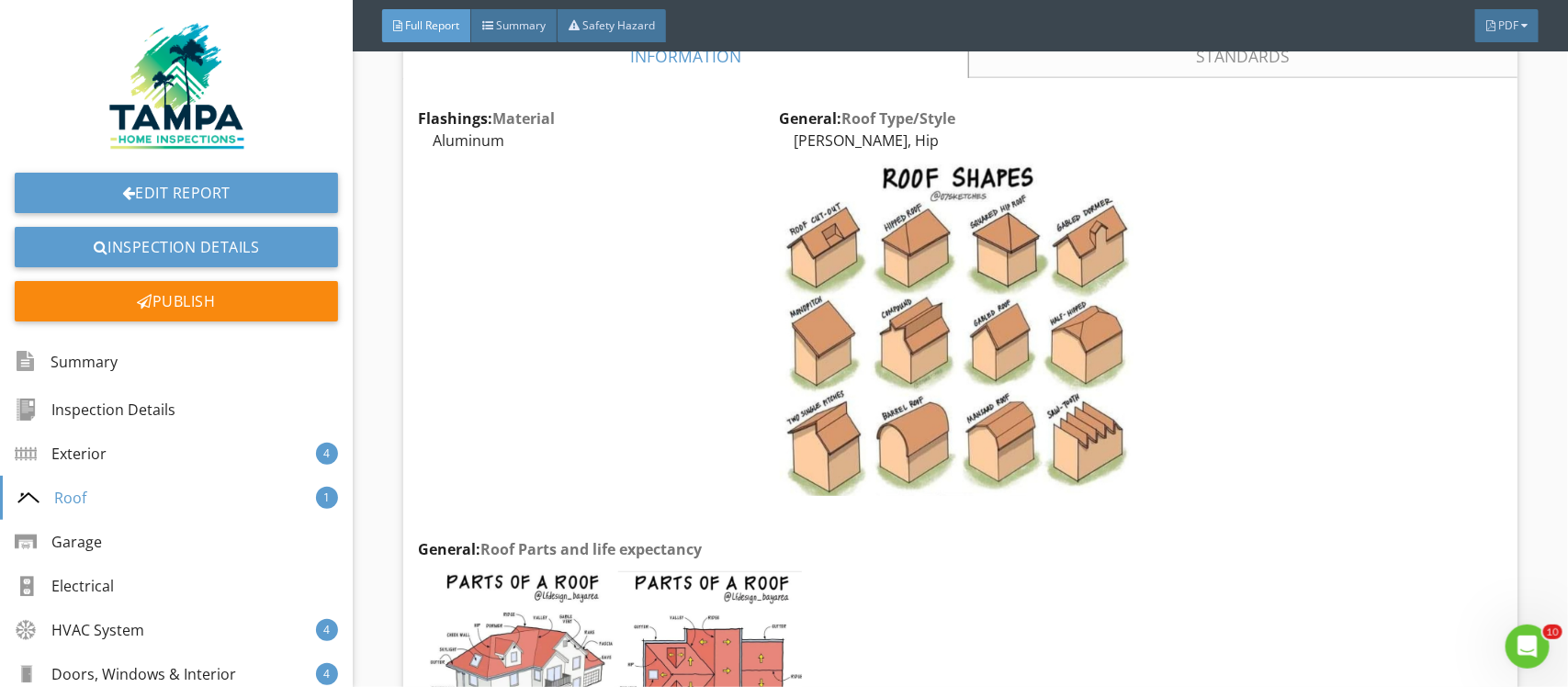 scroll, scrollTop: 4248, scrollLeft: 0, axis: vertical 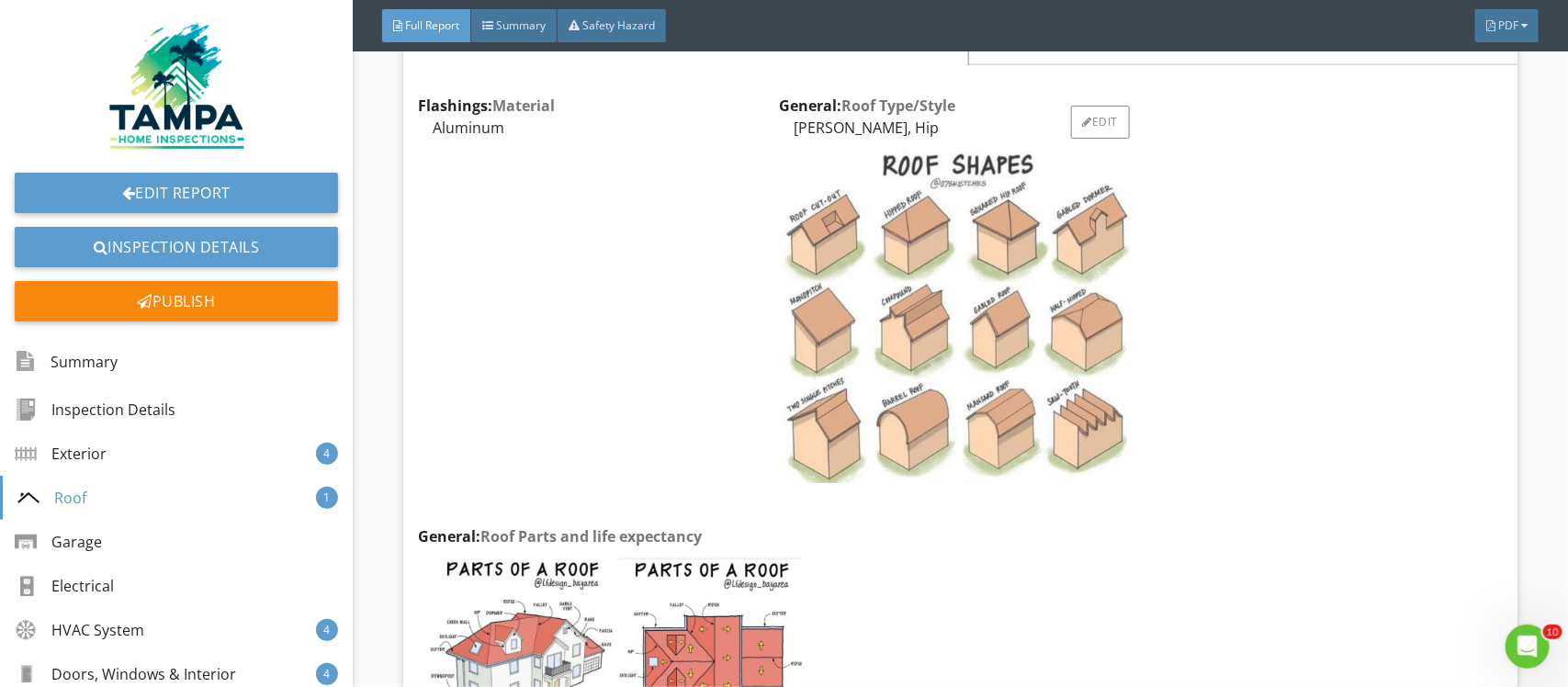 click at bounding box center (957, 314) 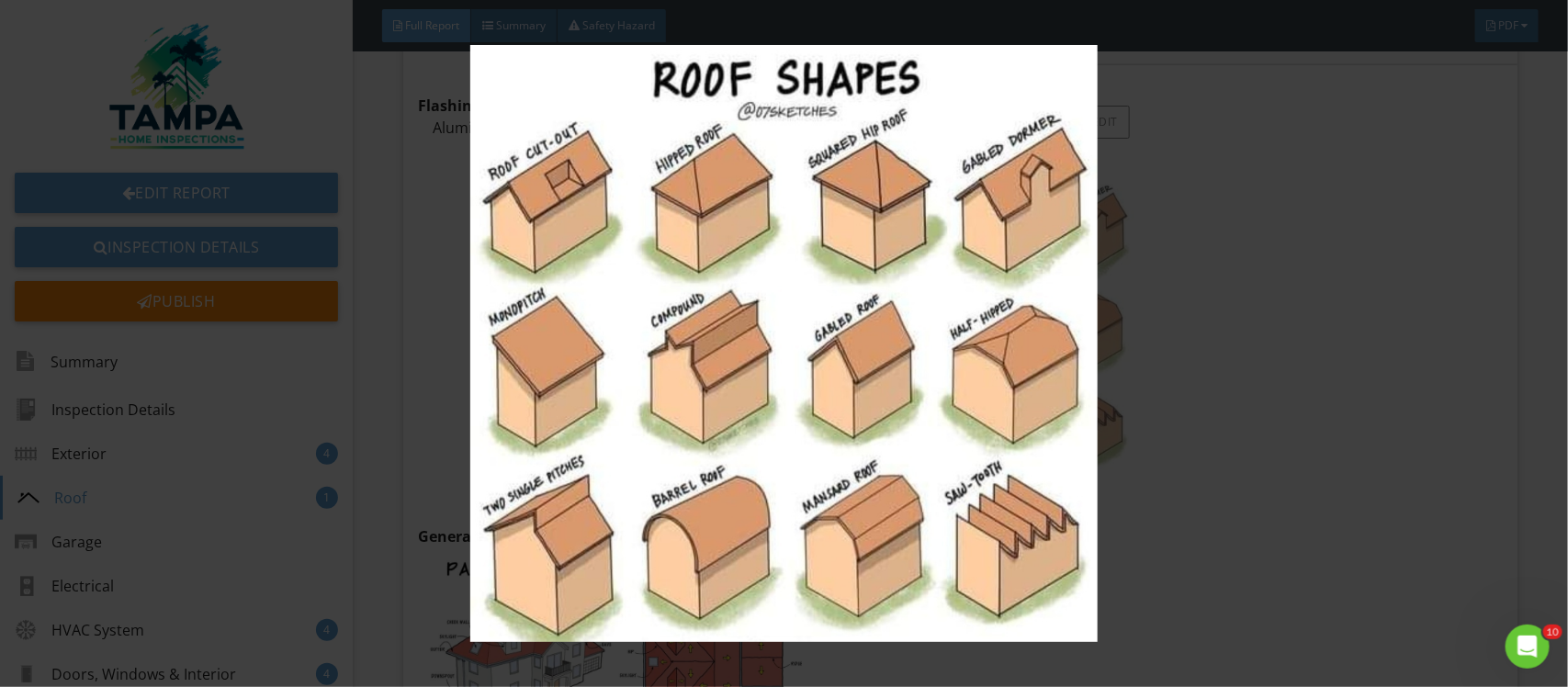 click at bounding box center (784, 344) 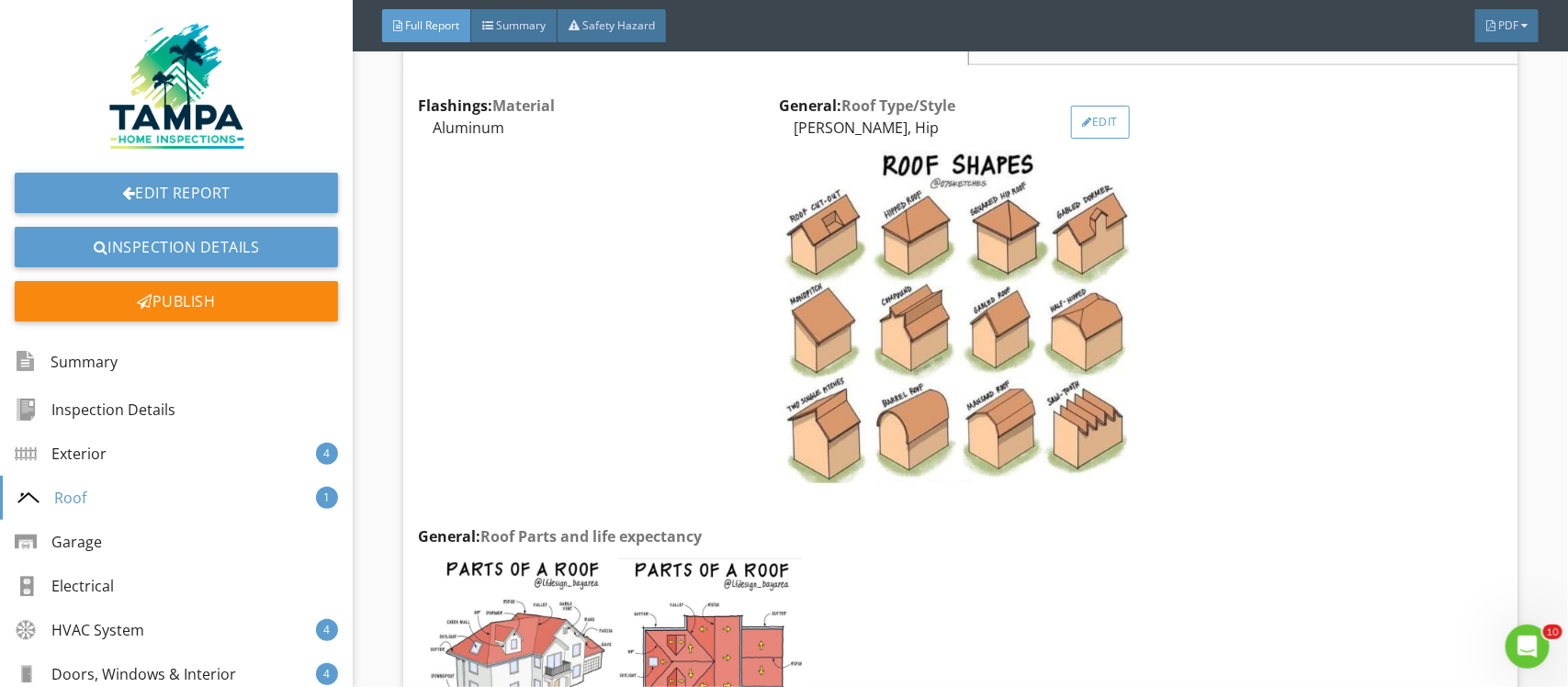 click on "Edit" at bounding box center (1100, 122) 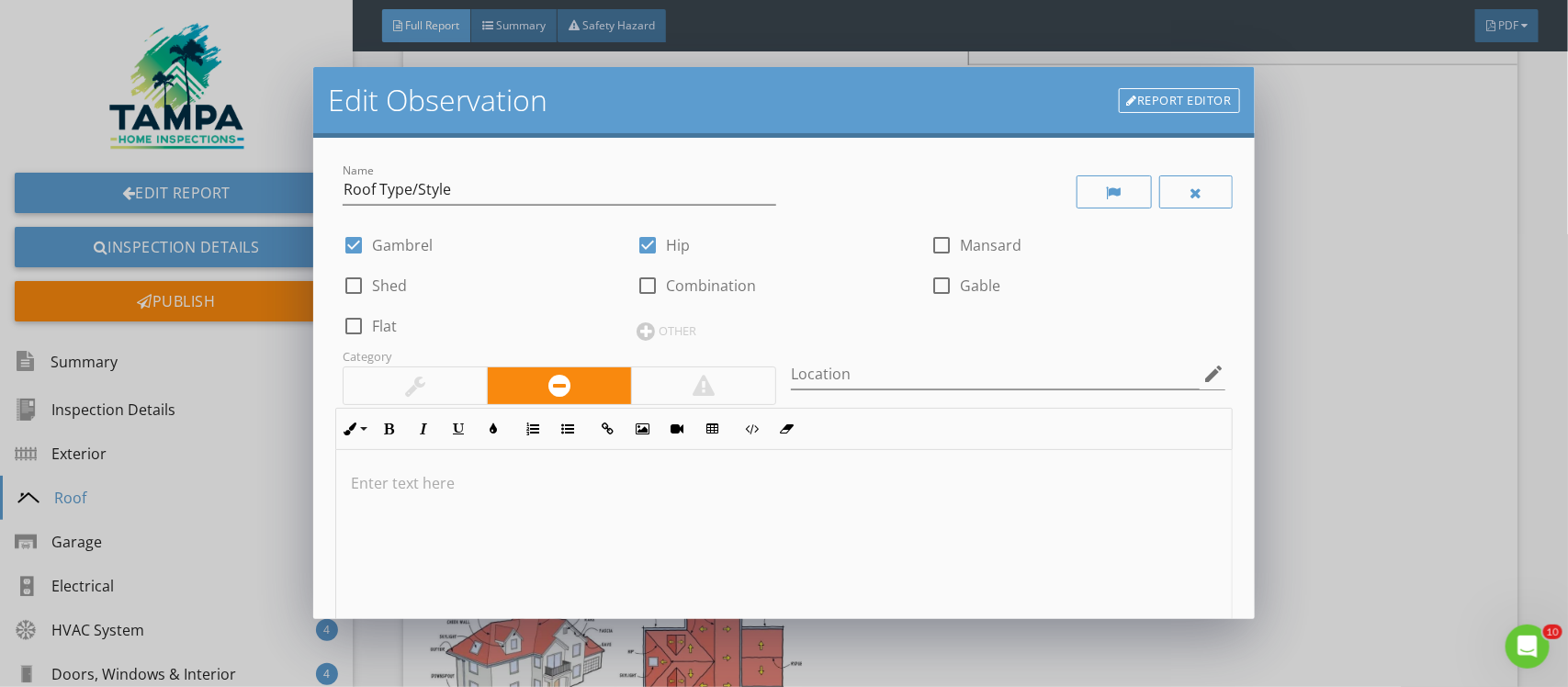 click on "Edit Observation
Report Editor
Name Roof Type/Style       check_box [PERSON_NAME] check_box Hip check_box_outline_blank Mansard check_box_outline_blank Shed check_box_outline_blank Combination check_box_outline_blank [PERSON_NAME] check_box_outline_blank Flat     OTHER           Category               Location edit   Inline Style XLarge Large Normal Small Light Small/Light Bold Italic Underline Colors Ordered List Unordered List Insert Link Insert Image Insert Video Insert Table Code View Clear Formatting Enter text here   Recommendation arrow_drop_down     check_box_outline_blank Save as default name/text for this comment   Cancel
Save Changes" at bounding box center (784, 344) 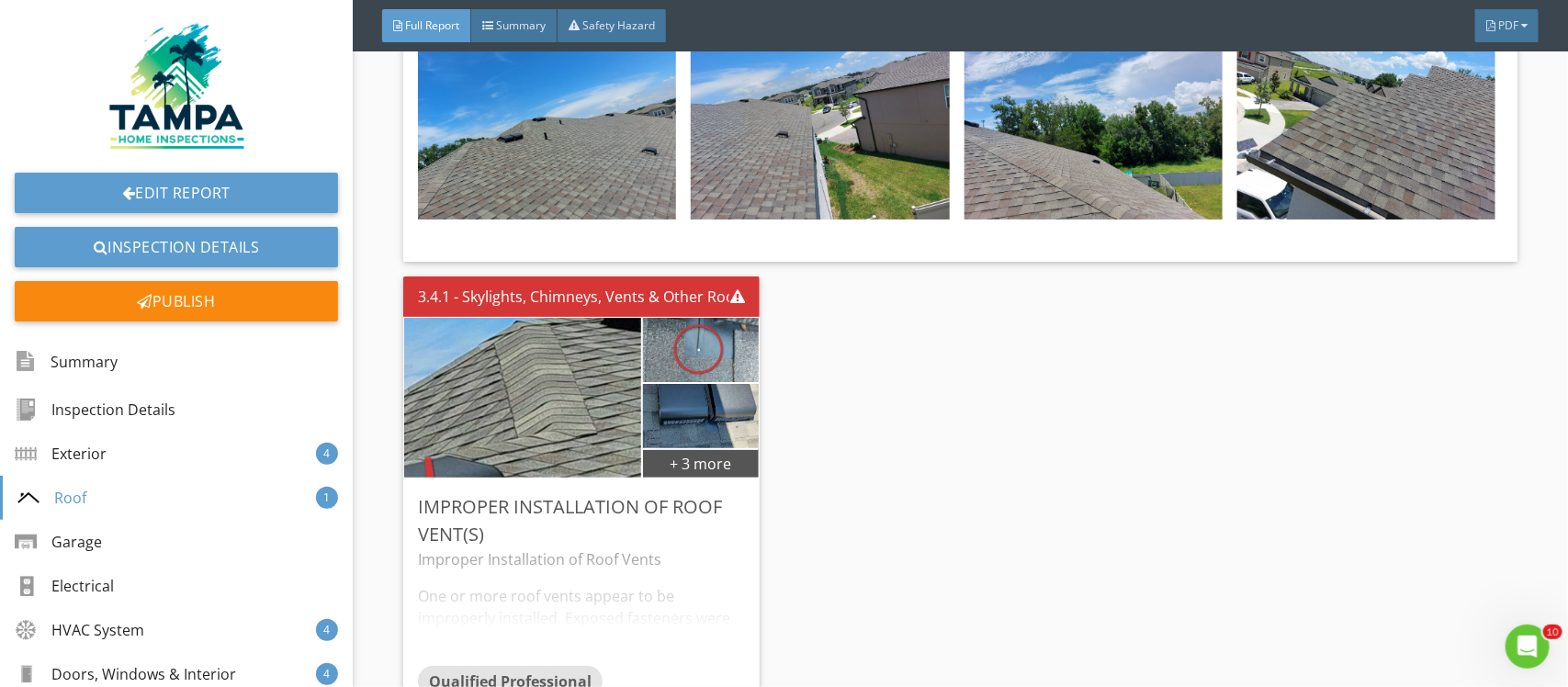 scroll, scrollTop: 6085, scrollLeft: 0, axis: vertical 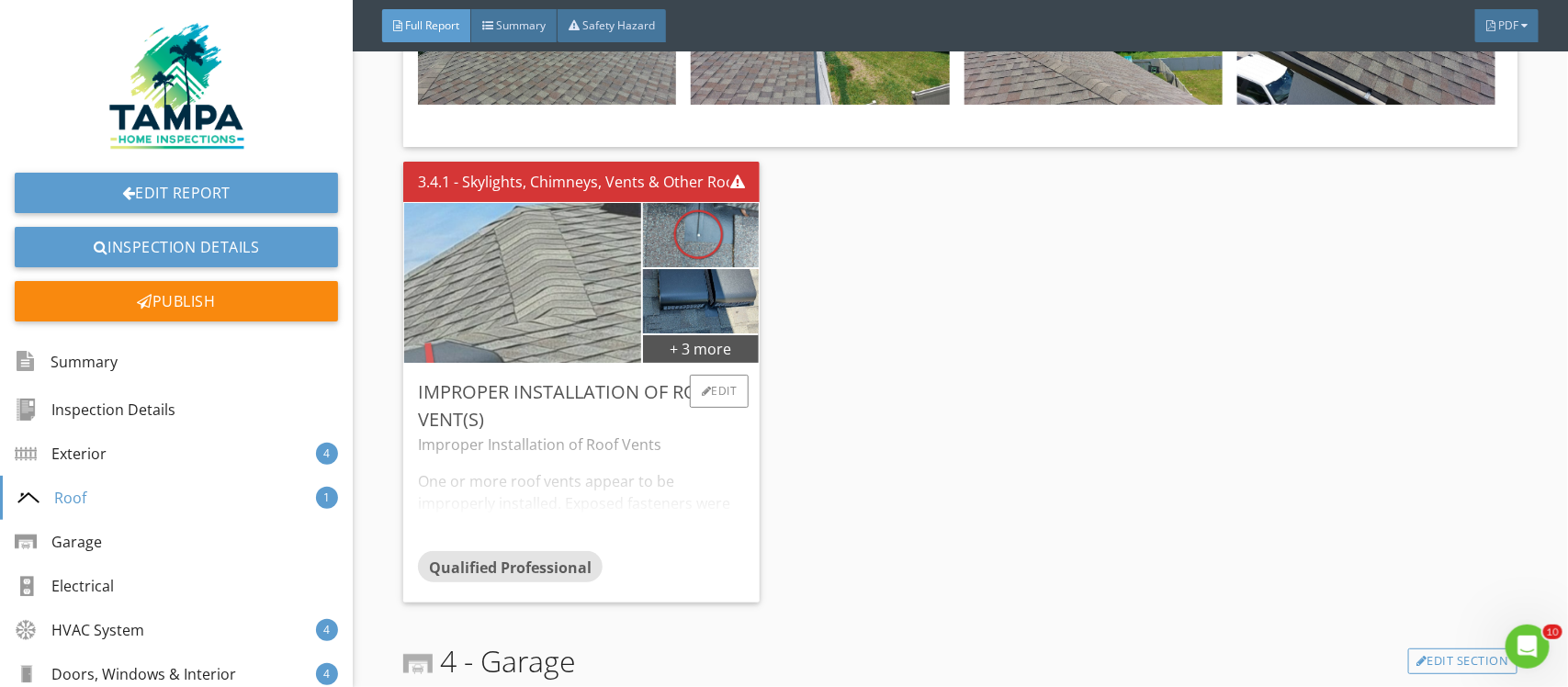 click at bounding box center (523, 282) 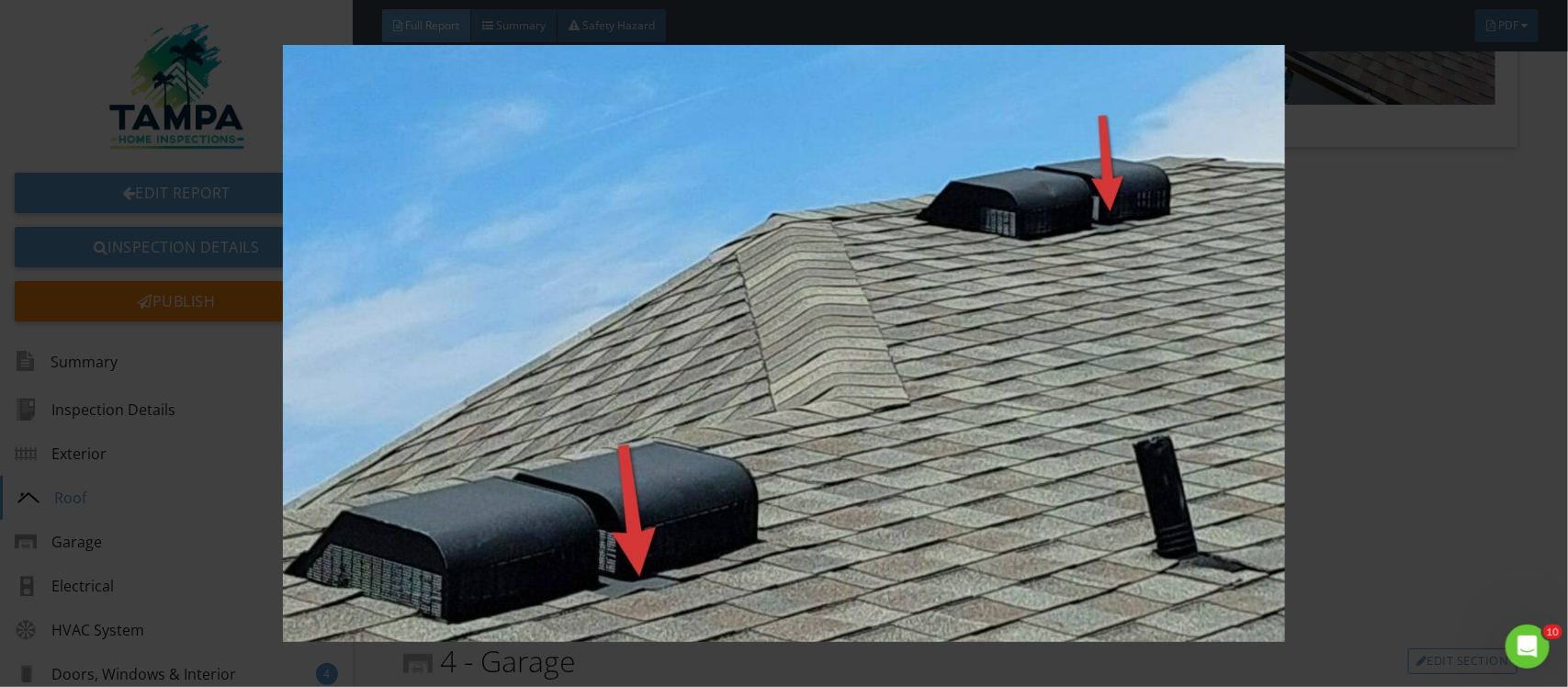 click at bounding box center (784, 344) 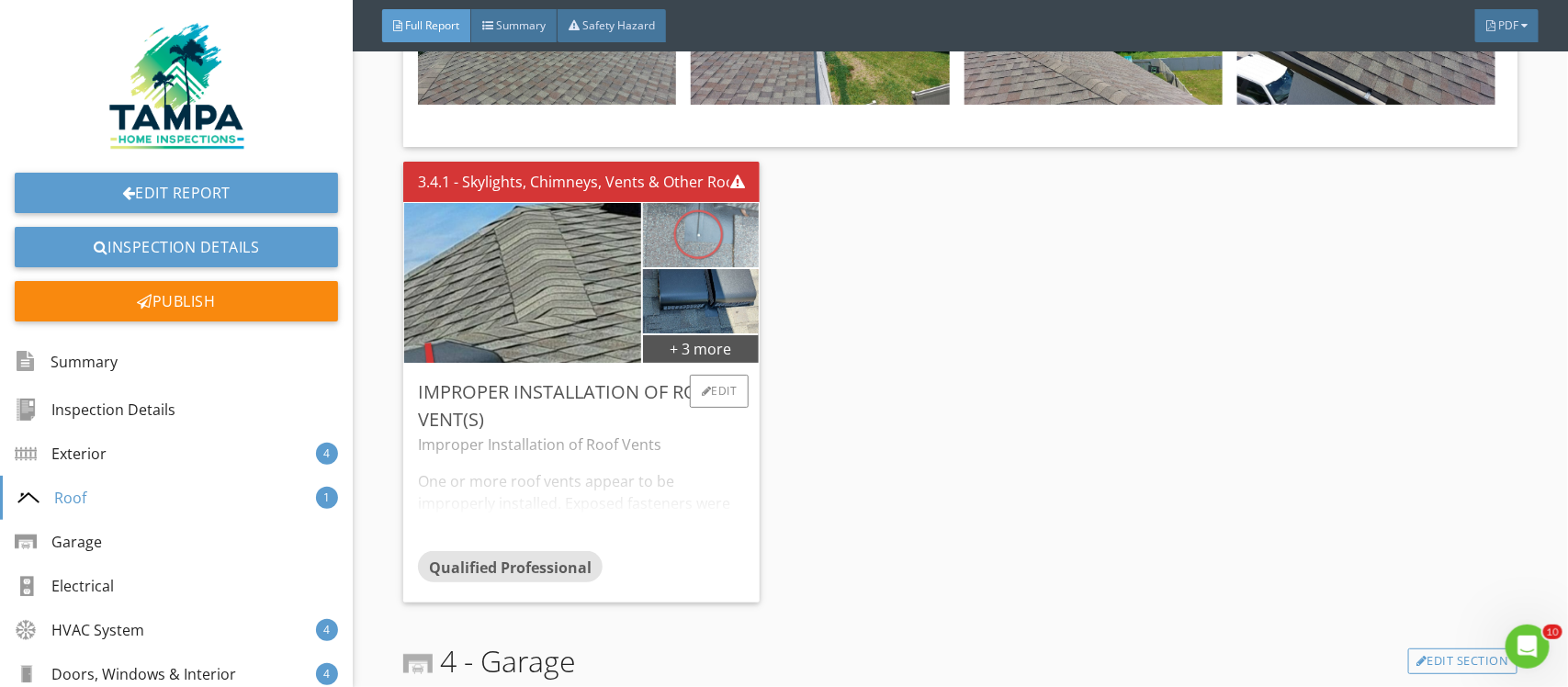 click at bounding box center [700, 235] 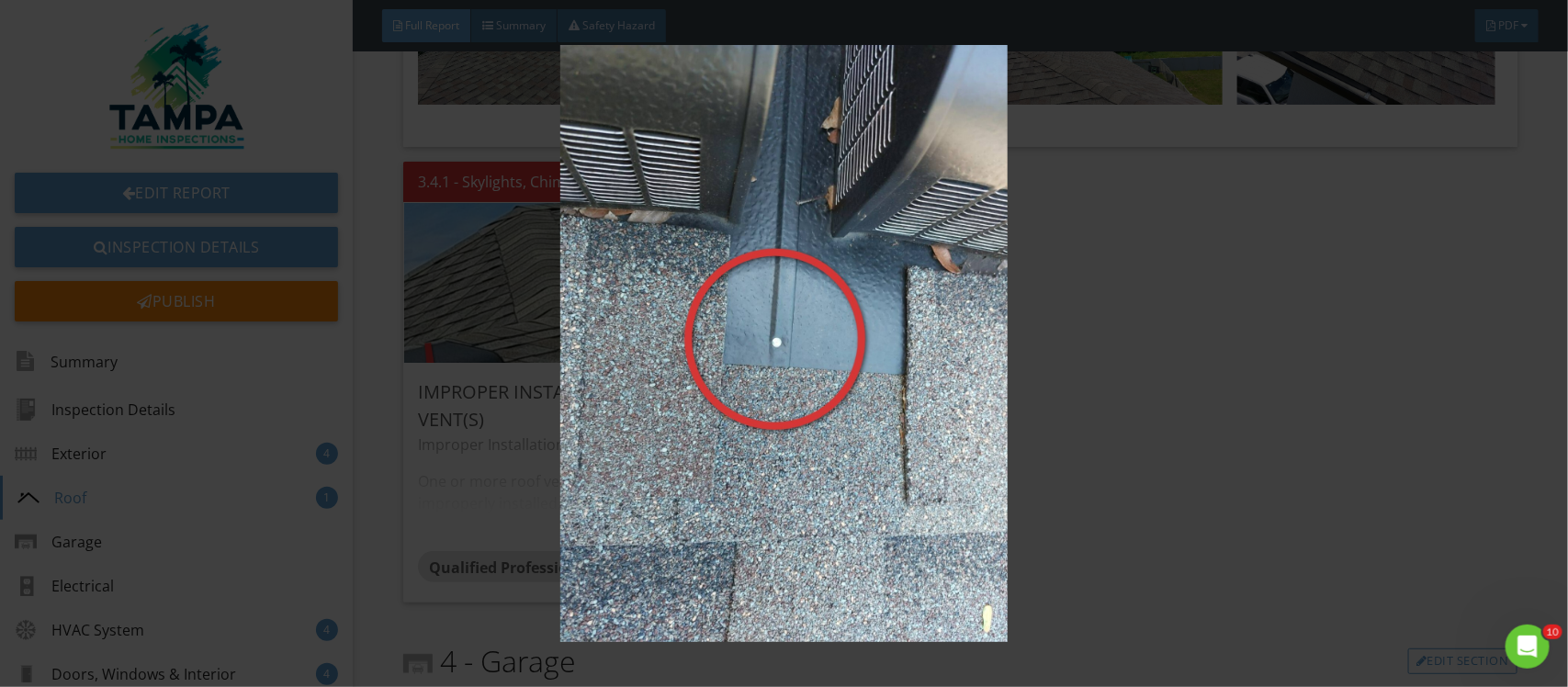 click at bounding box center (784, 344) 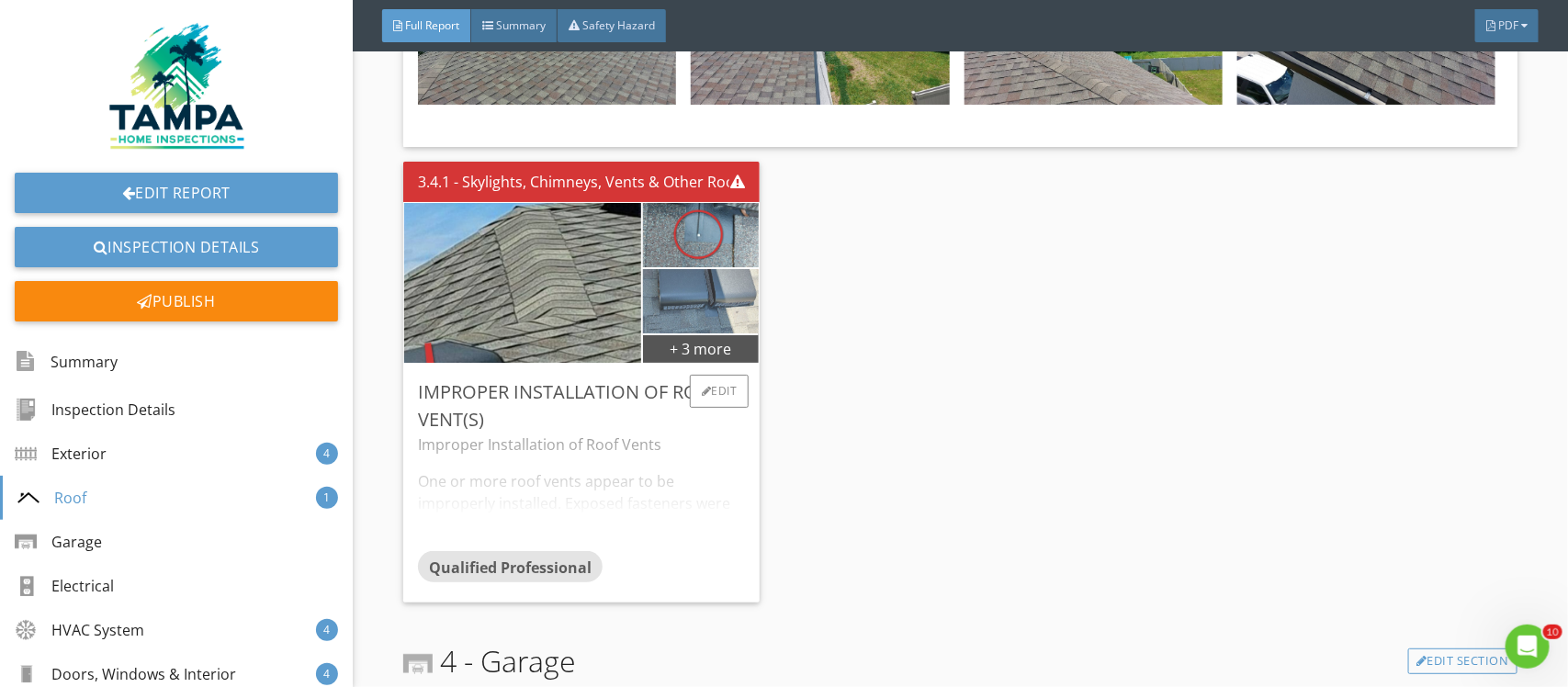 click at bounding box center [700, 301] 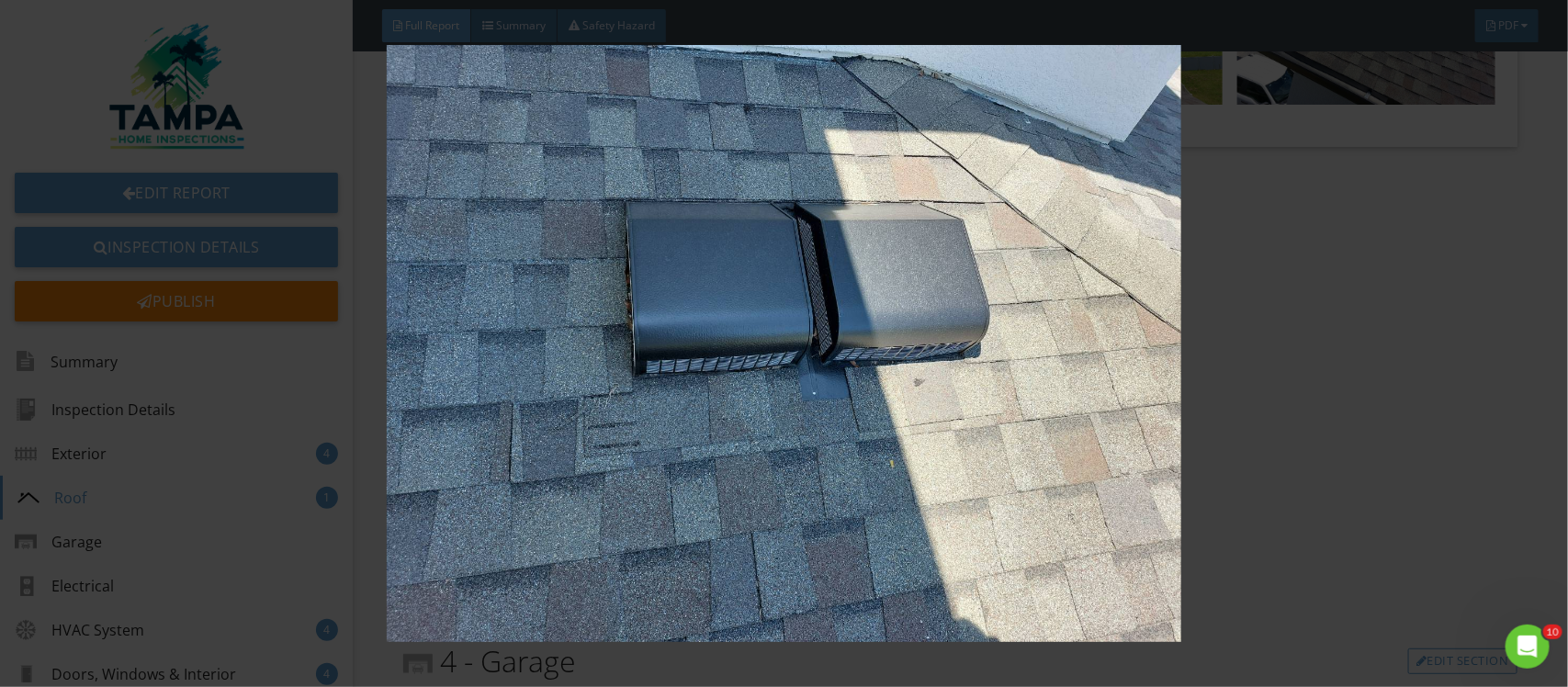 click at bounding box center [784, 344] 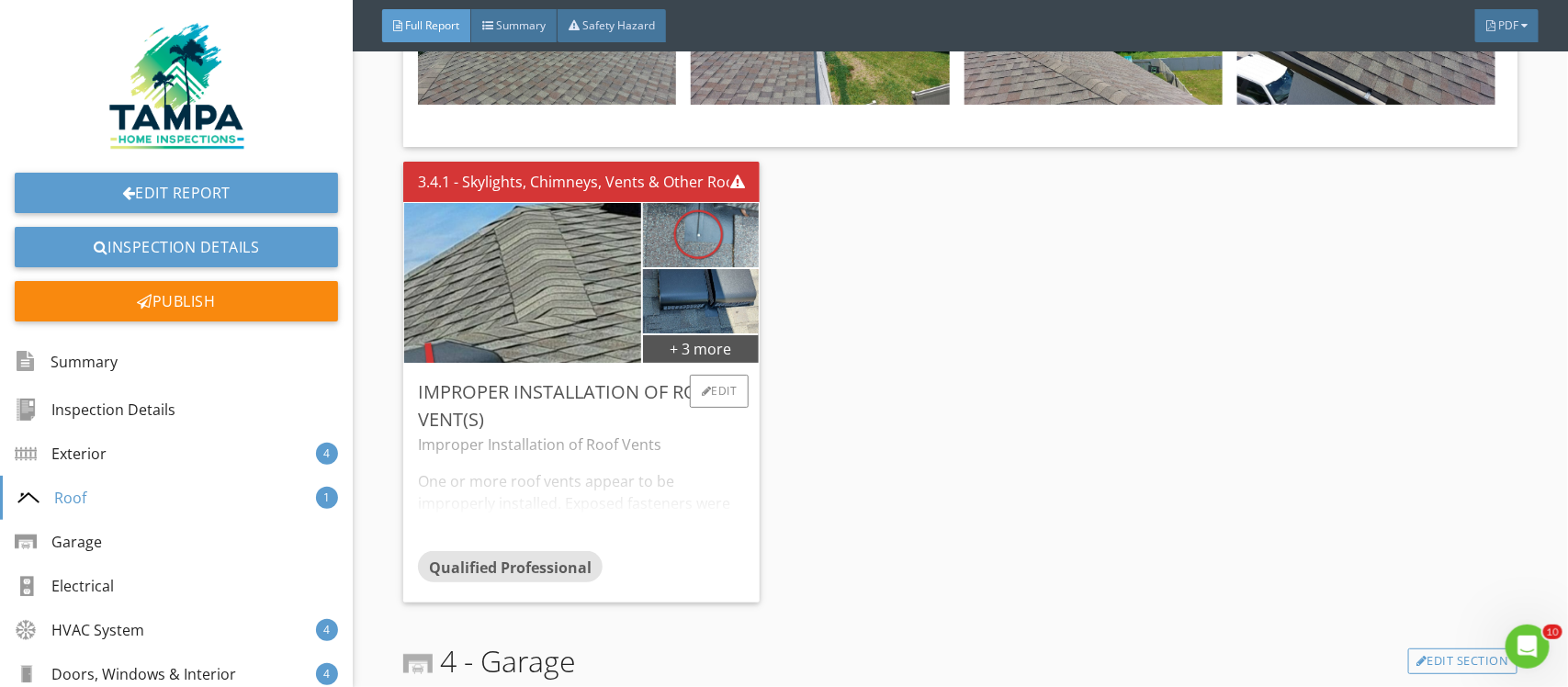 click on "Improper Installation of Roof Vents   One or more roof vents appear to be improperly installed. Exposed fasteners were noted, and the shingle placement beneath the vent [MEDICAL_DATA] is inconsistent with standard roofing practices.  Exposed nails are prone to corrosion and can allow water intrusion if not properly sealed. Incorrect shingle layering beneath the vent may compromise the roof’s ability to shed water effectively, increasing the risk of leaks and premature material deterioration. Recommend evaluation all Vent and correction by a licensed roofing contractor. Repairs should include proper sealing of exposed fasteners and reinstallation of affected [MEDICAL_DATA] to ensure proper water management and protection of the roof system." at bounding box center [581, 492] 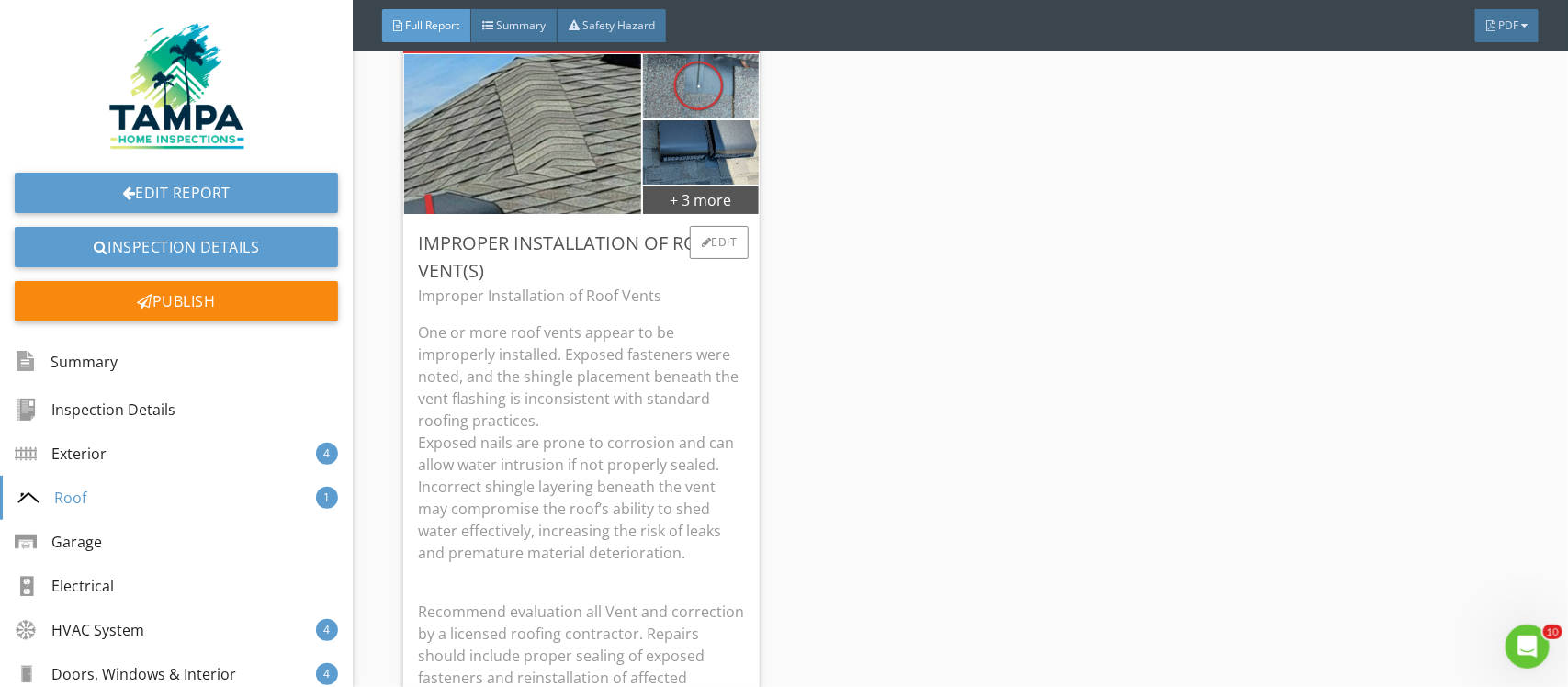 scroll, scrollTop: 6200, scrollLeft: 0, axis: vertical 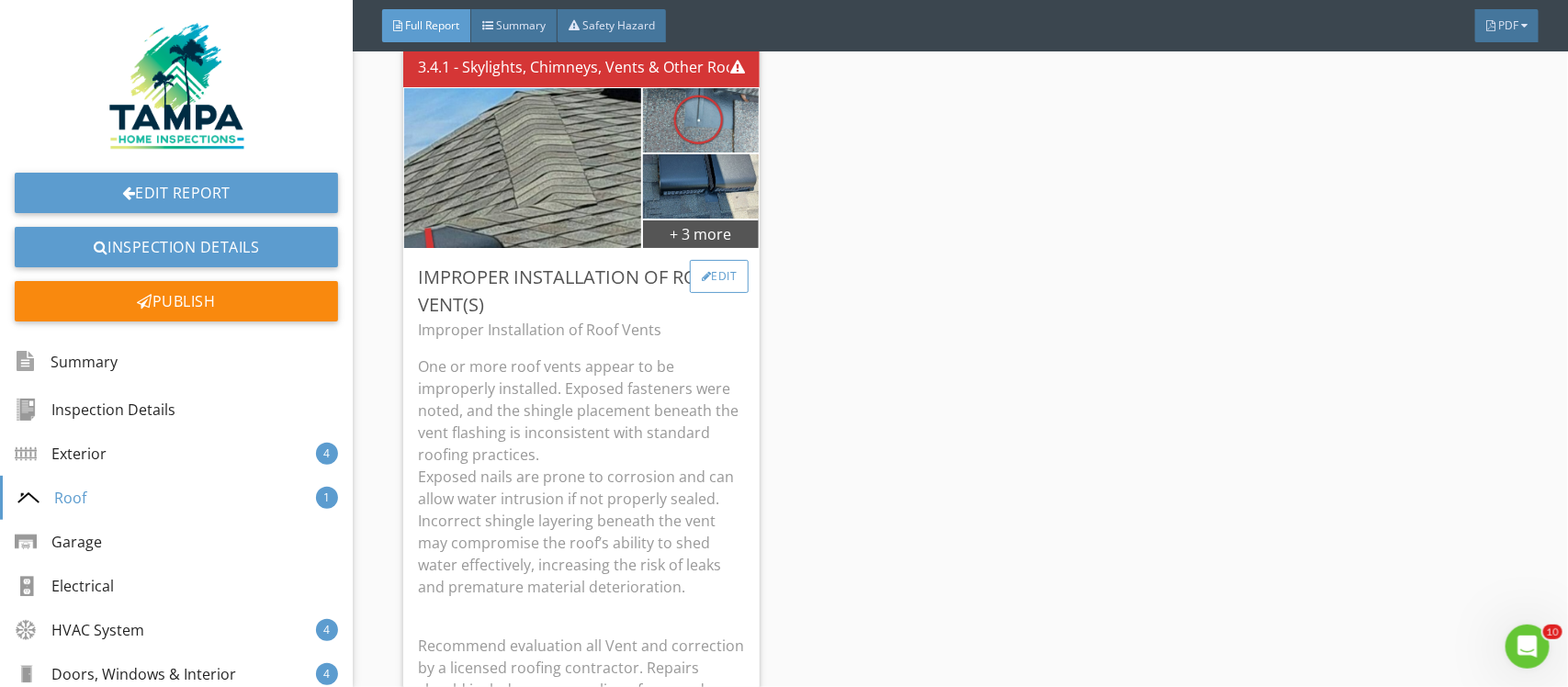 click on "Edit" at bounding box center [719, 276] 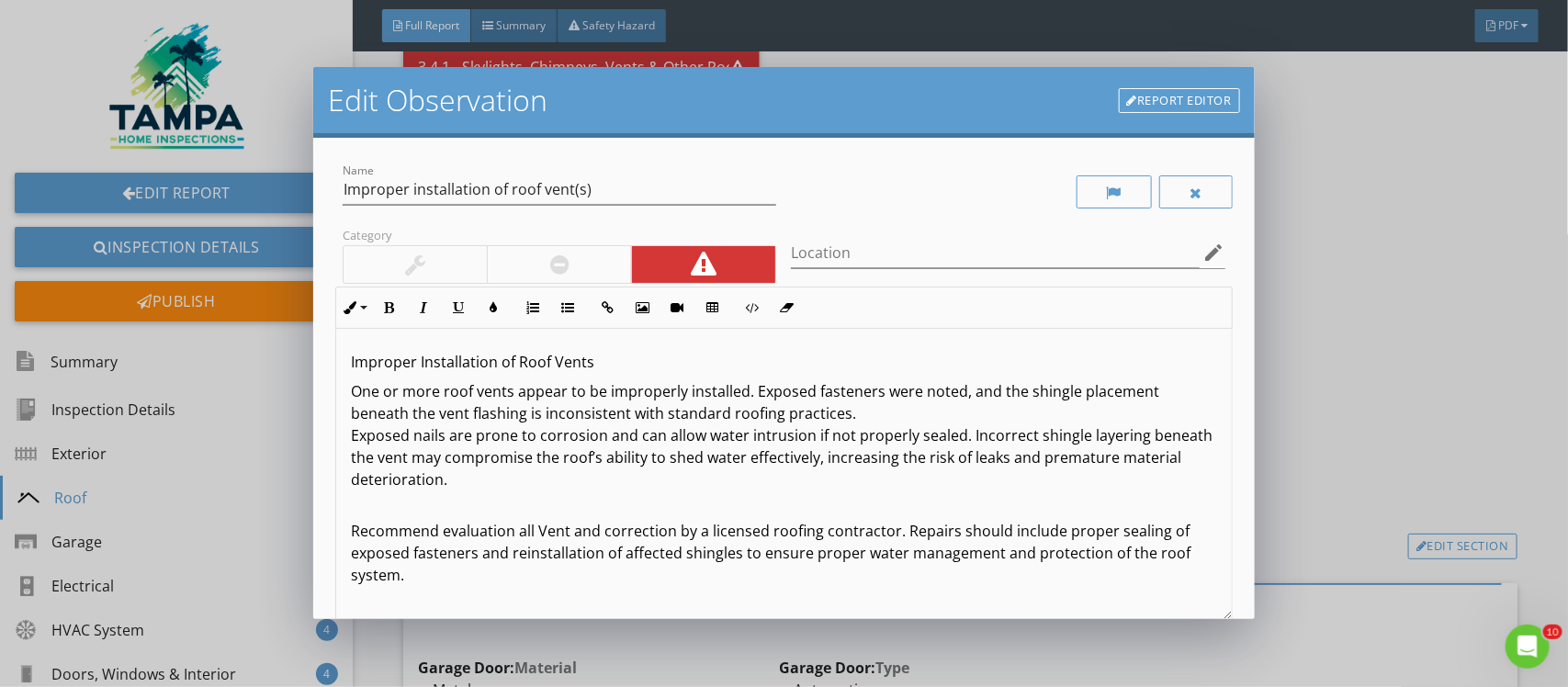 scroll, scrollTop: 1, scrollLeft: 0, axis: vertical 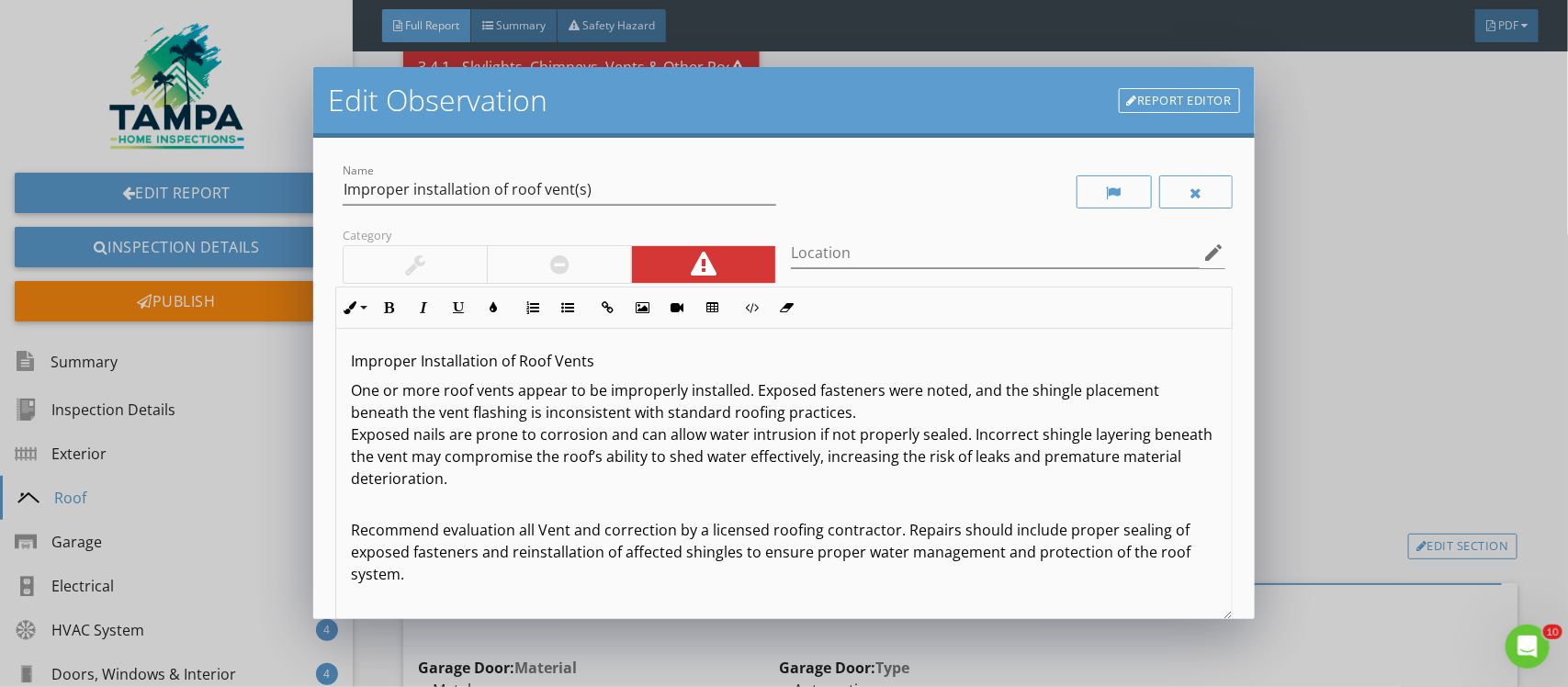 click on "Recommend evaluation all Vent and correction by a licensed roofing contractor. Repairs should include proper sealing of exposed fasteners and reinstallation of affected shingles to ensure proper water management and protection of the roof system." at bounding box center [784, 541] 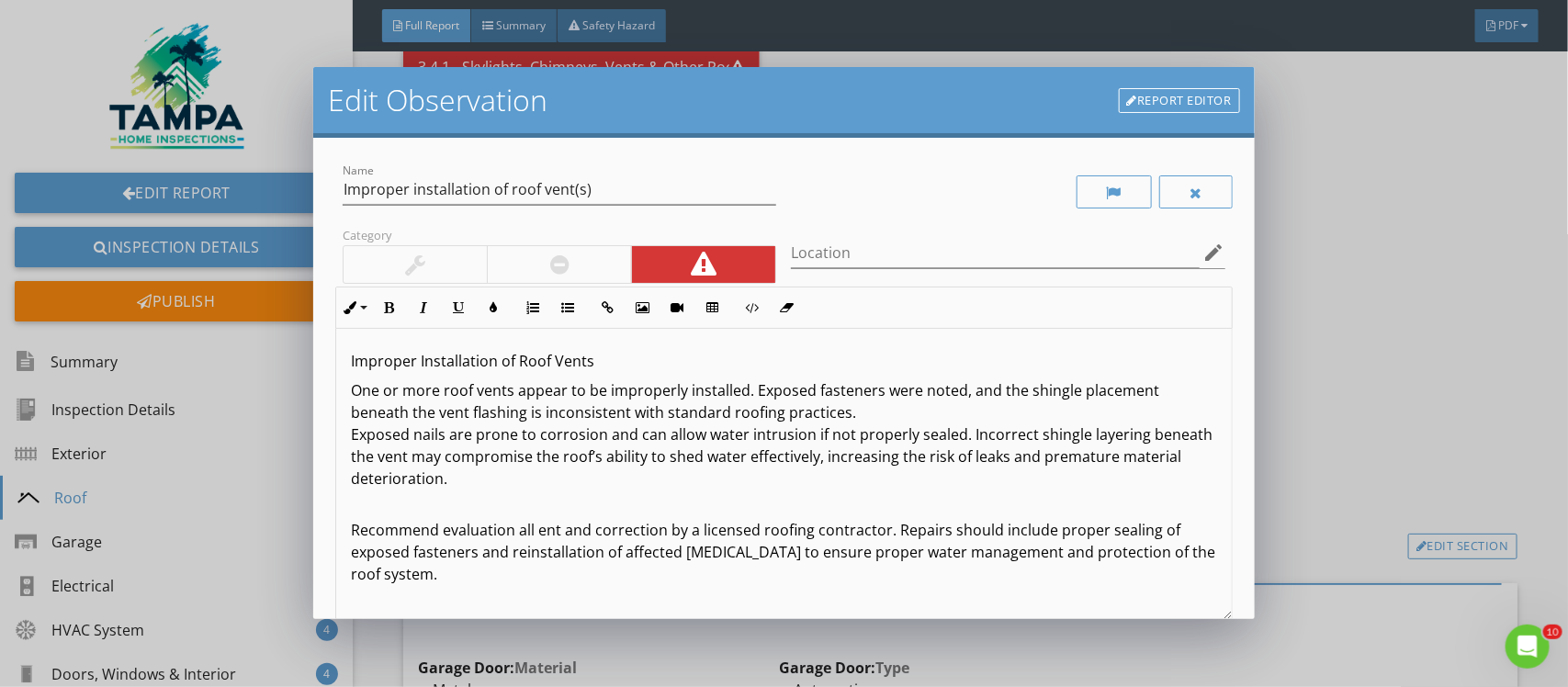type 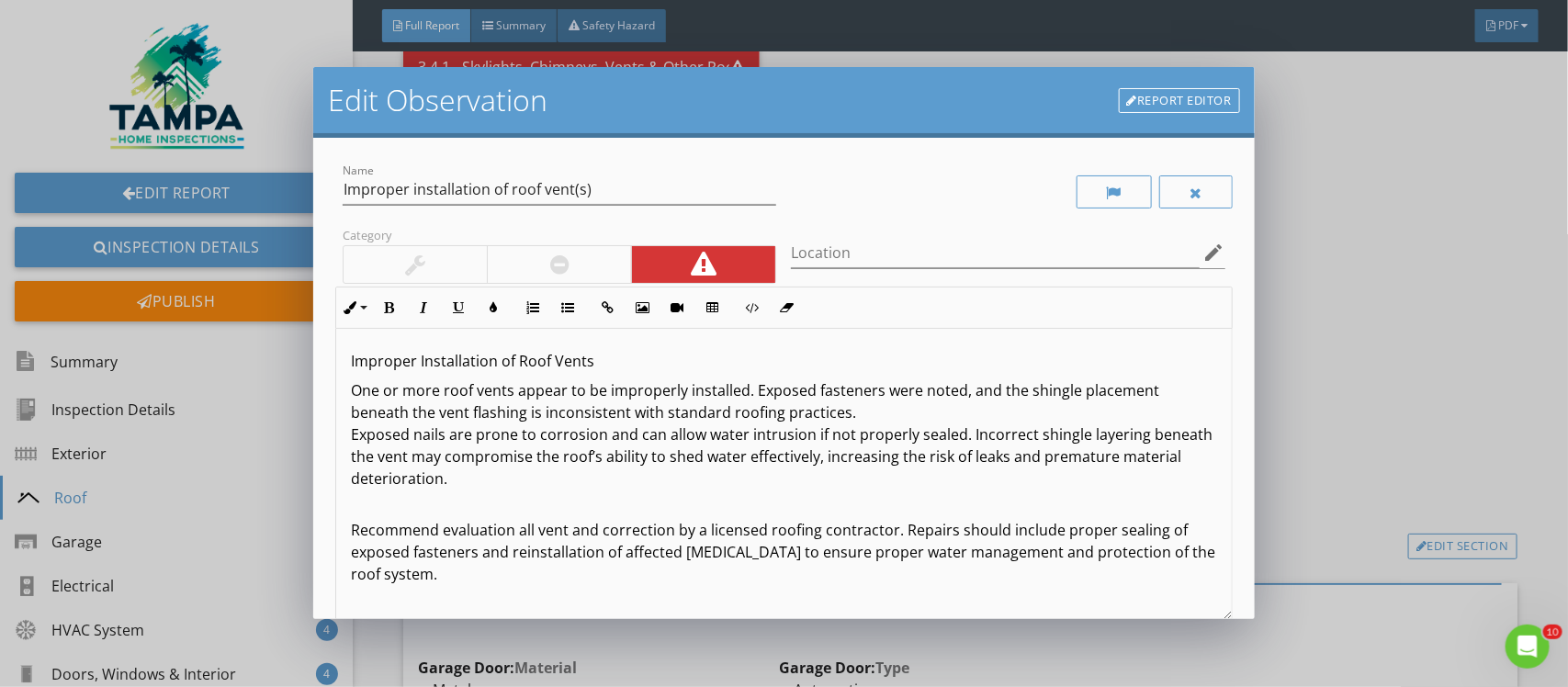 click on "Recommend evaluation all vent and correction by a licensed roofing contractor. Repairs should include proper sealing of exposed fasteners and reinstallation of affected [MEDICAL_DATA] to ensure proper water management and protection of the roof system." at bounding box center (784, 541) 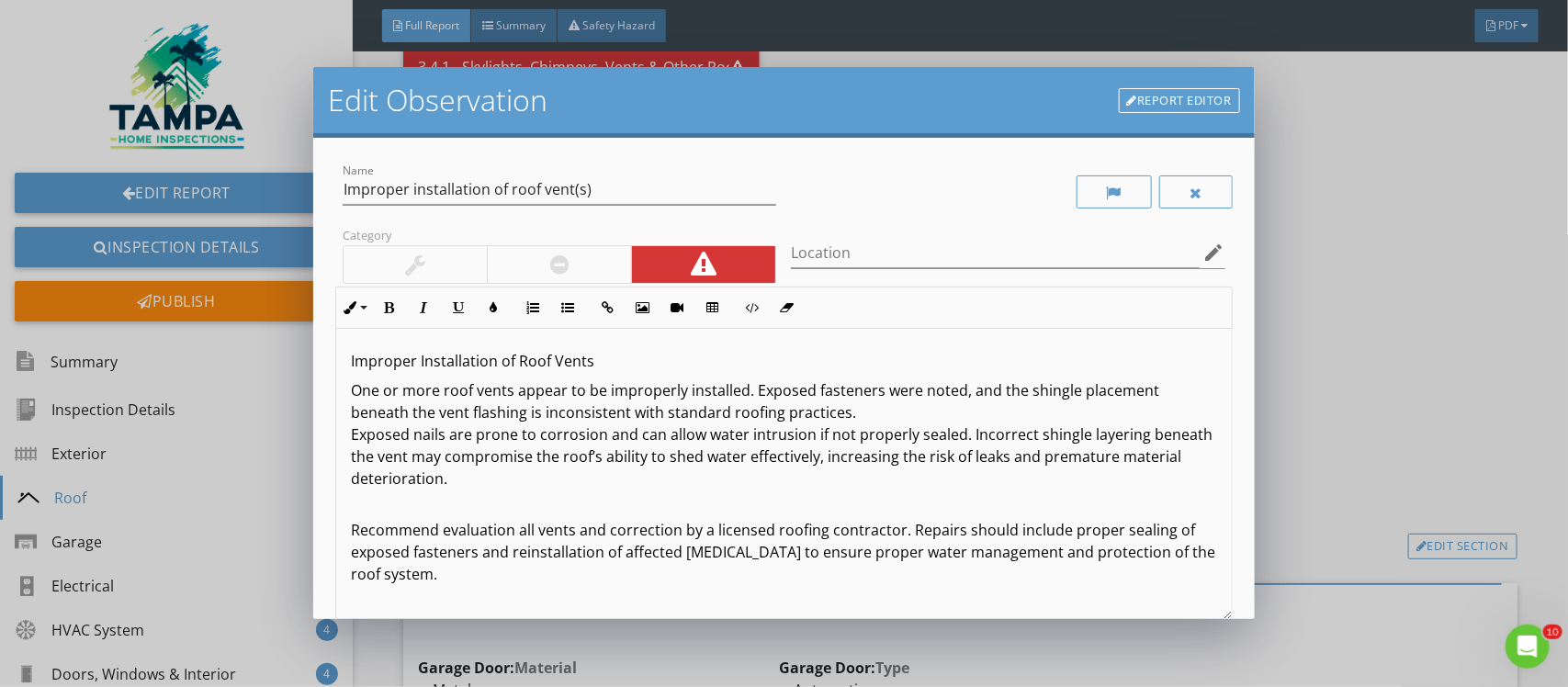 click on "Recommend evaluation all vents and correction by a licensed roofing contractor. Repairs should include proper sealing of exposed fasteners and reinstallation of affected [MEDICAL_DATA] to ensure proper water management and protection of the roof system." at bounding box center (784, 541) 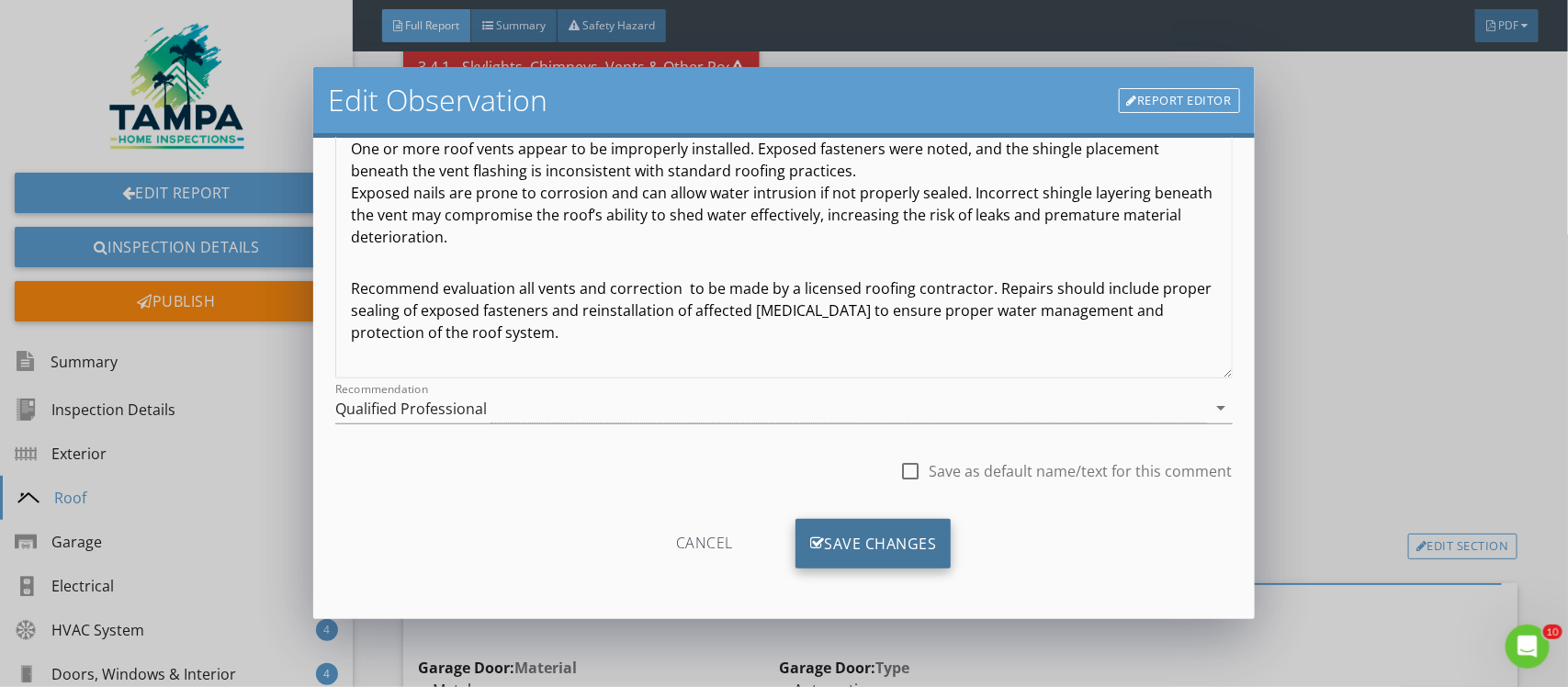 click on "Save Changes" at bounding box center [874, 544] 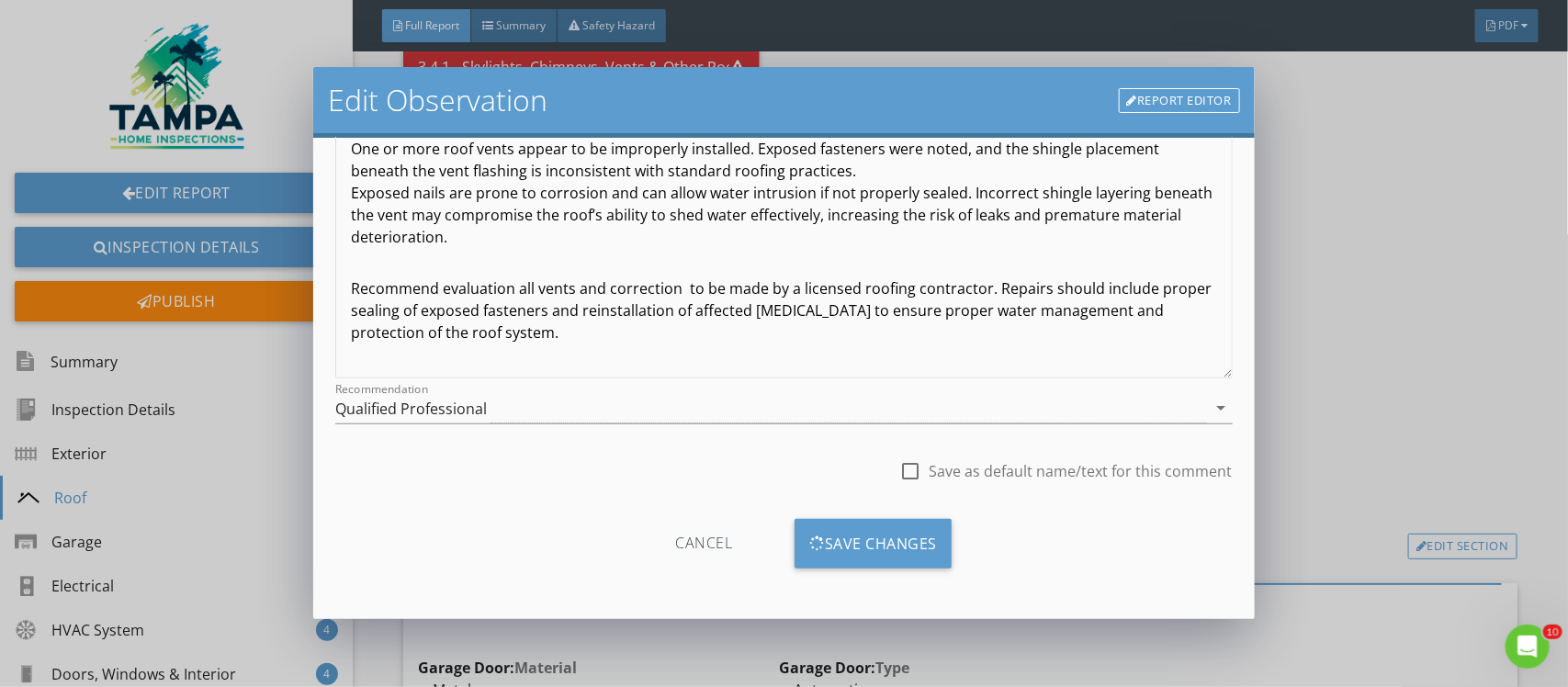 scroll, scrollTop: 25, scrollLeft: 0, axis: vertical 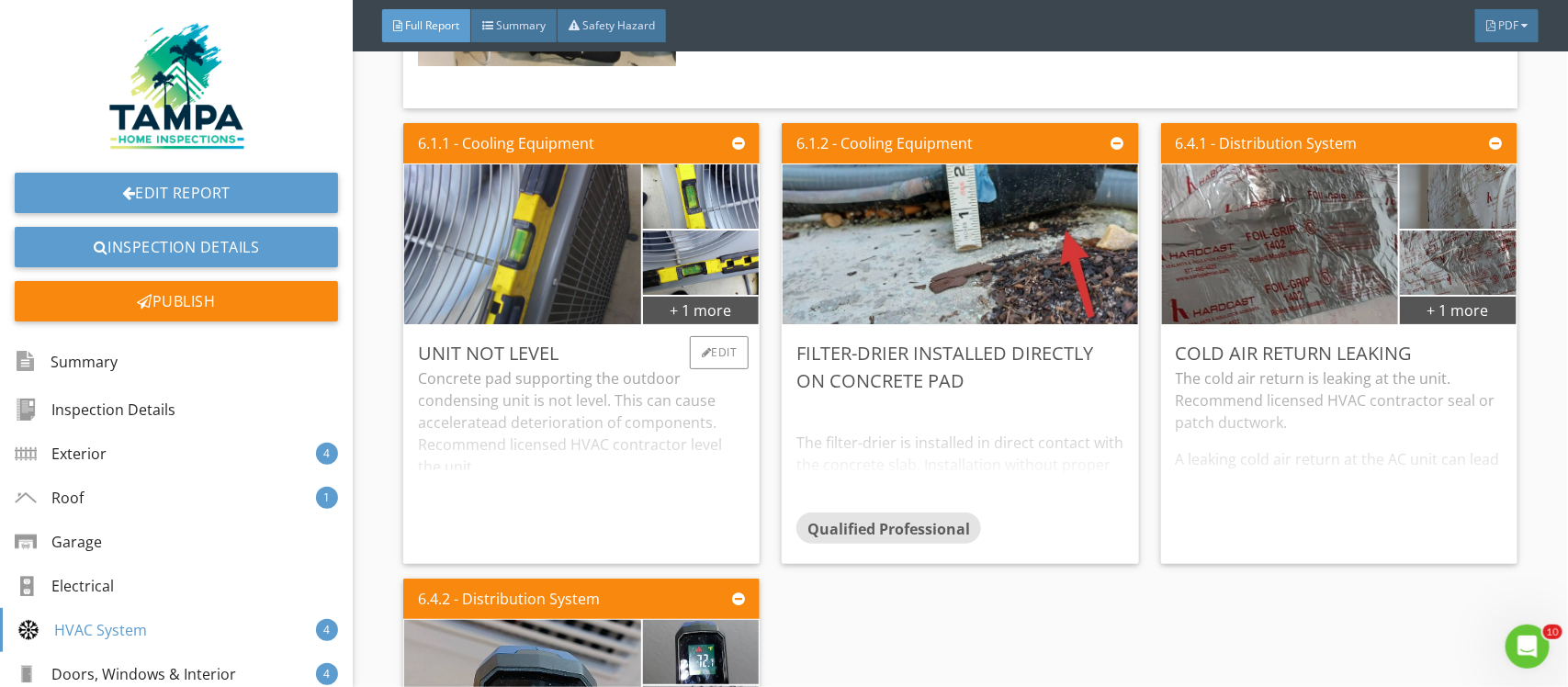 click on "Concrete pad supporting the outdoor condensing unit is not level. This can cause acceleratead deterioration of components. Recommend licensed HVAC contractor level the unit." at bounding box center [581, 458] 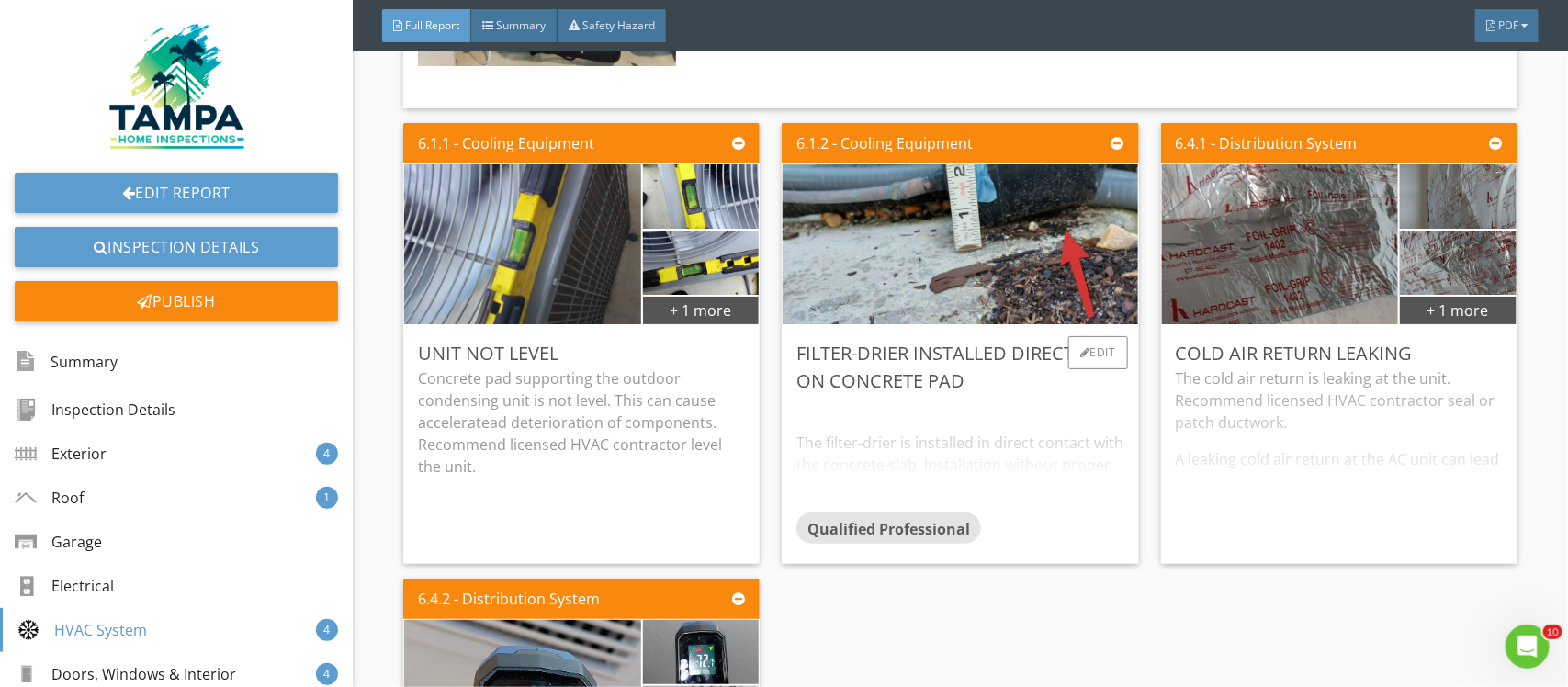click on "The filter-drier is installed in direct contact with the concrete slab. Installation without proper elevation can increase the risk of corrosion due to moisture retention on the slab surface, reduce serviceability, and may cause undue stress on connections from vibration or movement. Proper clearance of 2 to 4 inches above the slab is generally recommended to prevent these issues. Recommendation: Recommend evaluation and correction by a qualified HVAC technician to raise and secure the filter-drier per manufacturer’s guidelines to enhance durability and ease of maintenance." at bounding box center (960, 454) 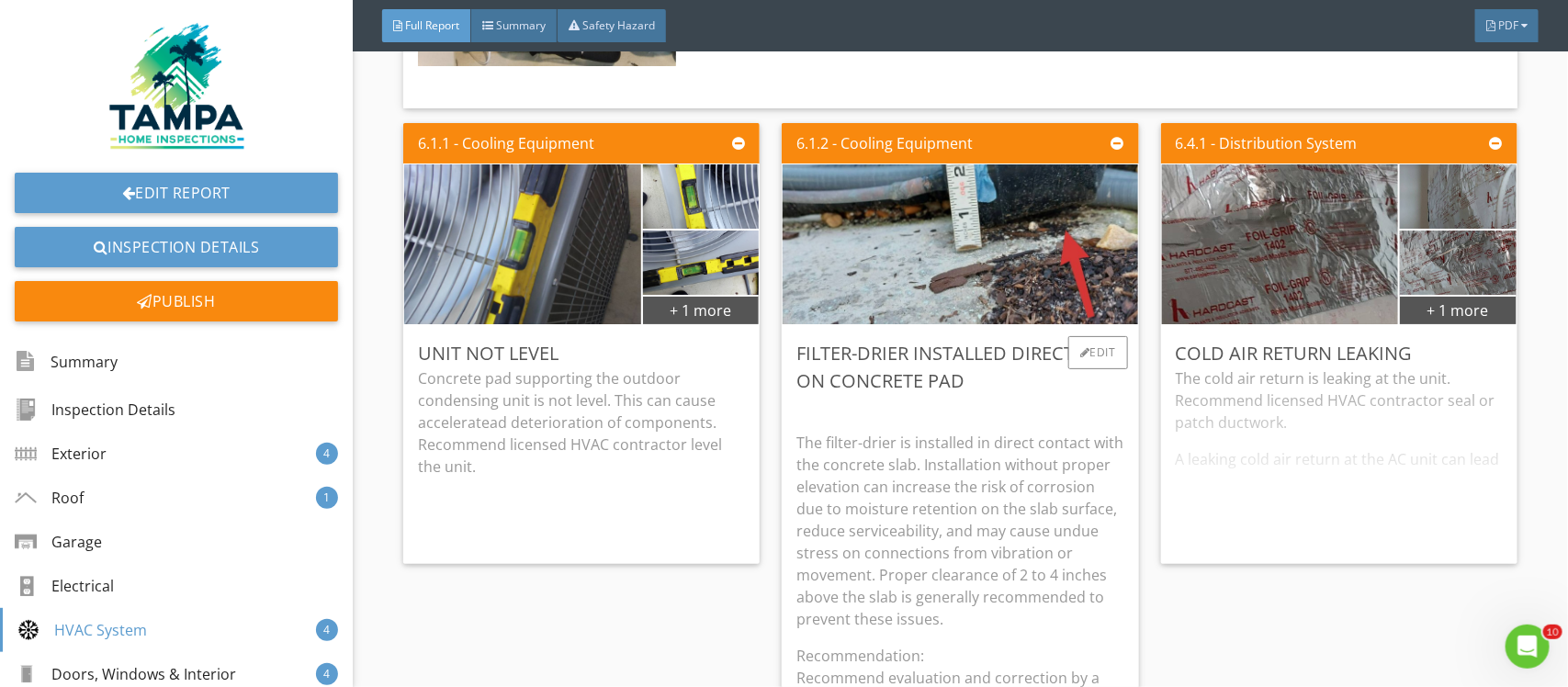 click at bounding box center (960, 406) 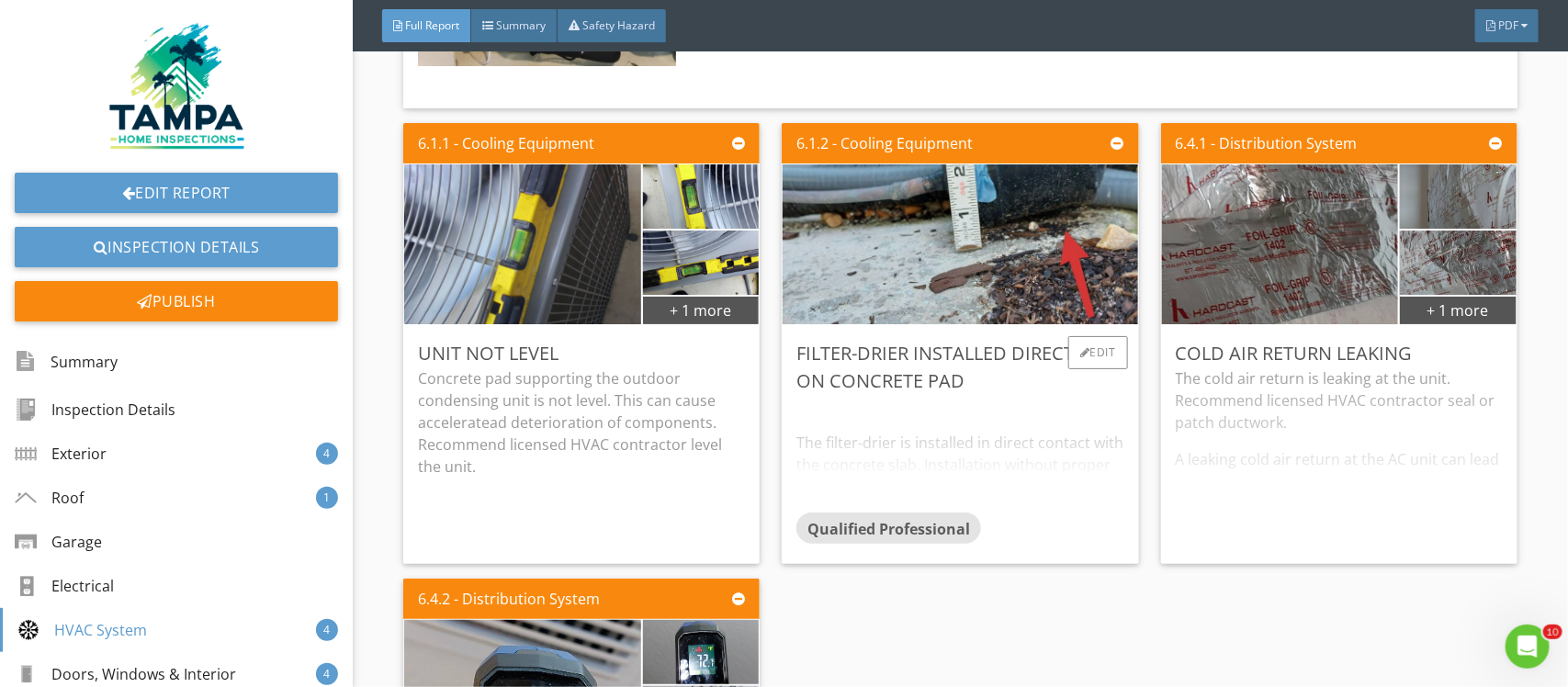 click on "The filter-drier is installed in direct contact with the concrete slab. Installation without proper elevation can increase the risk of corrosion due to moisture retention on the slab surface, reduce serviceability, and may cause undue stress on connections from vibration or movement. Proper clearance of 2 to 4 inches above the slab is generally recommended to prevent these issues. Recommendation: Recommend evaluation and correction by a qualified HVAC technician to raise and secure the filter-drier per manufacturer’s guidelines to enhance durability and ease of maintenance." at bounding box center [960, 454] 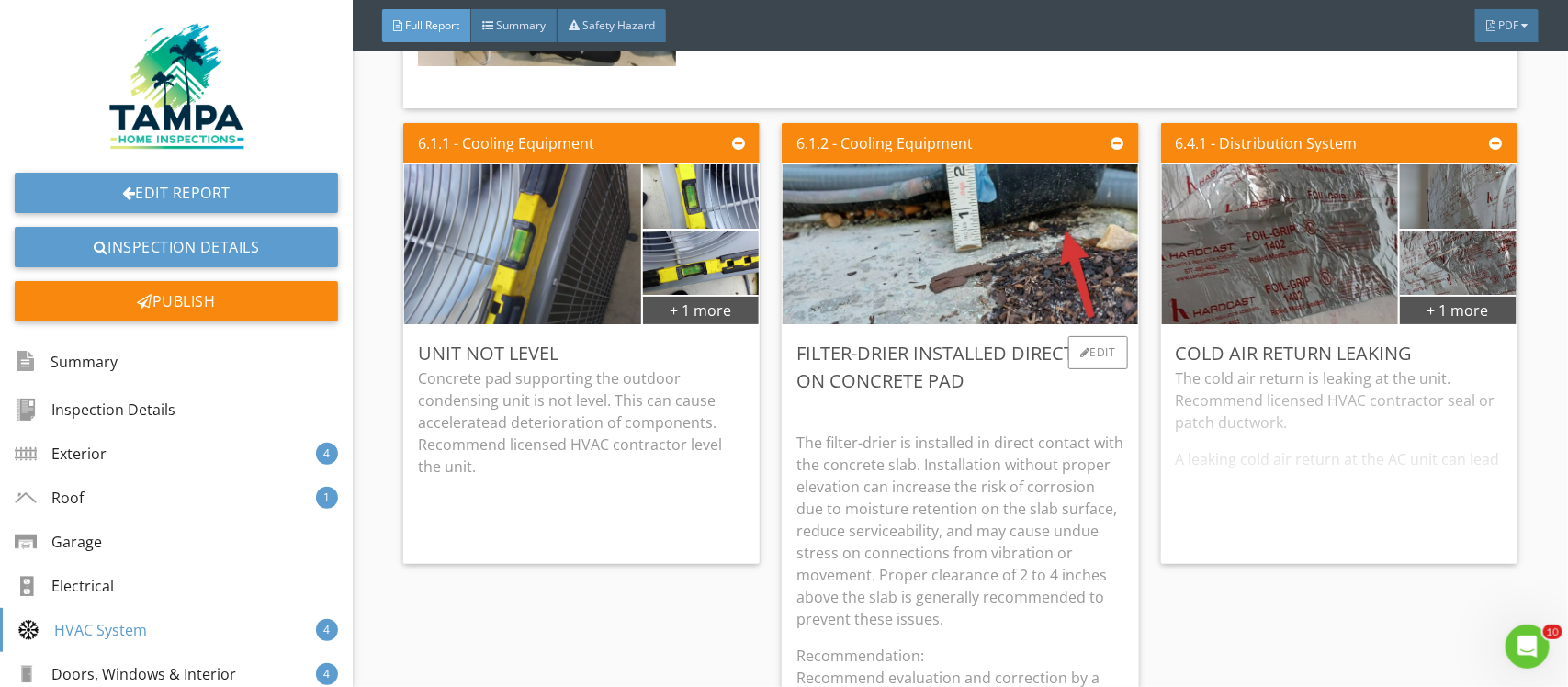 scroll, scrollTop: 10907, scrollLeft: 0, axis: vertical 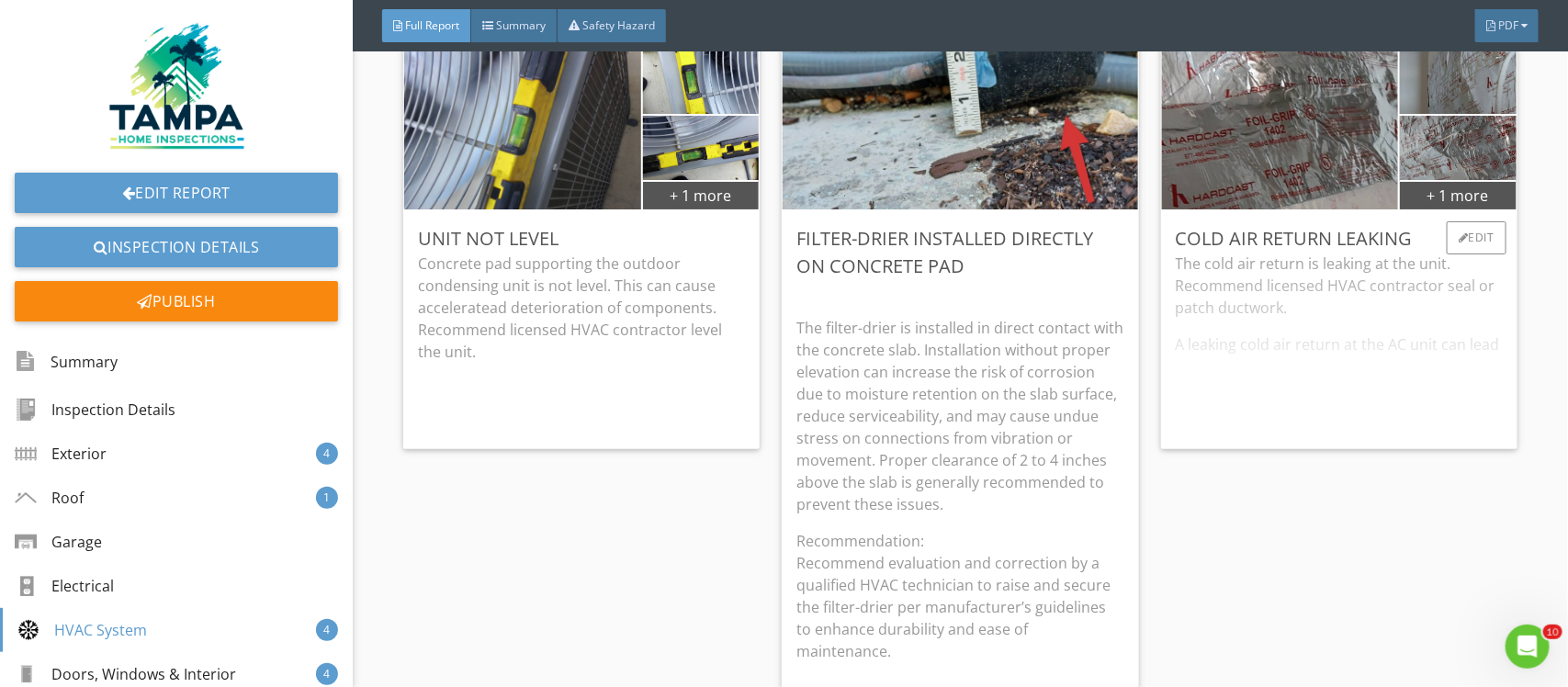 click on "The cold air return is leaking at the unit. Recommend licensed HVAC contractor seal or patch ductwork.  A leaking cold air return at the AC unit can lead to several issues, including reduced efficiency, comfort problems, and potential damage to the HVAC system. Here are some key points to consider: Reduced Efficiency: A leak in the cold air return allows unconditioned air from the surrounding space to mix with the conditioned air, reducing the overall efficiency of the HVAC system. This can lead to increased energy consumption and higher utility bills. Comfort Issues: Leaks in the cold air return can disrupt the balance of airflow within the HVAC system, affecting the distribution of conditioned air throughout the home. This can result in uneven temperatures, hot or cold spots, and discomfort for occupants. To address a leaking cold air return at the AC unit:" at bounding box center (1339, 344) 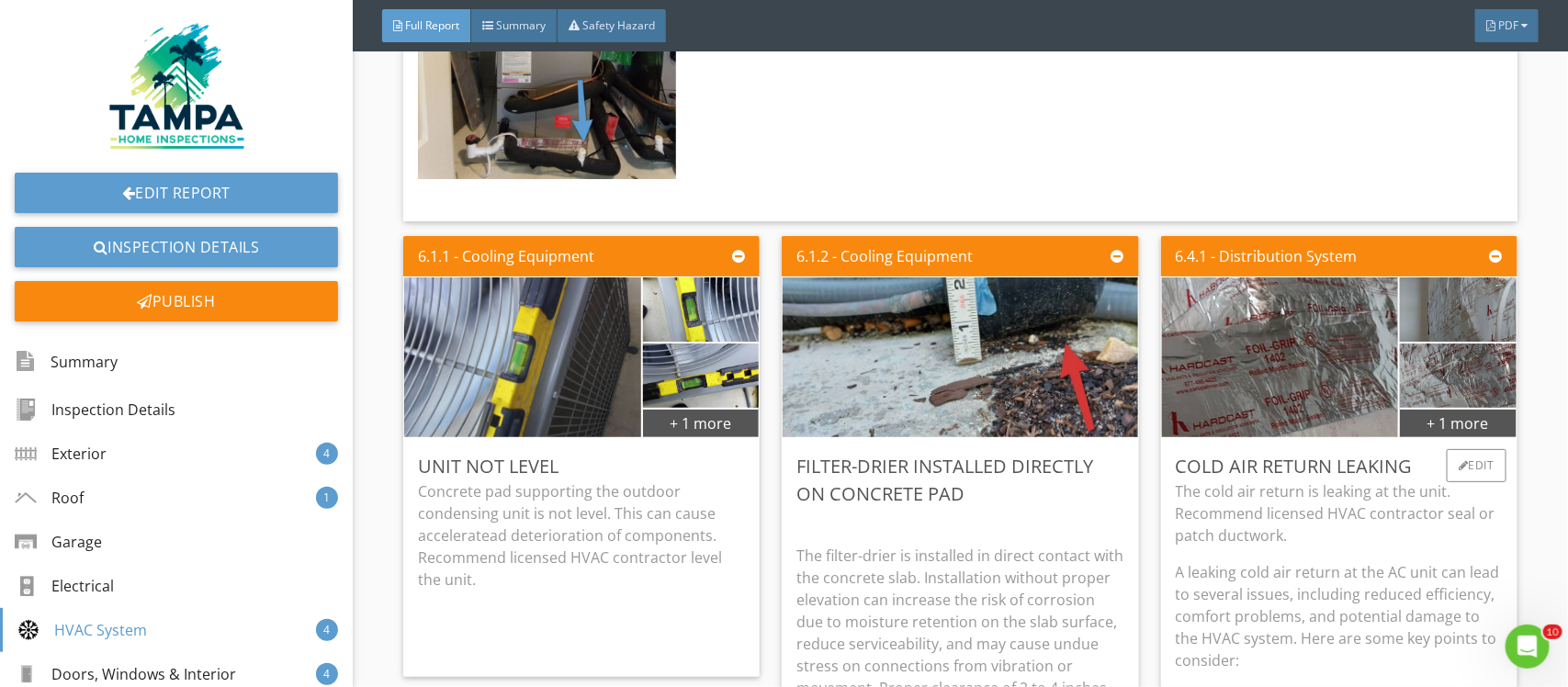 scroll, scrollTop: 10792, scrollLeft: 0, axis: vertical 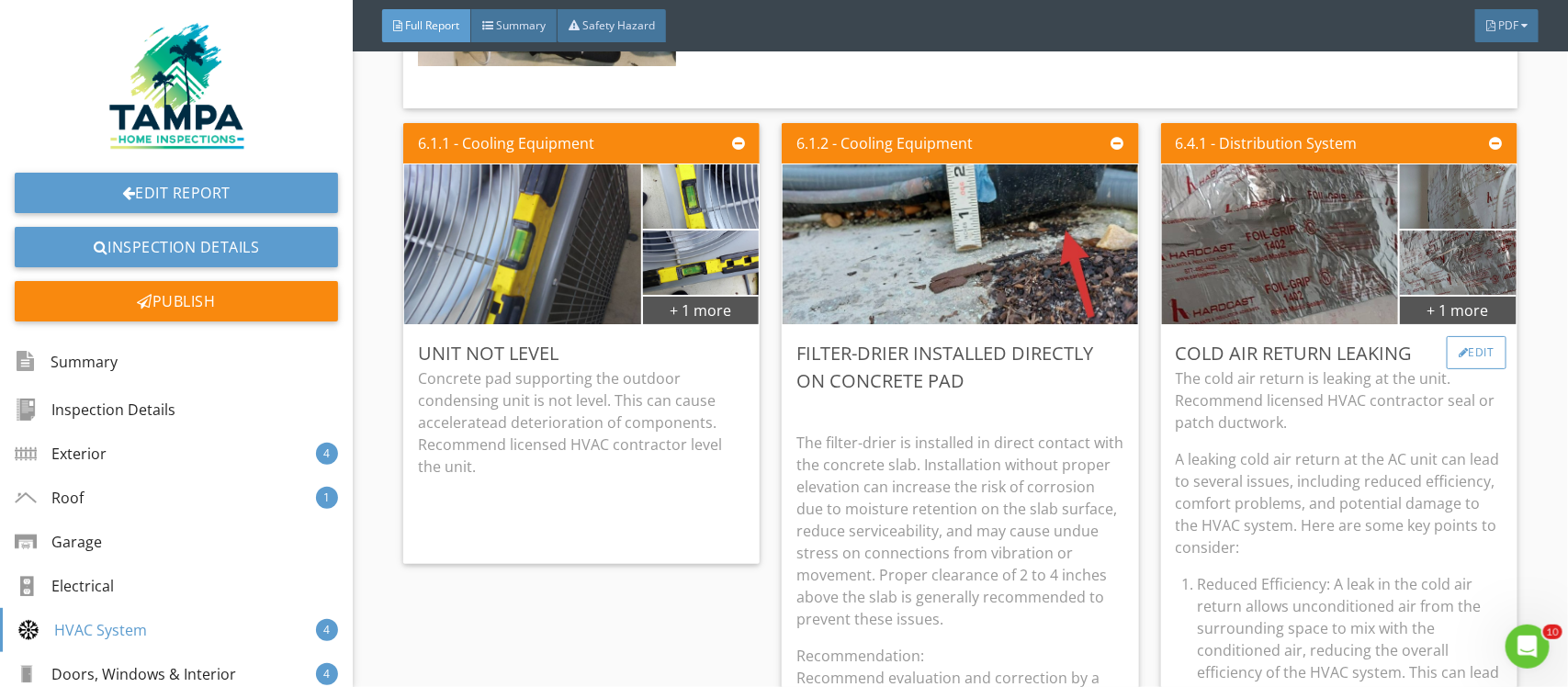click on "Edit" at bounding box center (1476, 353) 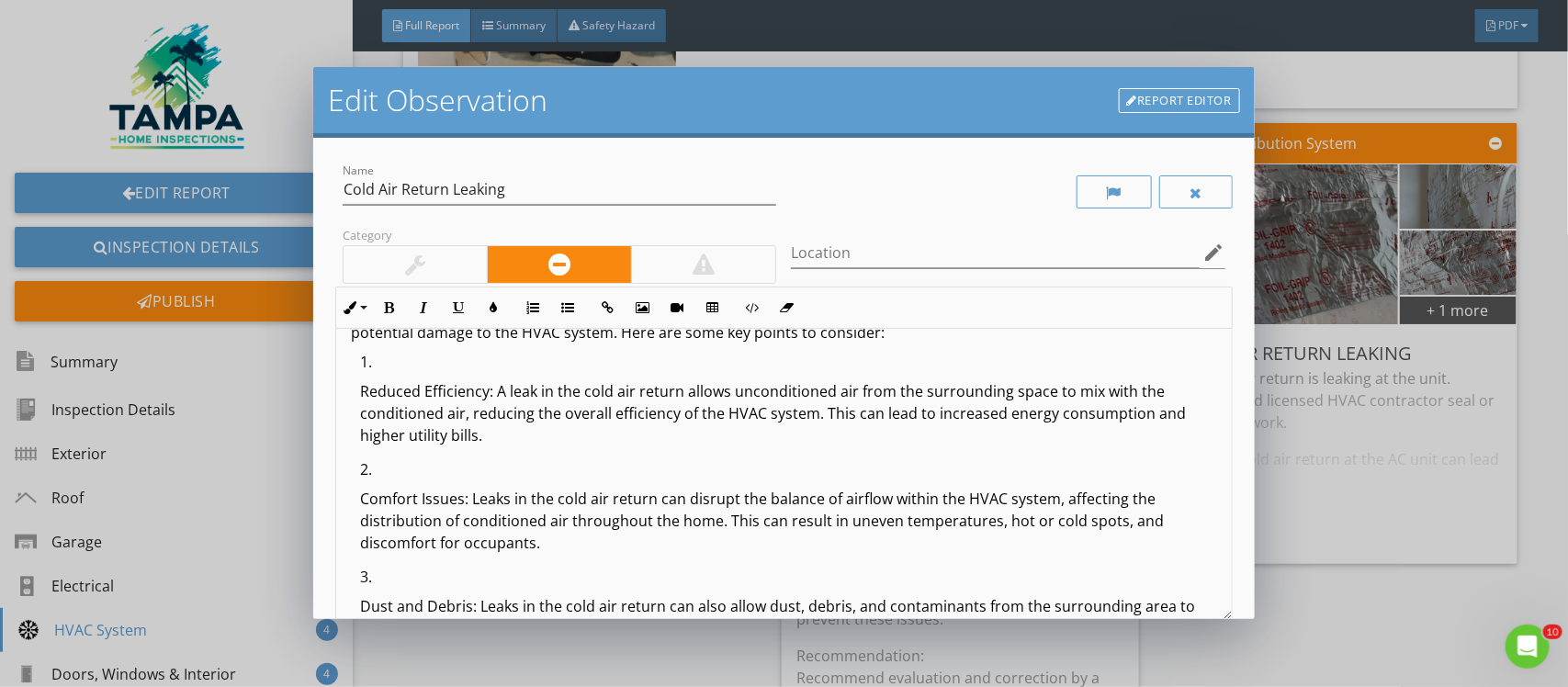 scroll, scrollTop: 0, scrollLeft: 0, axis: both 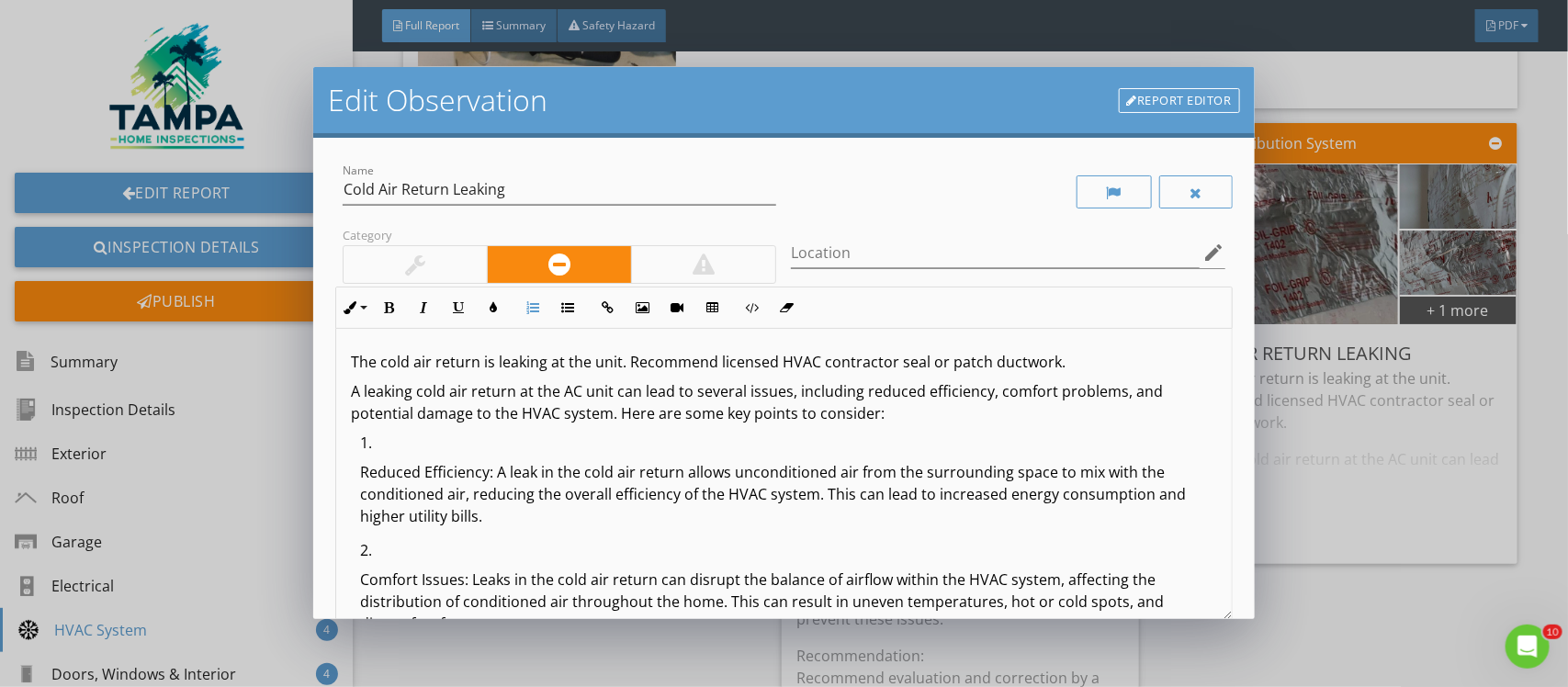 click on "Reduced Efficiency: A leak in the cold air return allows unconditioned air from the surrounding space to mix with the conditioned air, reducing the overall efficiency of the HVAC system. This can lead to increased energy consumption and higher utility bills. Comfort Issues: Leaks in the cold air return can disrupt the balance of airflow within the HVAC system, affecting the distribution of conditioned air throughout the home. This can result in uneven temperatures, hot or cold spots, and discomfort for occupants. Dust and Debris: Leaks in the cold air return can also allow dust, debris, and contaminants from the surrounding area to enter the HVAC system. This can lead to reduced indoor air quality, increased allergens, and potential damage to system components over time." at bounding box center (784, 647) 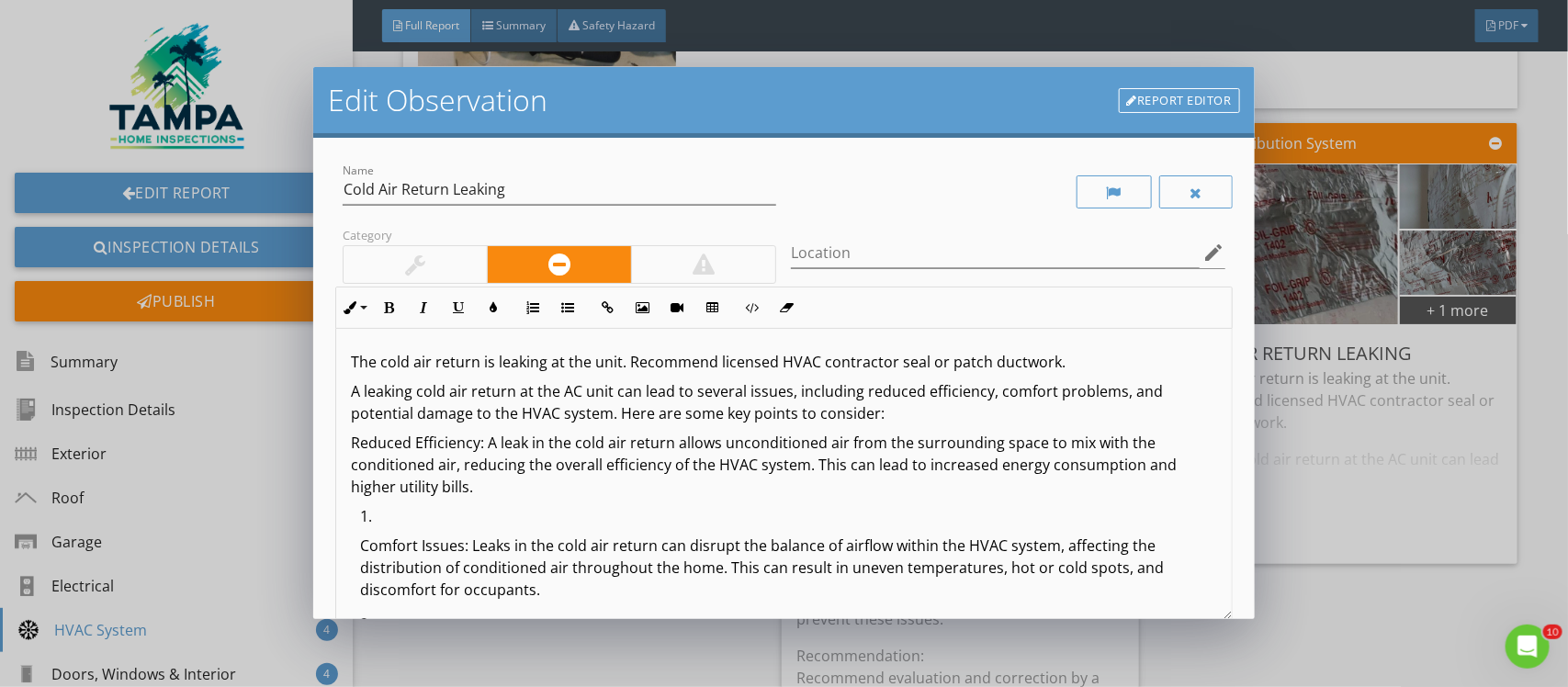 click on "Comfort Issues: Leaks in the cold air return can disrupt the balance of airflow within the HVAC system, affecting the distribution of conditioned air throughout the home. This can result in uneven temperatures, hot or cold spots, and discomfort for occupants." at bounding box center (788, 558) 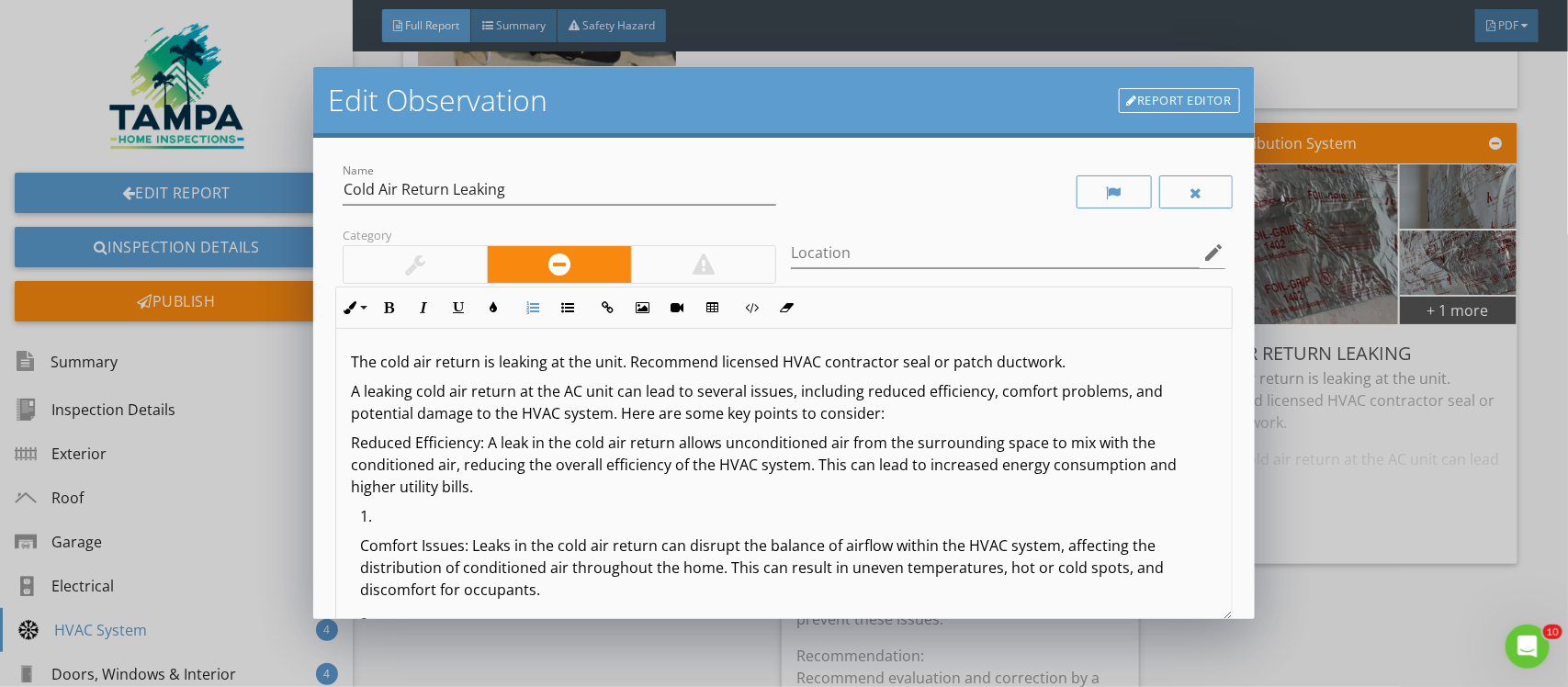 click on "Comfort Issues: Leaks in the cold air return can disrupt the balance of airflow within the HVAC system, affecting the distribution of conditioned air throughout the home. This can result in uneven temperatures, hot or cold spots, and discomfort for occupants." at bounding box center [788, 558] 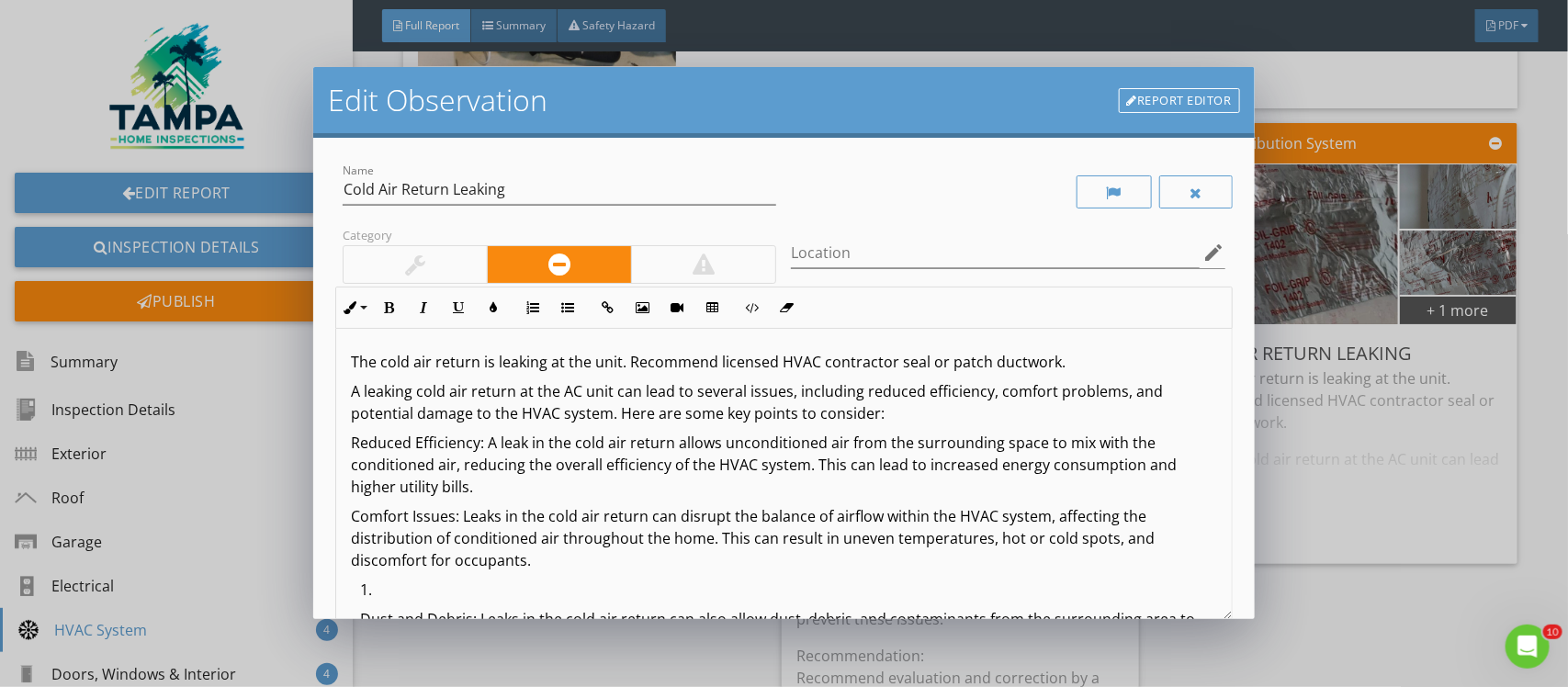click on "Dust and Debris: Leaks in the cold air return can also allow dust, debris, and contaminants from the surrounding area to enter the HVAC system. This can lead to reduced indoor air quality, increased allergens, and potential damage to system components over time." at bounding box center [788, 632] 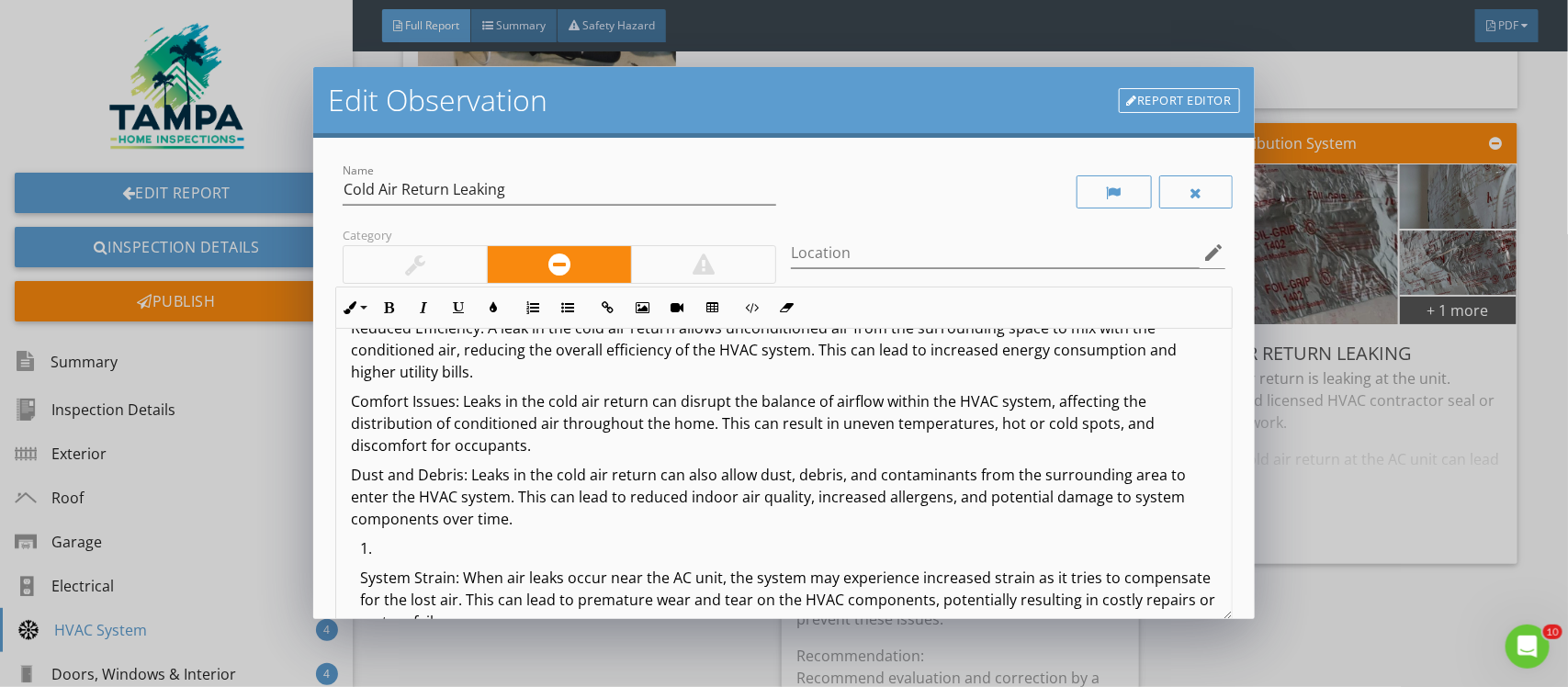 click on "System Strain: When air leaks occur near the AC unit, the system may experience increased strain as it tries to compensate for the lost air. This can lead to premature wear and tear on the HVAC components, potentially resulting in costly repairs or system failures." at bounding box center [788, 591] 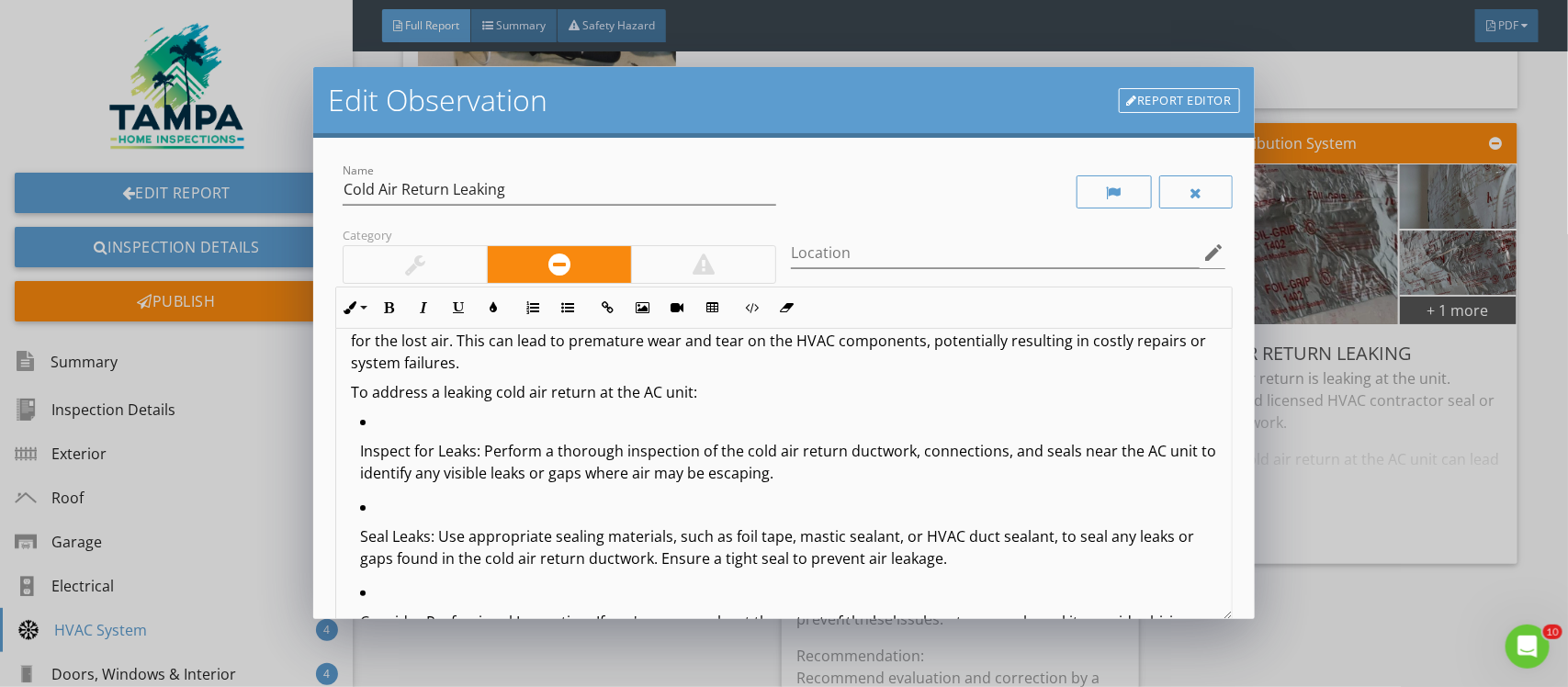 scroll, scrollTop: 115, scrollLeft: 0, axis: vertical 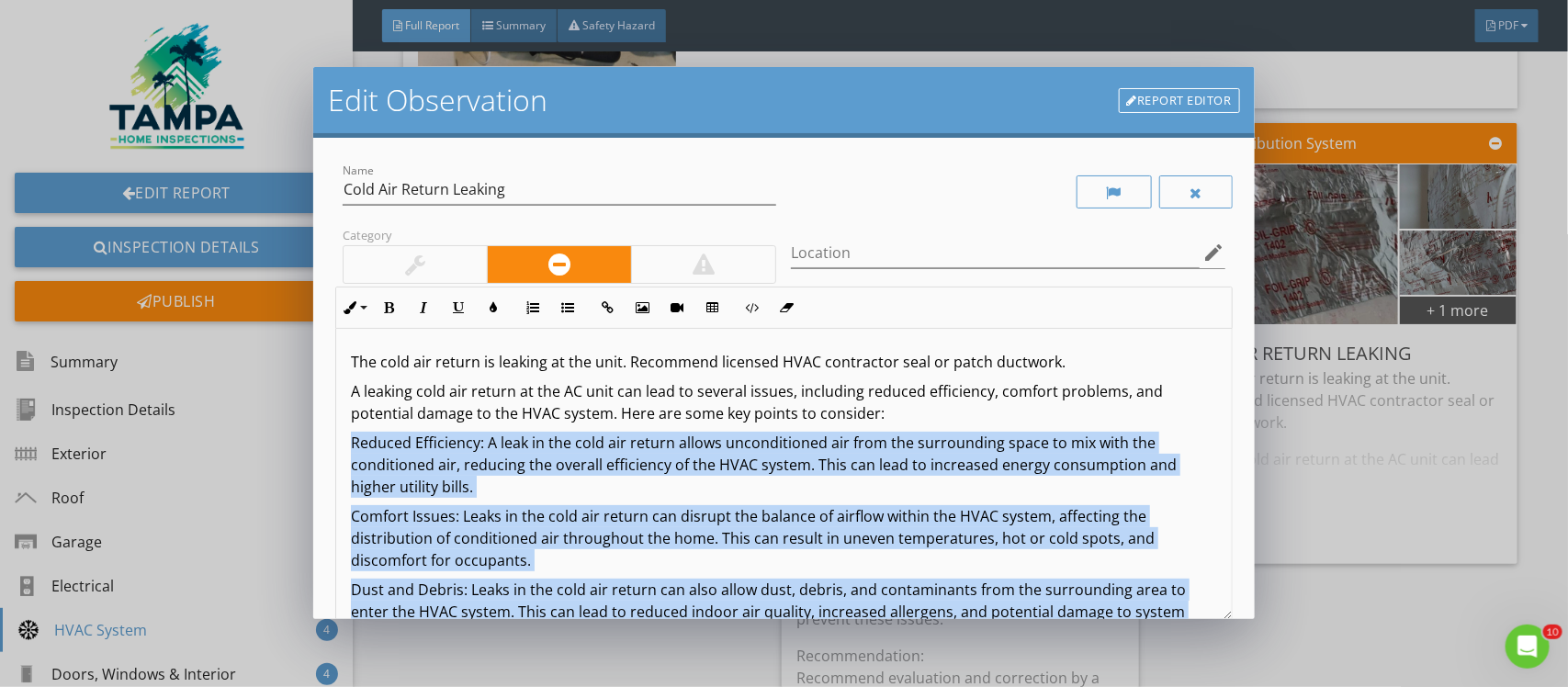 drag, startPoint x: 571, startPoint y: 598, endPoint x: 341, endPoint y: 445, distance: 276.2408 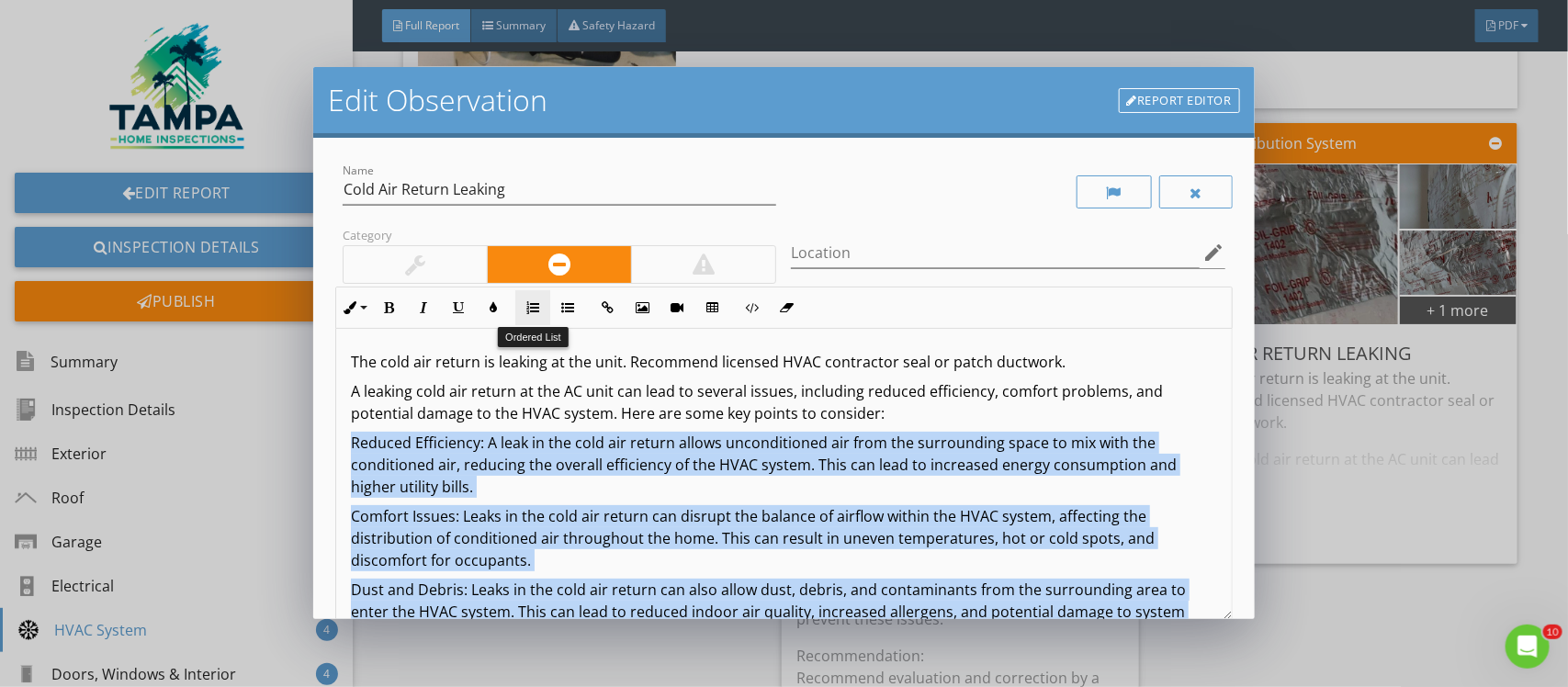 click on "Ordered List" at bounding box center [533, 308] 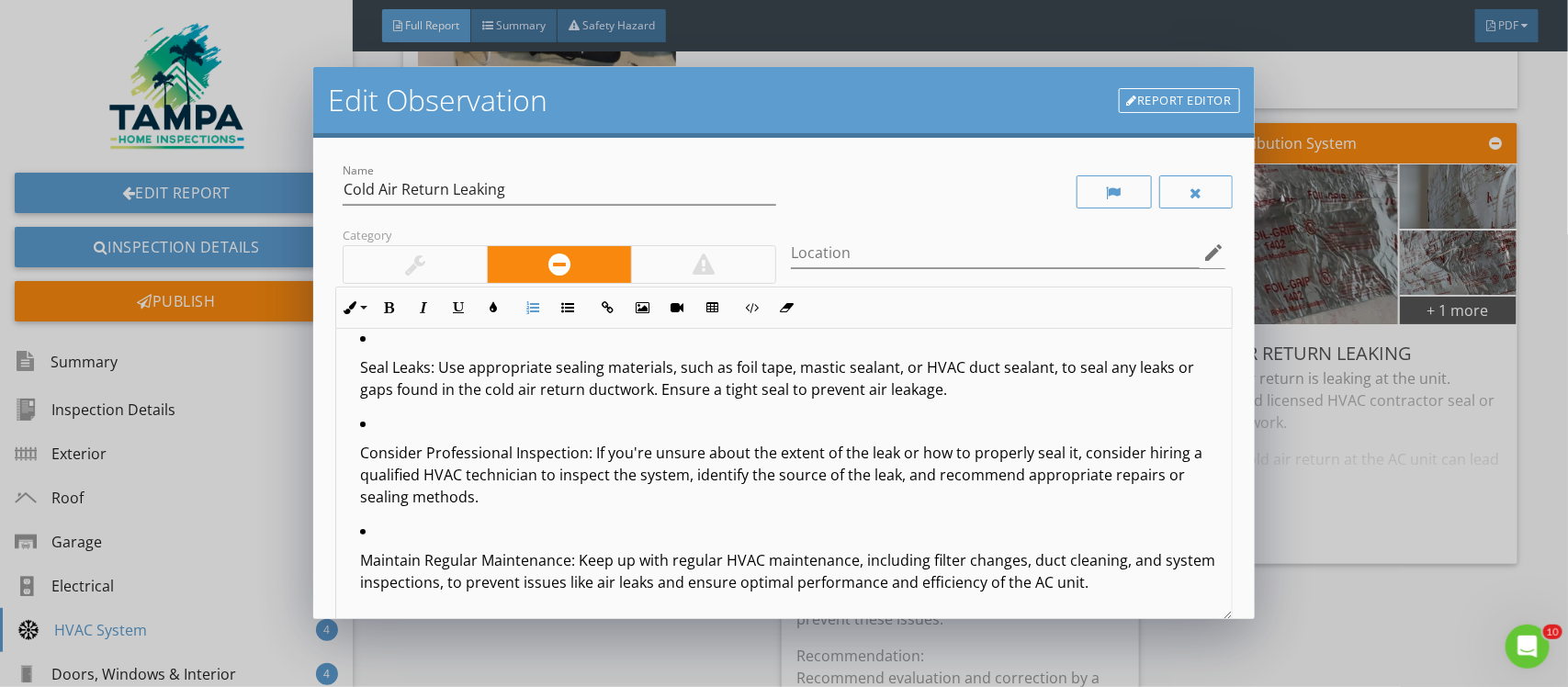 scroll, scrollTop: 280, scrollLeft: 0, axis: vertical 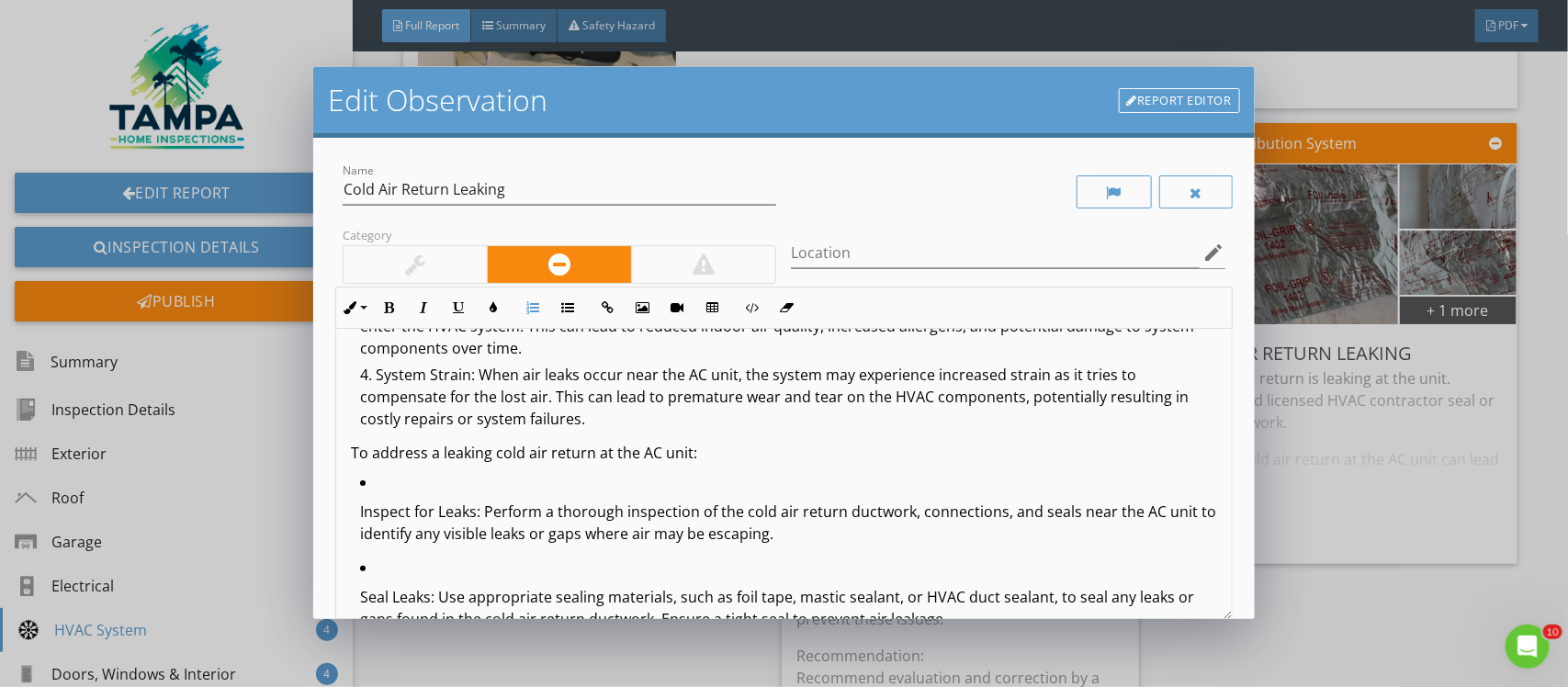 click on "Inspect for Leaks: Perform a thorough inspection of the cold air return ductwork, connections, and seals near the AC unit to identify any visible leaks or gaps where air may be escaping." at bounding box center [788, 513] 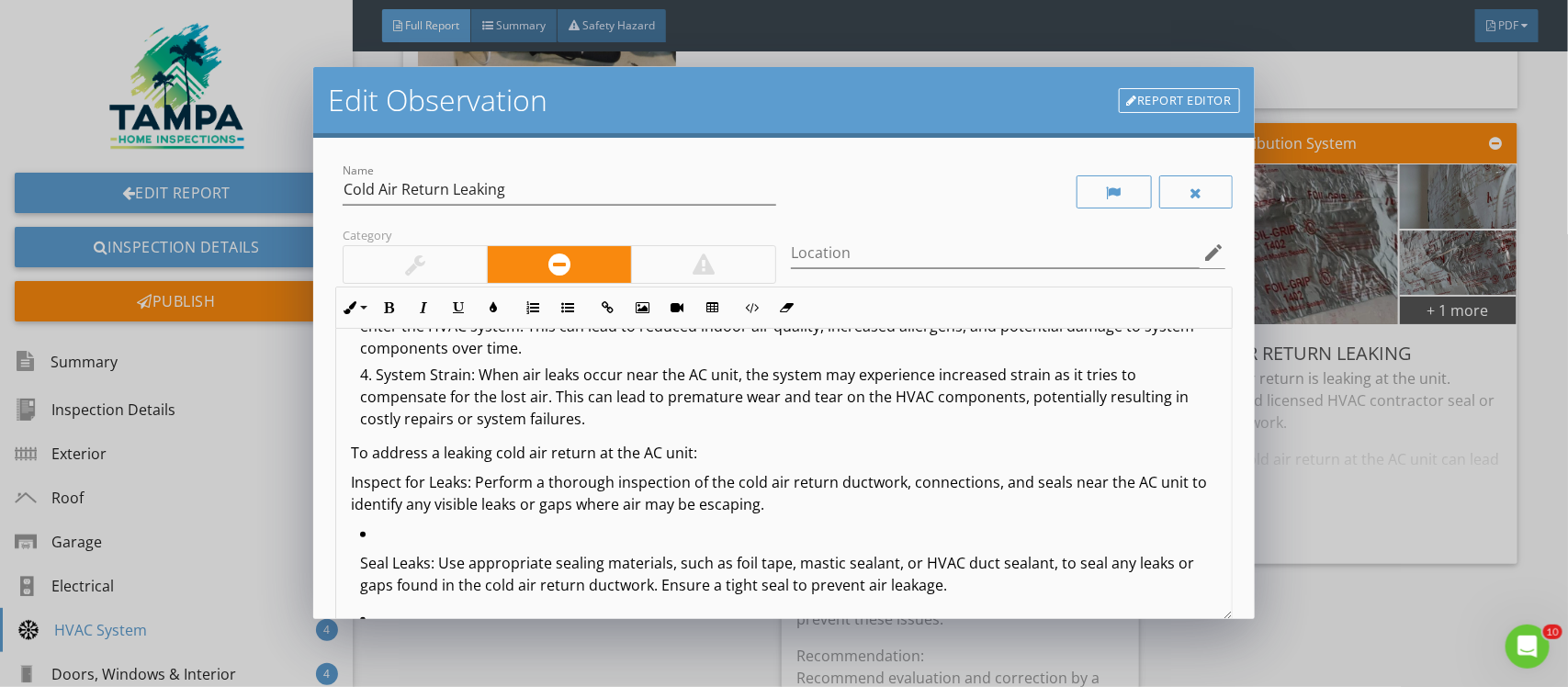 click on "Seal Leaks: Use appropriate sealing materials, such as foil tape, mastic sealant, or HVAC duct sealant, to seal any leaks or gaps found in the cold air return ductwork. Ensure a tight seal to prevent air leakage." at bounding box center [788, 574] 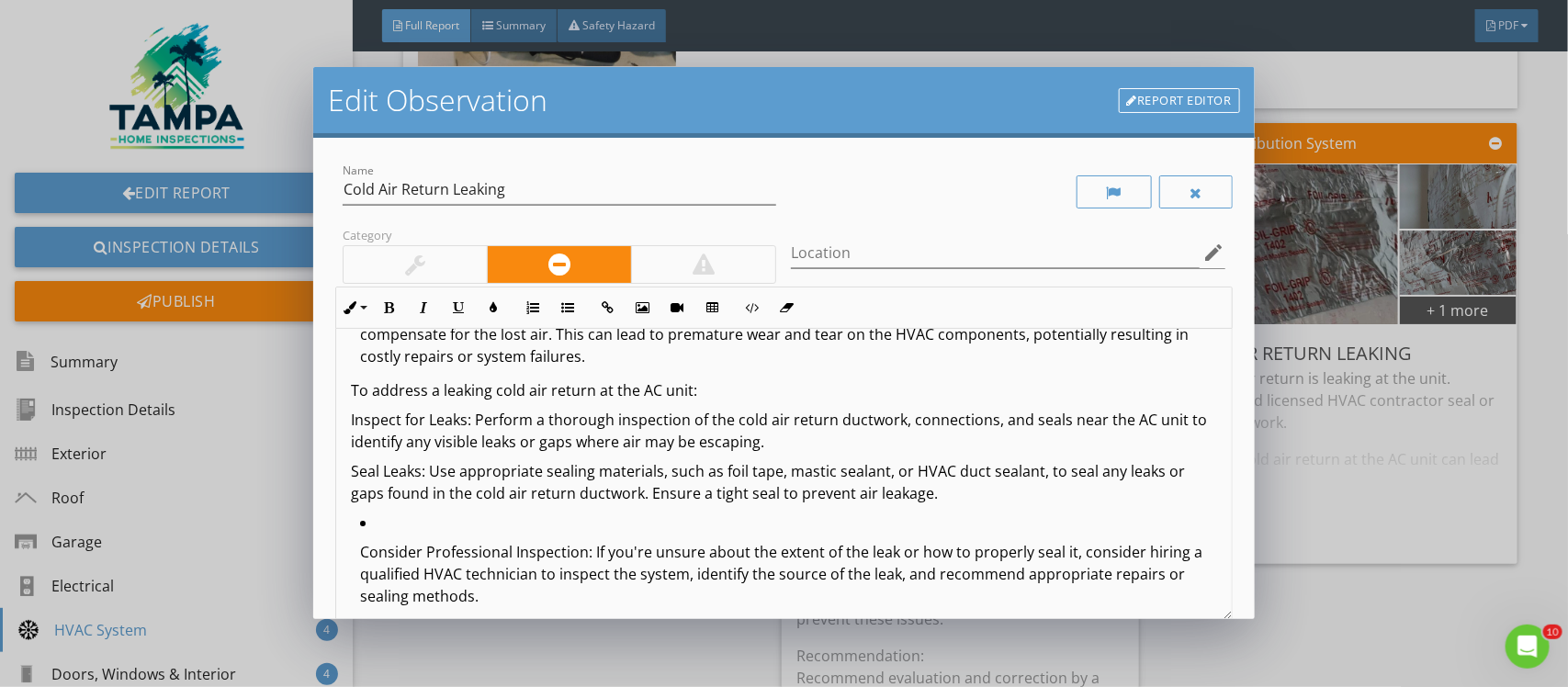 scroll, scrollTop: 395, scrollLeft: 0, axis: vertical 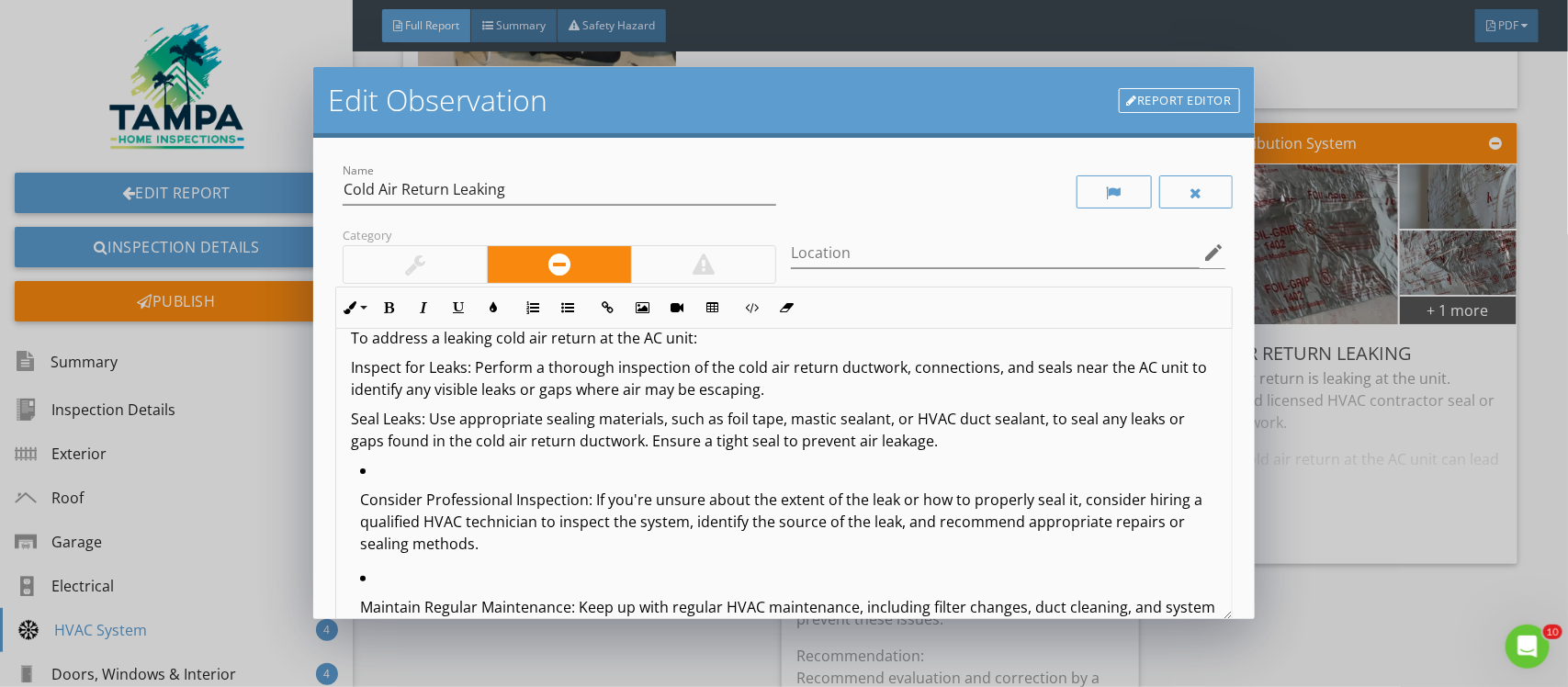 click on "Consider Professional Inspection: If you're unsure about the extent of the leak or how to properly seal it, consider hiring a qualified HVAC technician to inspect the system, identify the source of the leak, and recommend appropriate repairs or sealing methods." at bounding box center [788, 522] 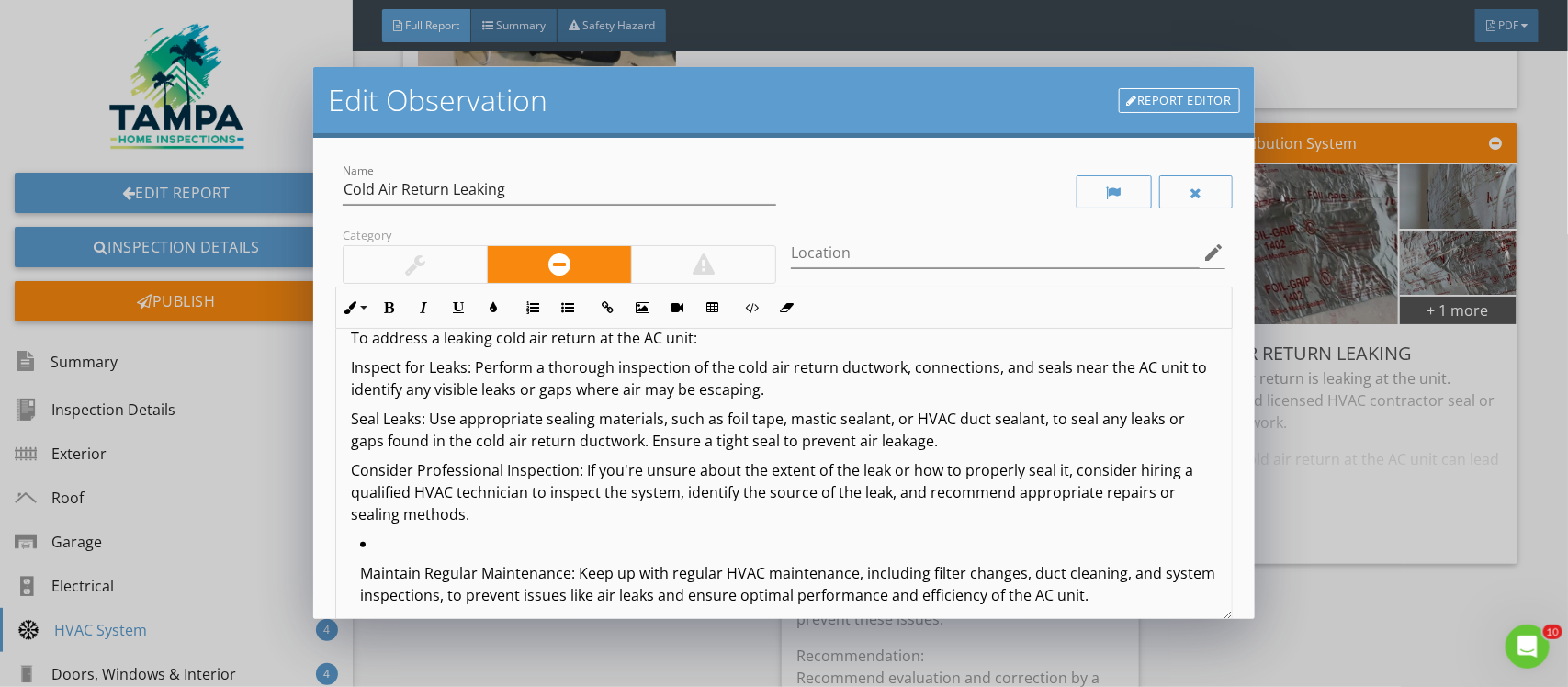 click on "Consider Professional Inspection: If you're unsure about the extent of the leak or how to properly seal it, consider hiring a qualified HVAC technician to inspect the system, identify the source of the leak, and recommend appropriate repairs or sealing methods." at bounding box center (784, 492) 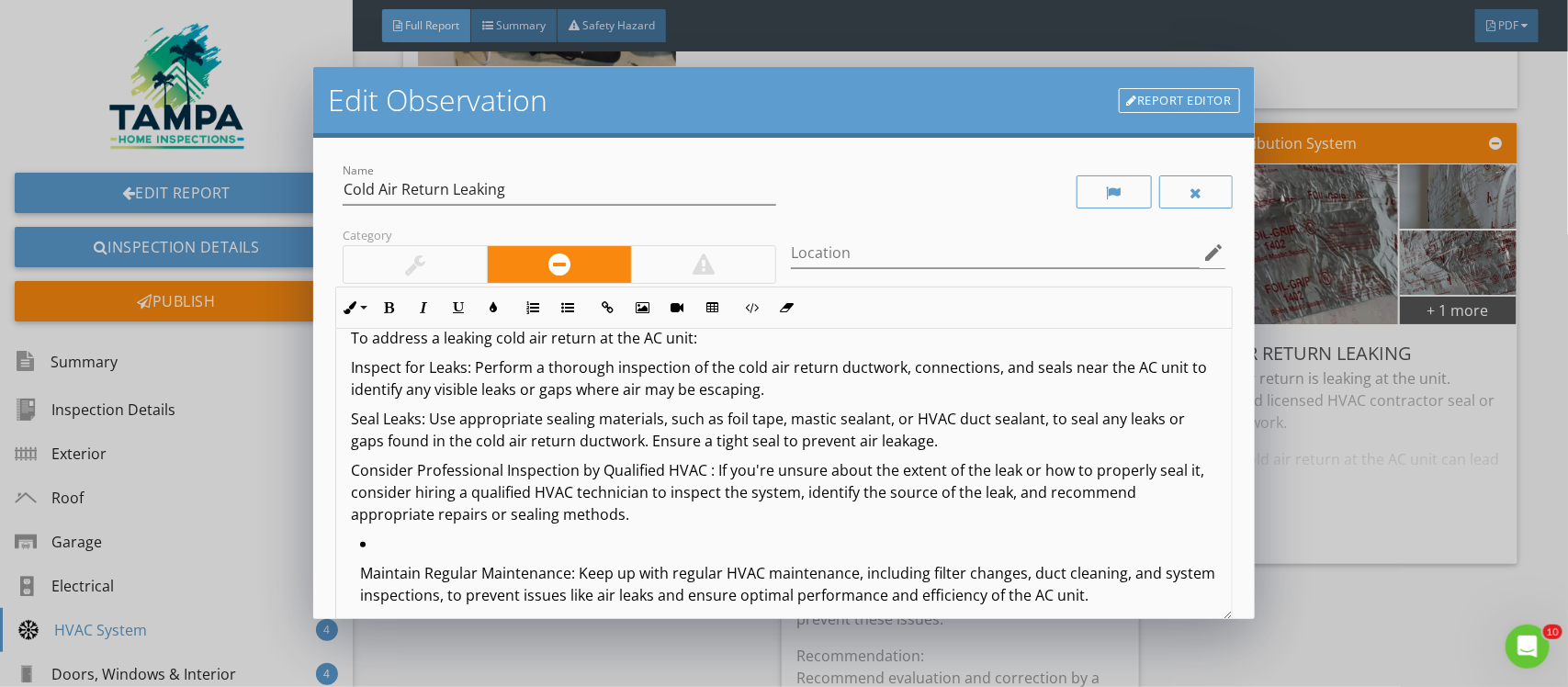 click on "Consider Professional Inspection by Qualified HVAC : If you're unsure about the extent of the leak or how to properly seal it, consider hiring a qualified HVAC technician to inspect the system, identify the source of the leak, and recommend appropriate repairs or sealing methods." at bounding box center [784, 492] 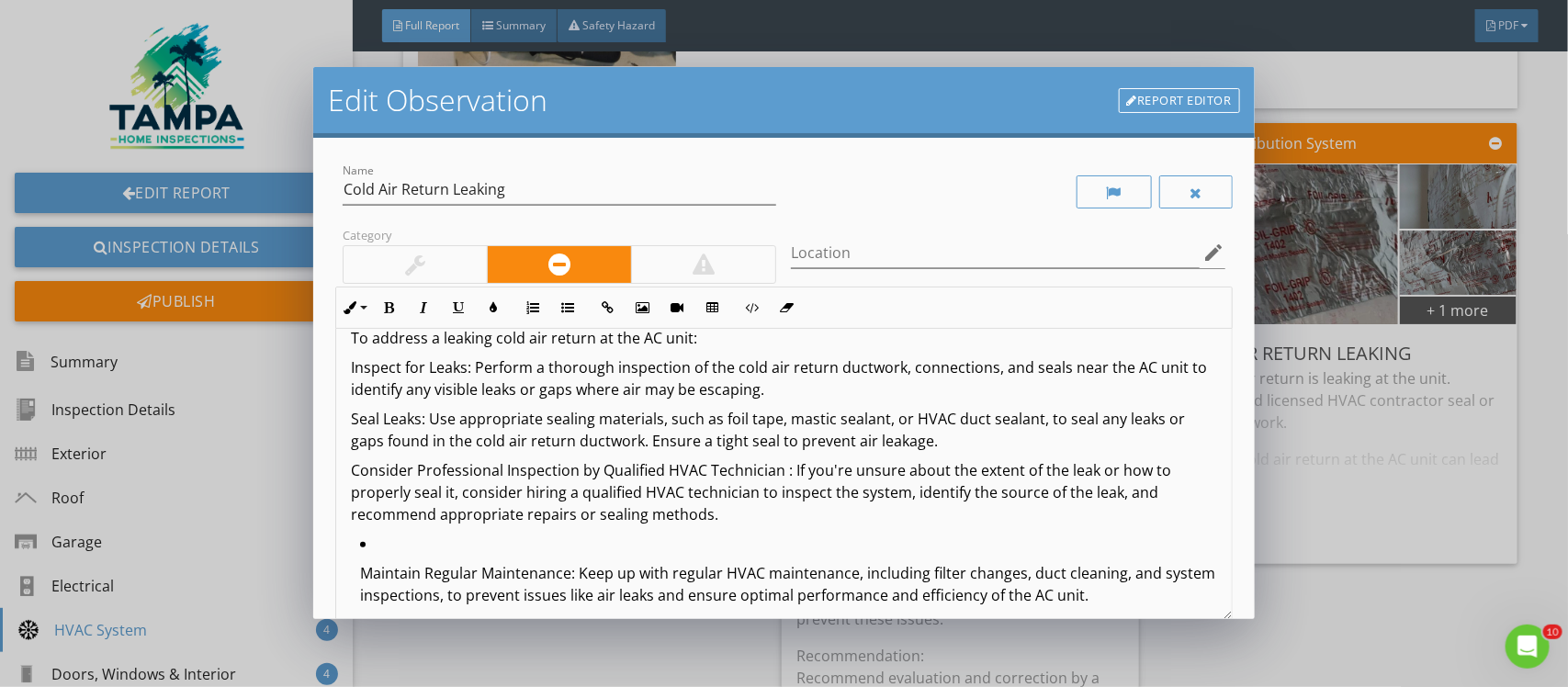 click on "Consider Professional Inspection by Qualified HVAC Technician : If you're unsure about the extent of the leak or how to properly seal it, consider hiring a qualified HVAC technician to inspect the system, identify the source of the leak, and recommend appropriate repairs or sealing methods." at bounding box center [784, 492] 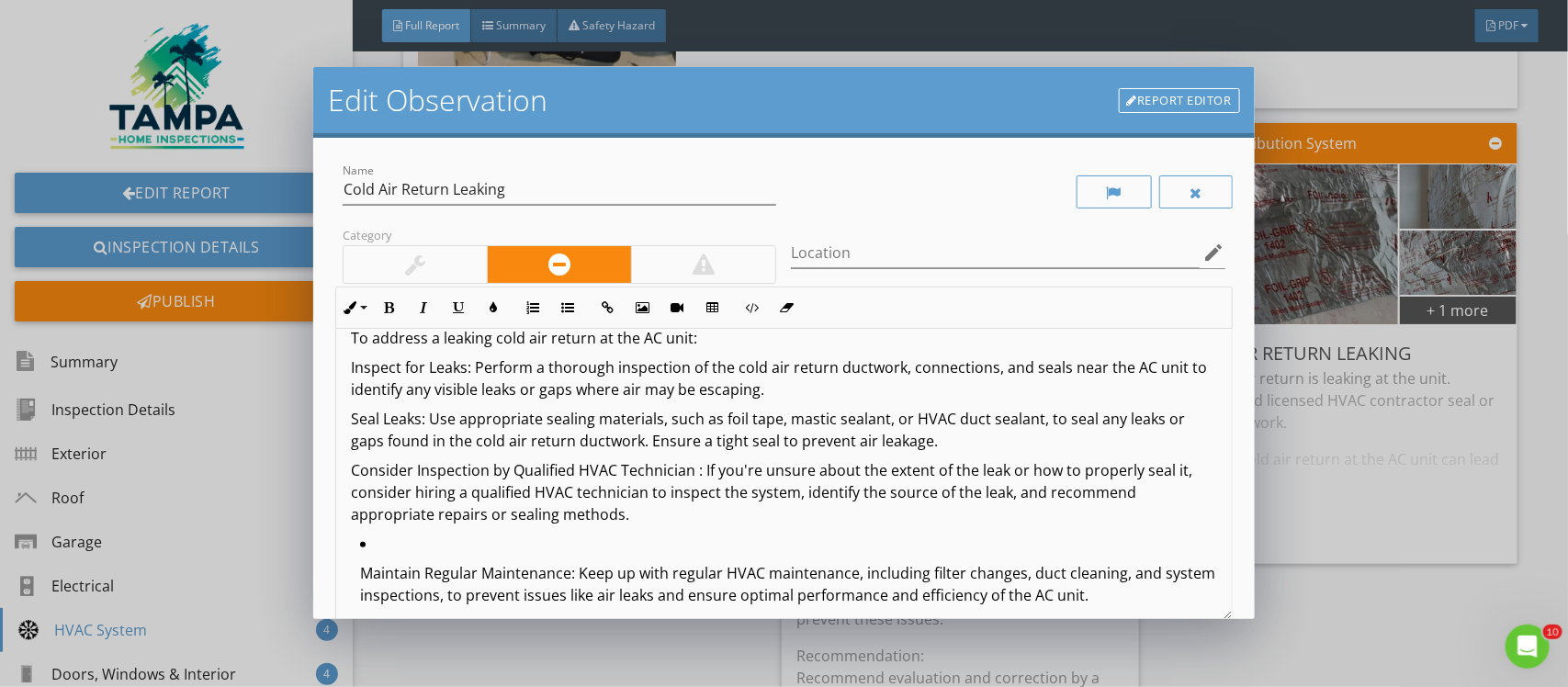 click on "Maintain Regular Maintenance: Keep up with regular HVAC maintenance, including filter changes, duct cleaning, and system inspections, to prevent issues like air leaks and ensure optimal performance and efficiency of the AC unit." at bounding box center (788, 584) 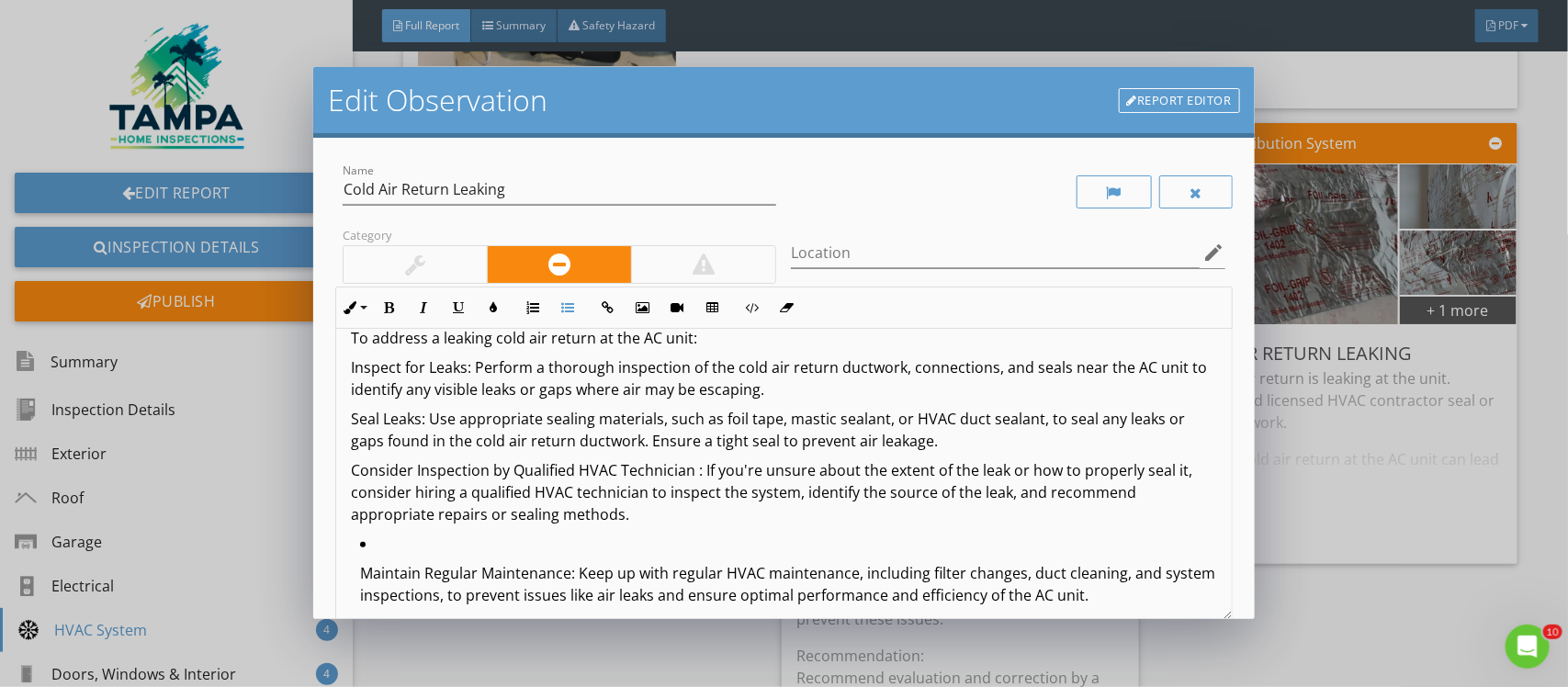 scroll, scrollTop: 374, scrollLeft: 0, axis: vertical 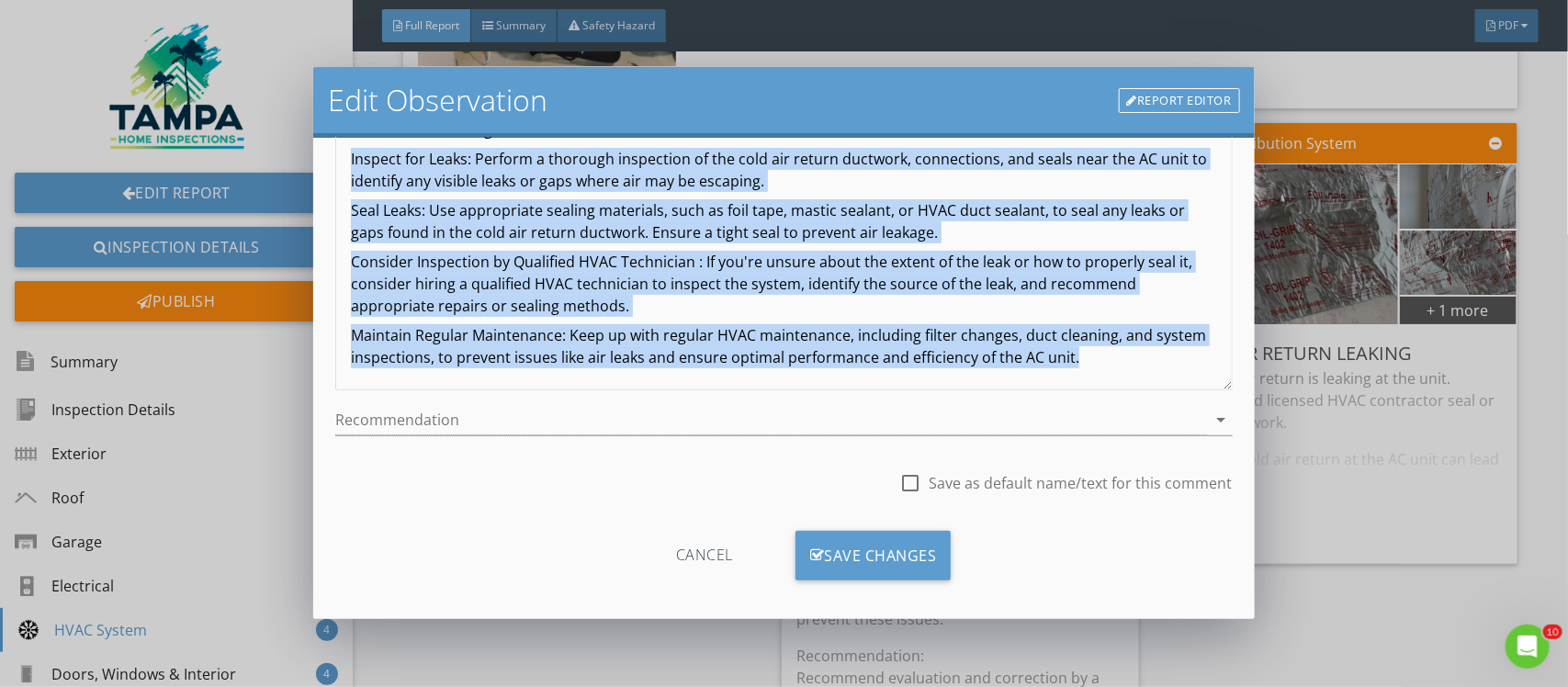 drag, startPoint x: 347, startPoint y: 271, endPoint x: 1151, endPoint y: 381, distance: 811.48999 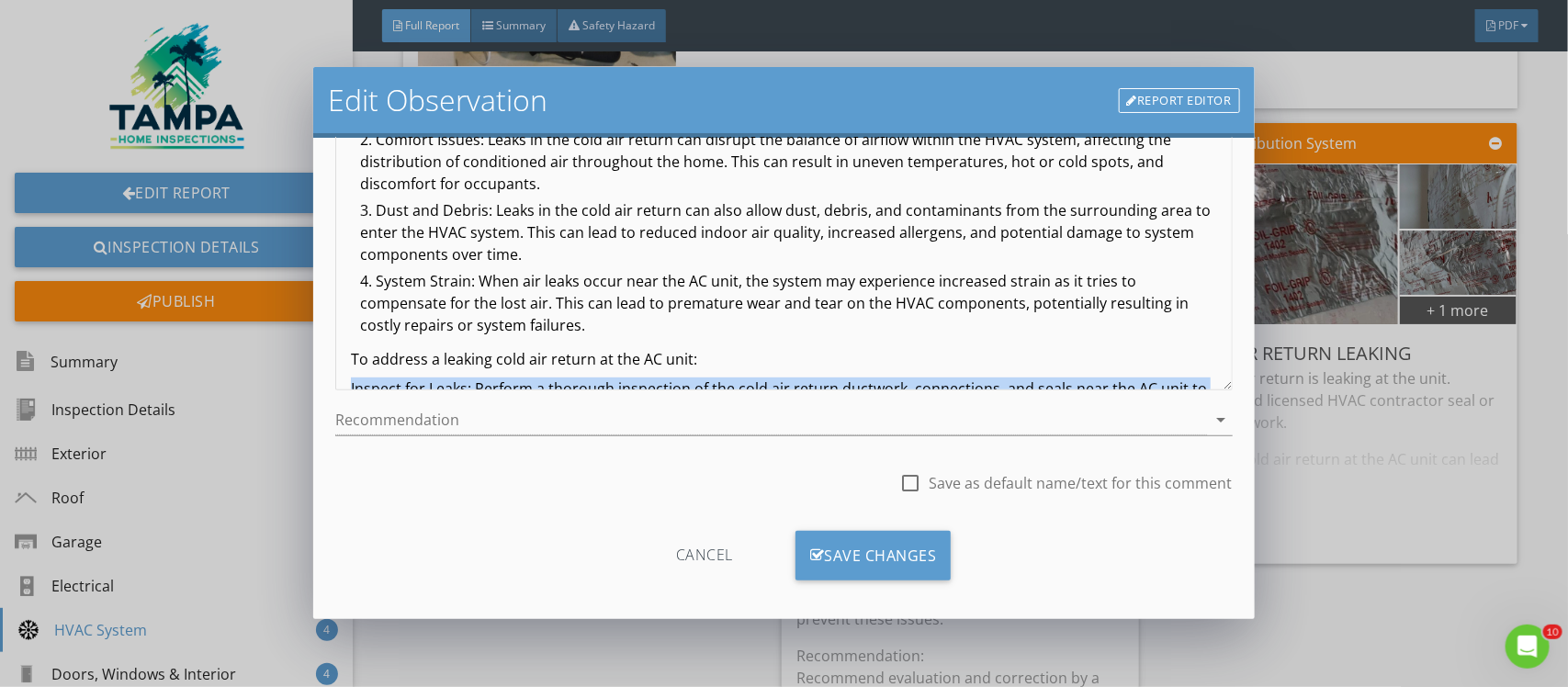scroll, scrollTop: 0, scrollLeft: 0, axis: both 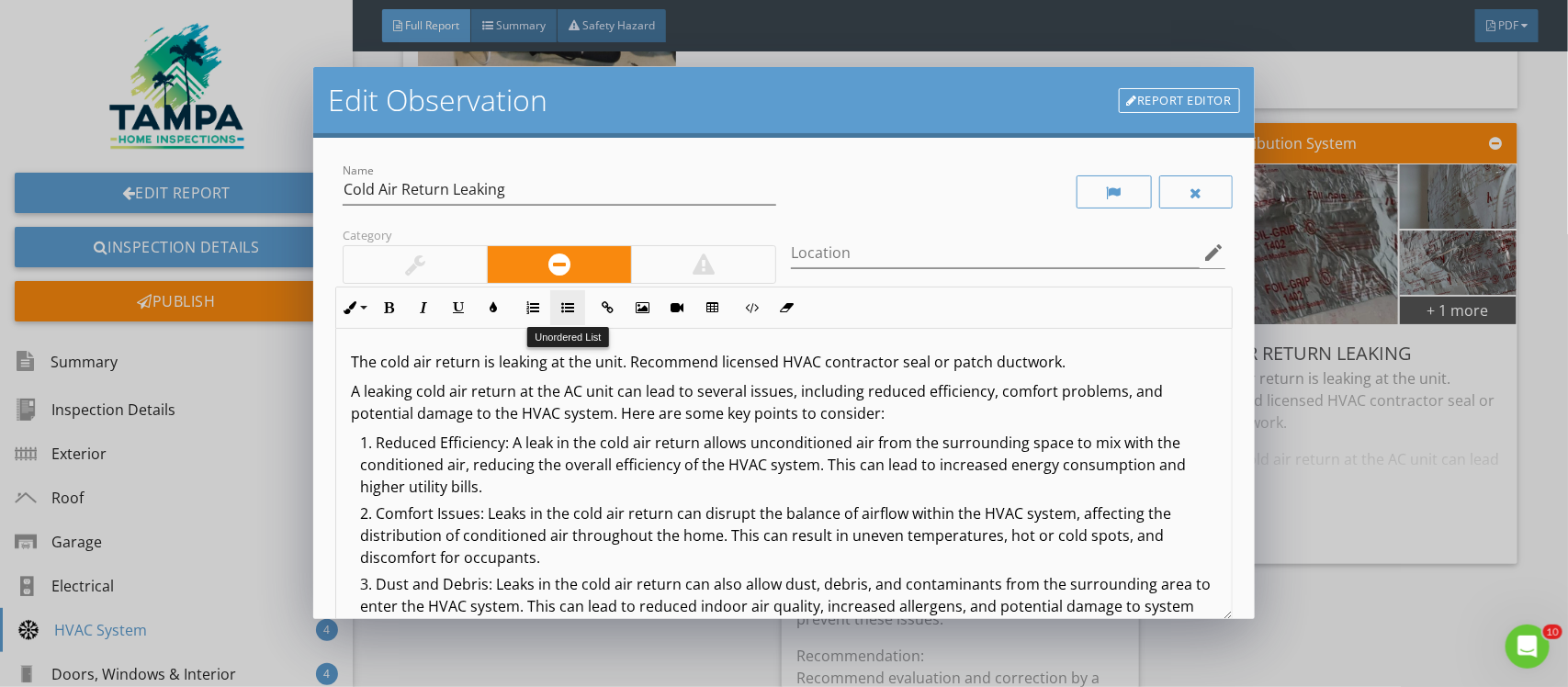 click on "Unordered List" at bounding box center [568, 308] 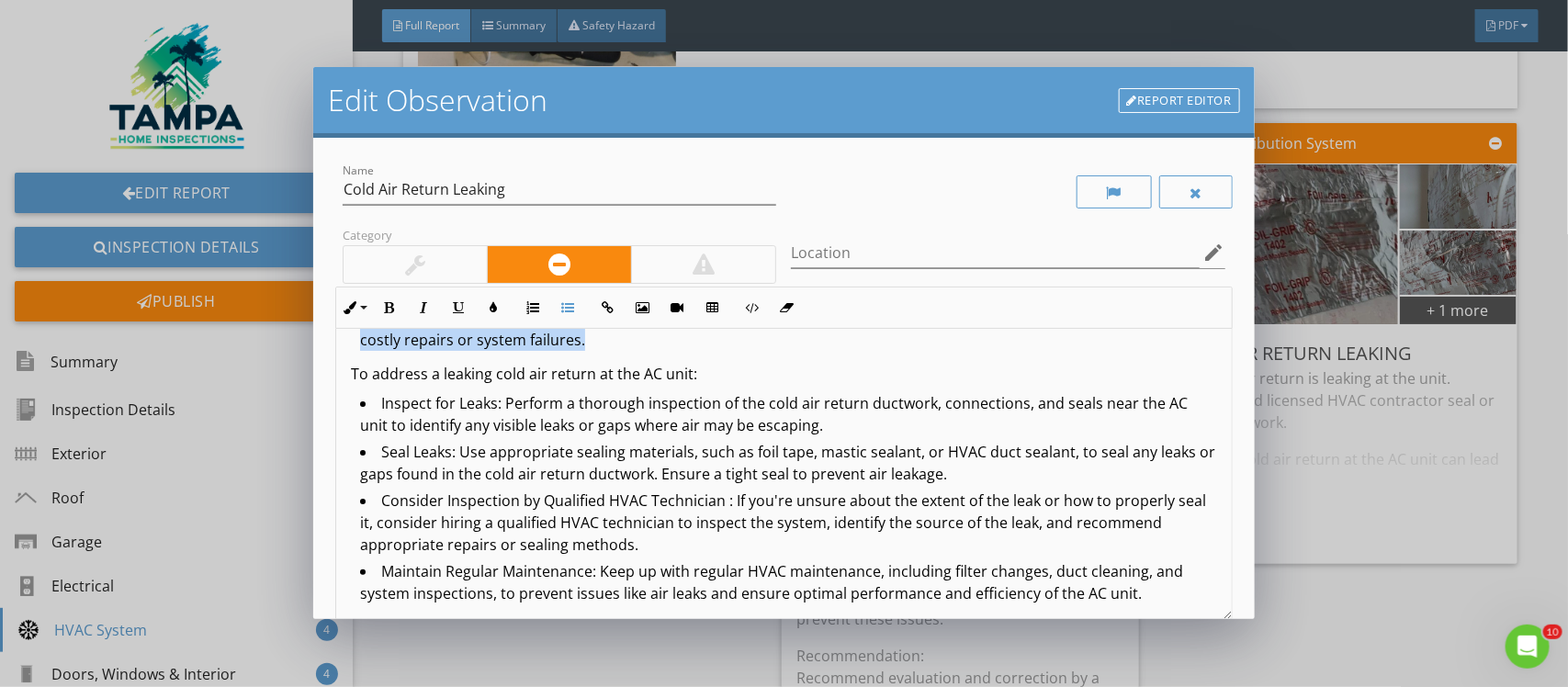 scroll, scrollTop: 363, scrollLeft: 0, axis: vertical 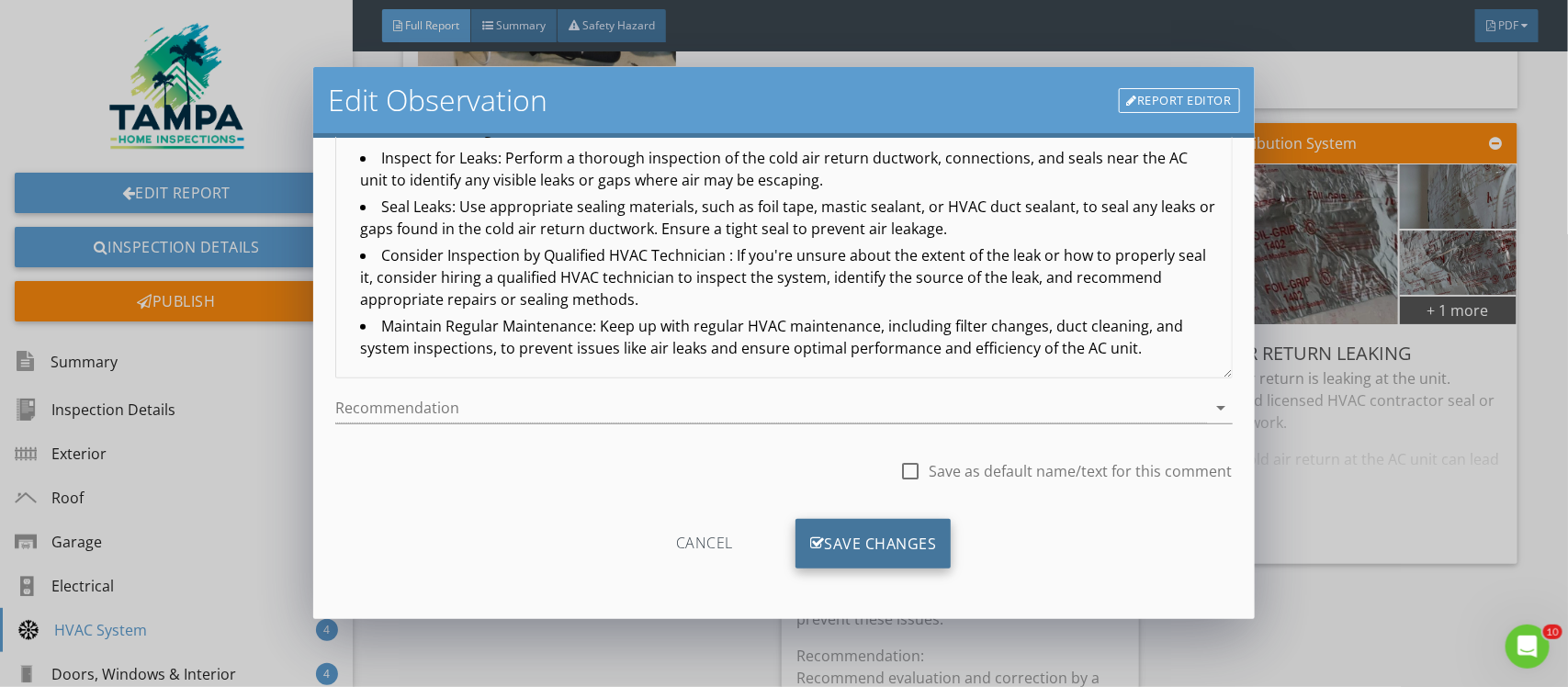 click on "Save Changes" at bounding box center (874, 544) 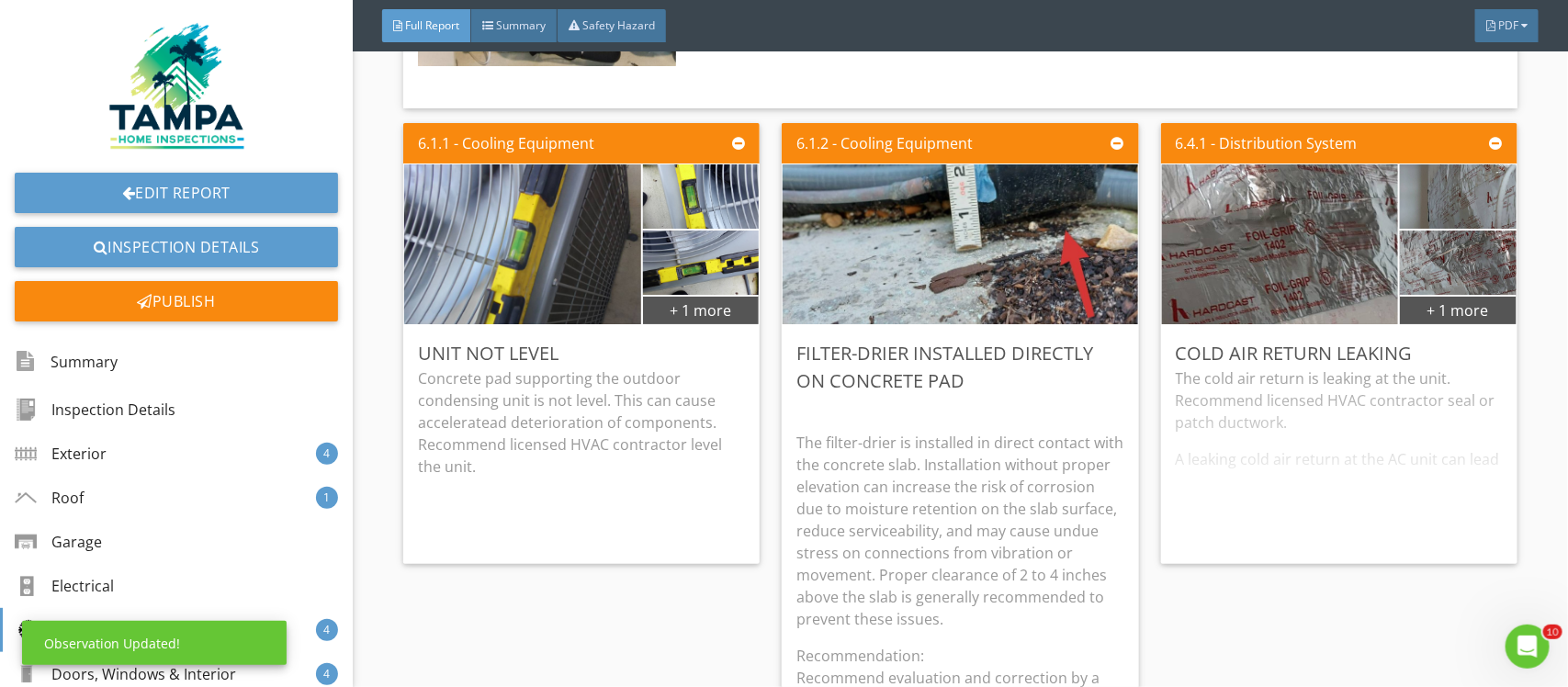 scroll, scrollTop: 25, scrollLeft: 0, axis: vertical 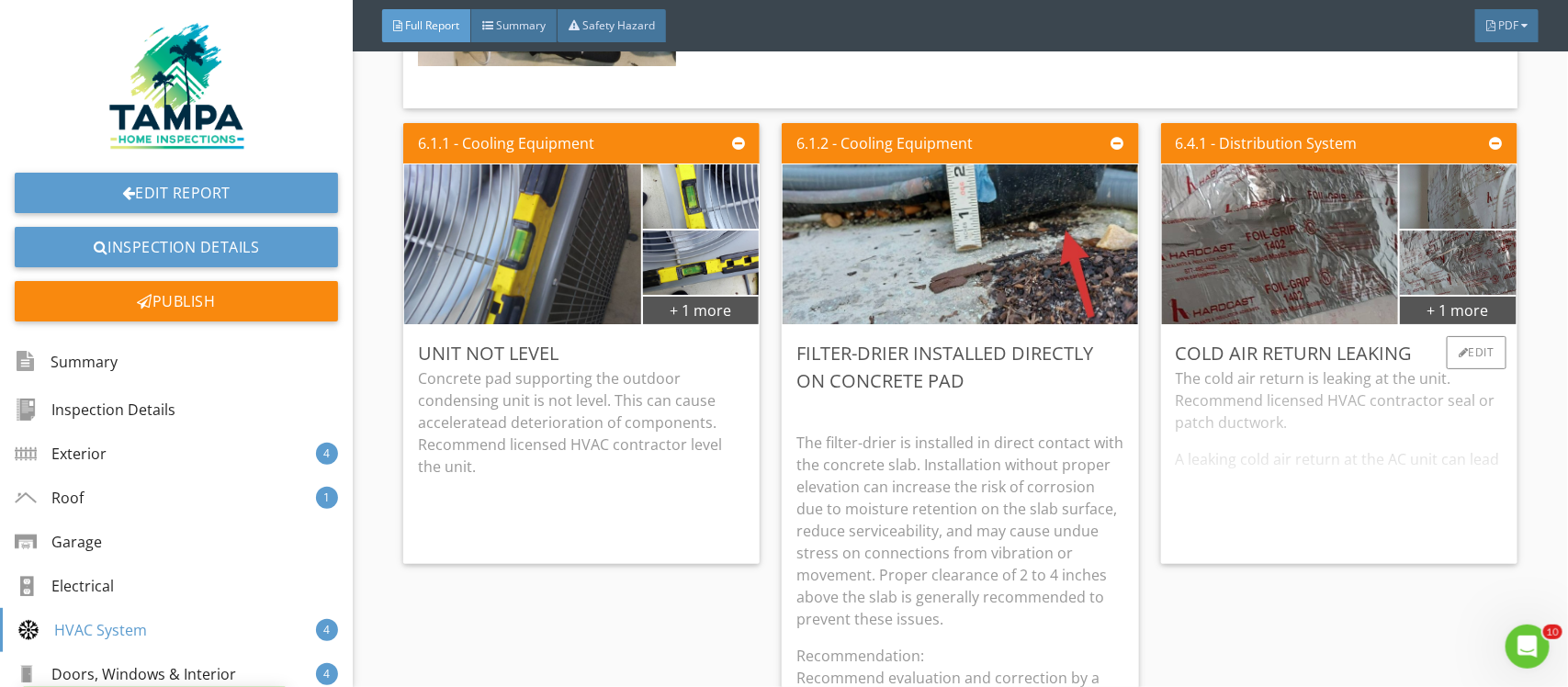 click on "The cold air return is leaking at the unit. Recommend licensed HVAC contractor seal or patch ductwork.  A leaking cold air return at the AC unit can lead to several issues, including reduced efficiency, comfort problems, and potential damage to the HVAC system. Here are some key points to consider: Reduced Efficiency: A leak in the cold air return allows unconditioned air from the surrounding space to mix with the conditioned air, reducing the overall efficiency of the HVAC system. This can lead to increased energy consumption and higher utility bills. Comfort Issues: Leaks in the cold air return can disrupt the balance of airflow within the HVAC system, affecting the distribution of conditioned air throughout the home. This can result in uneven temperatures, hot or cold spots, and discomfort for occupants. To address a leaking cold air return at the AC unit:" at bounding box center (1339, 458) 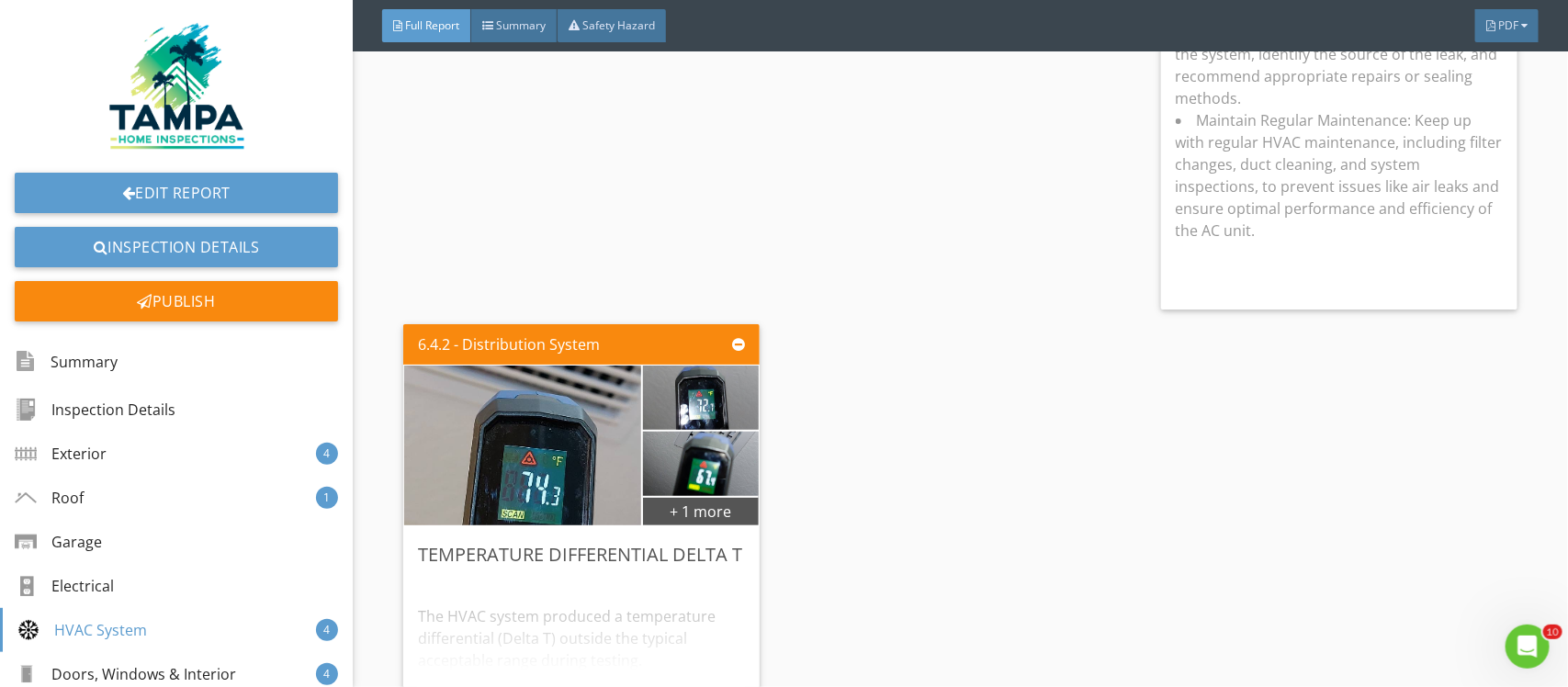 scroll, scrollTop: 12399, scrollLeft: 0, axis: vertical 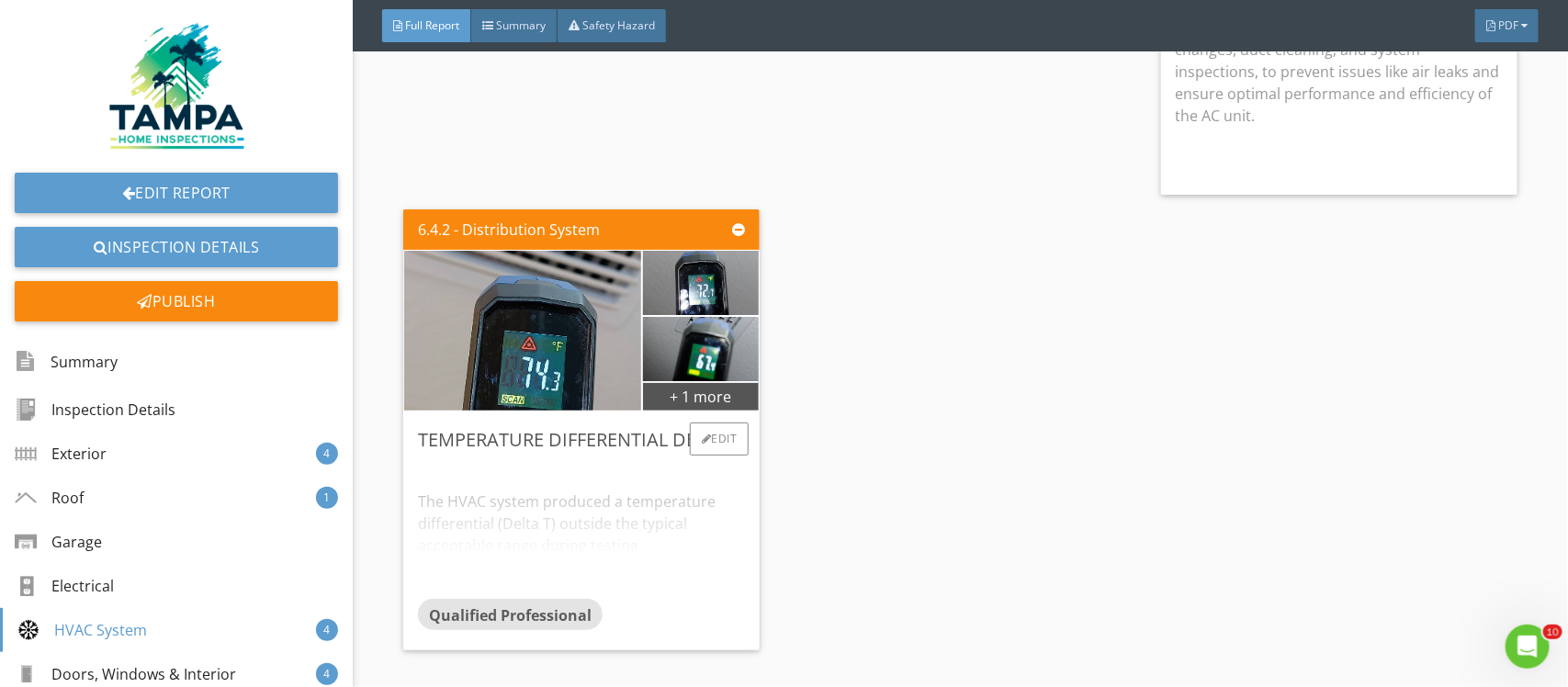 click on "The HVAC system produced a temperature differential (Delta T) outside the typical acceptable range during testing.  A properly functioning system should typically show a Delta T between 16°F and 22°F between the return and supply air. The measured difference was outside this range, which may indicate issues such as low refrigerant levels, poor airflow, dirty filters or coils, or failing components. Recommend further evaluation and servicing by a licensed HVAC technician to determine the cause of the poor Delta T reading and perform any necessary repairs or adjustments to restore efficient operation." at bounding box center [581, 526] 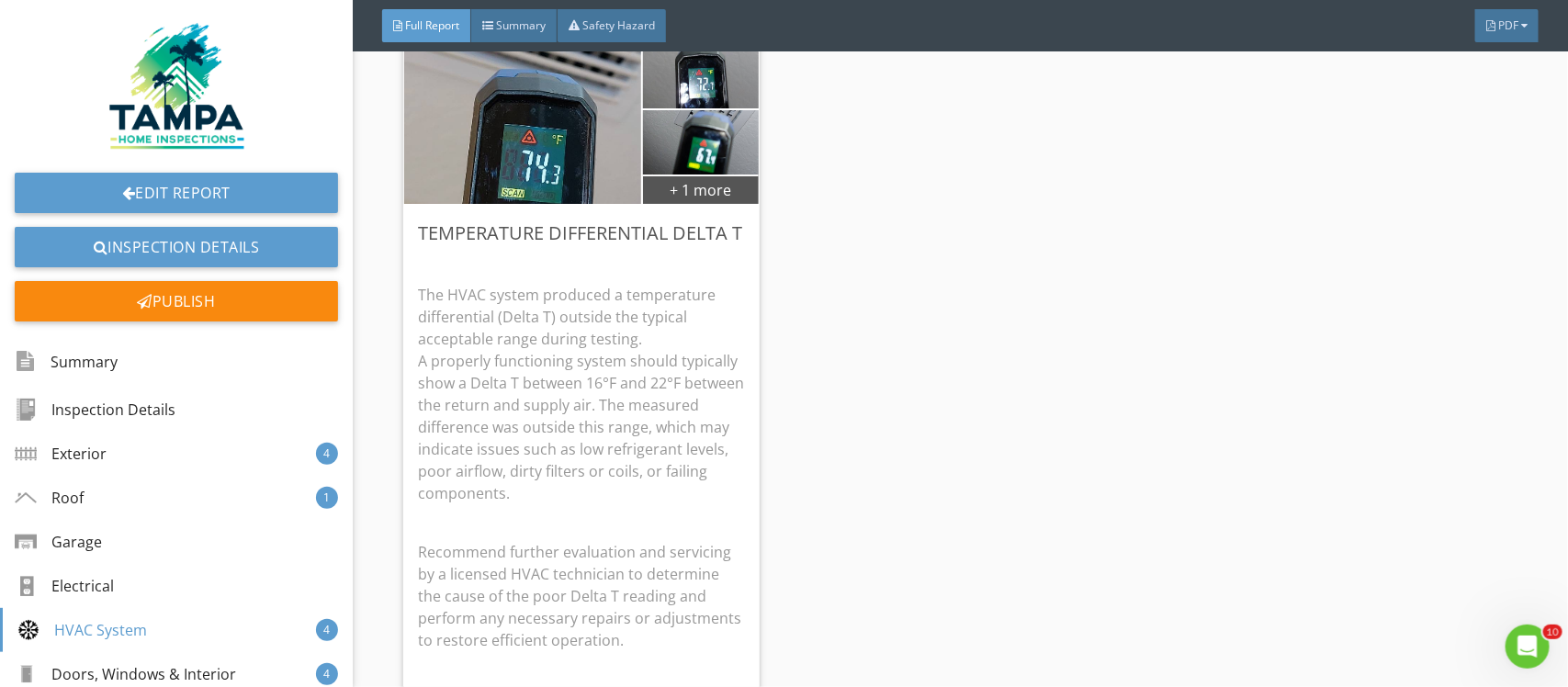 scroll, scrollTop: 12629, scrollLeft: 0, axis: vertical 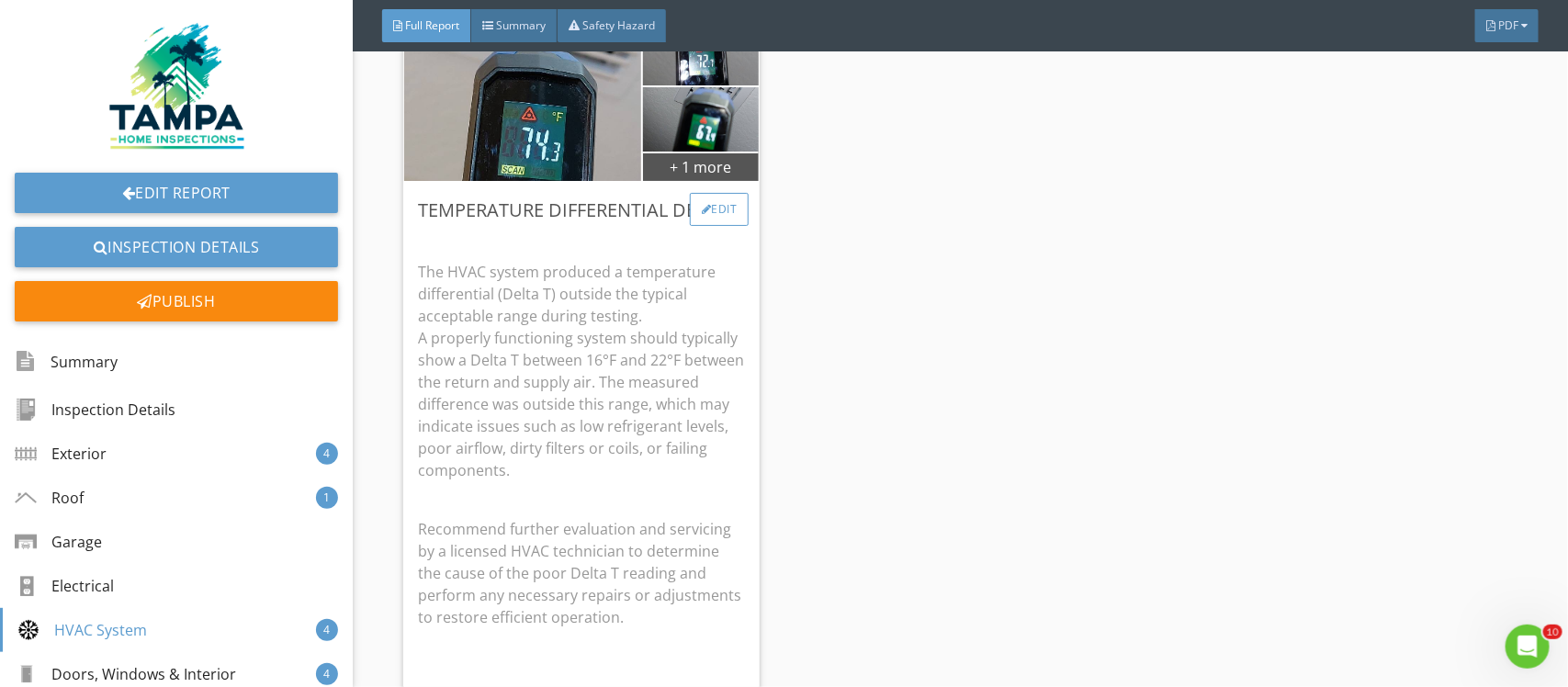 click on "Edit" at bounding box center [719, 209] 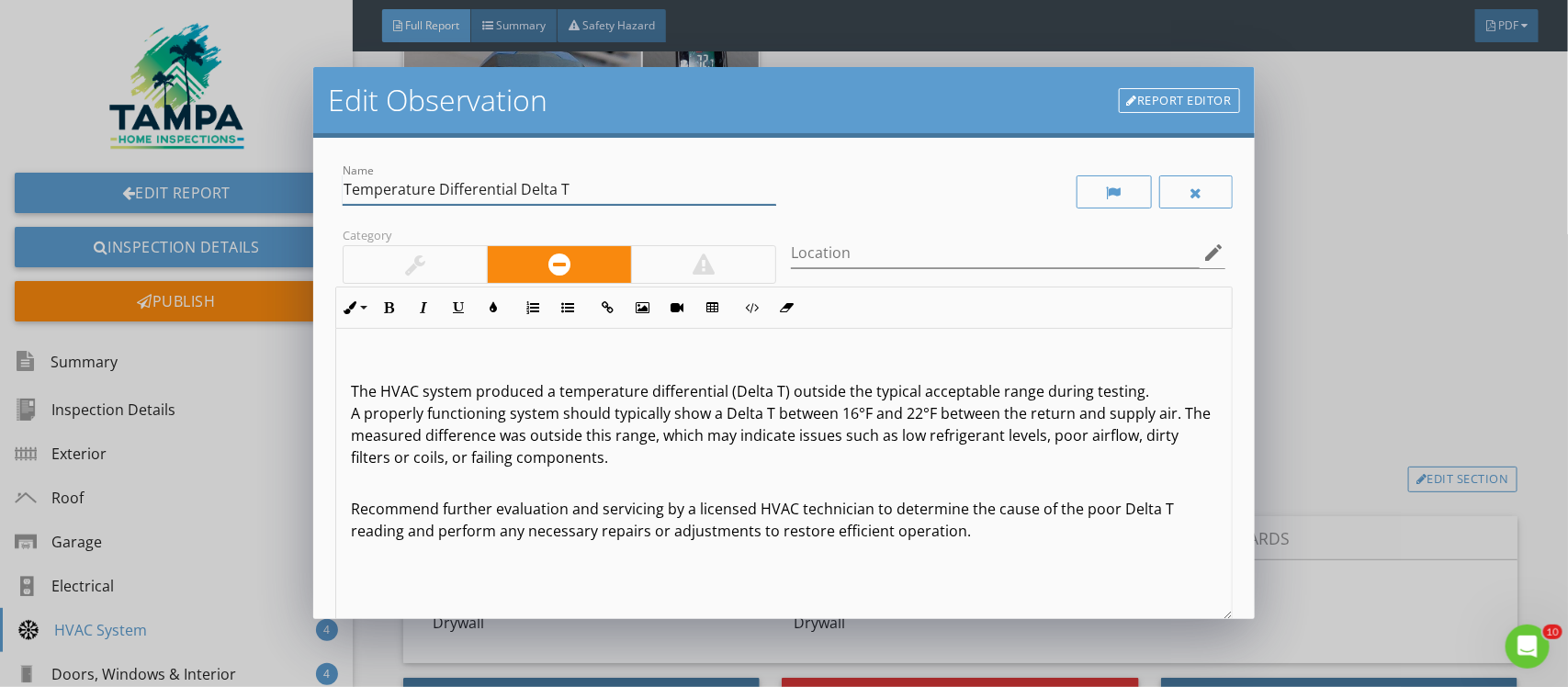 click on "Temperature Differential Delta T" at bounding box center (559, 189) 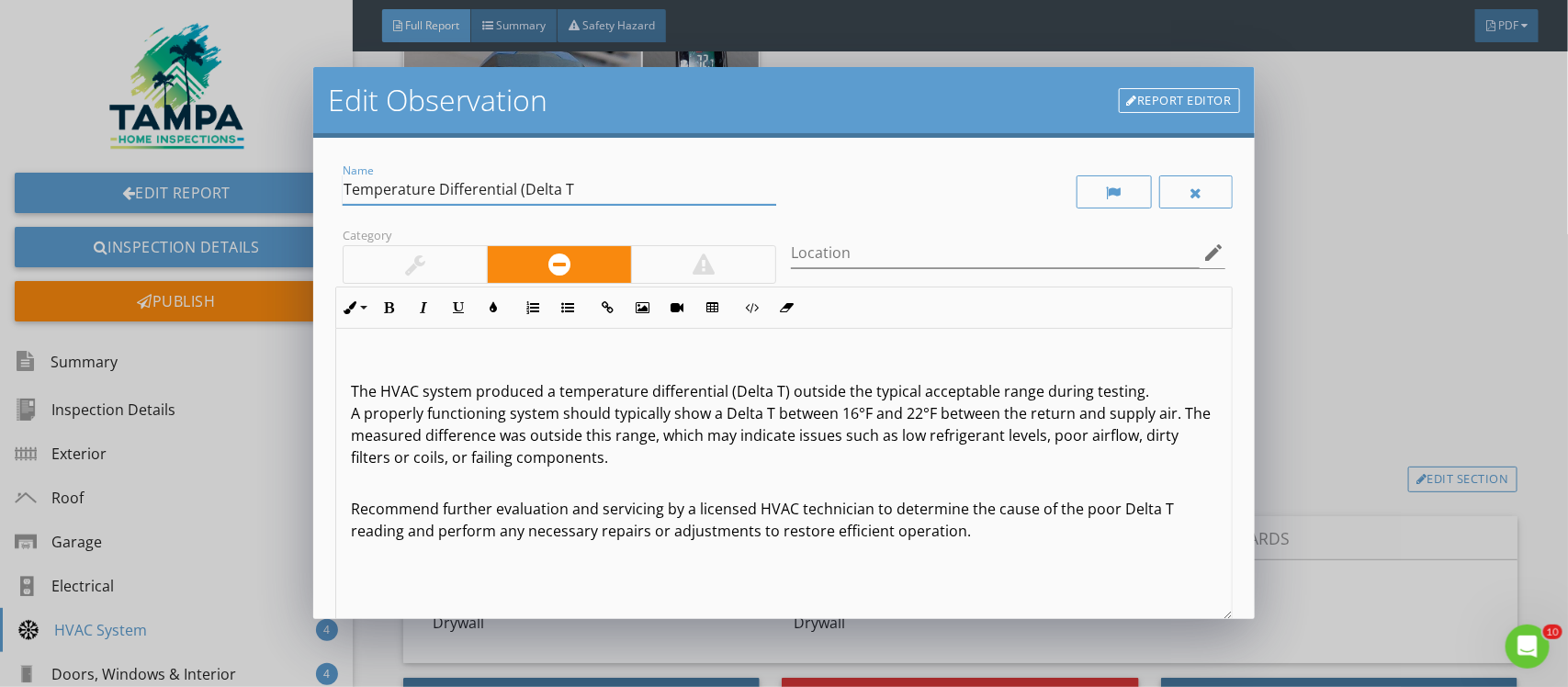 click on "Temperature Differential (Delta T" at bounding box center [559, 189] 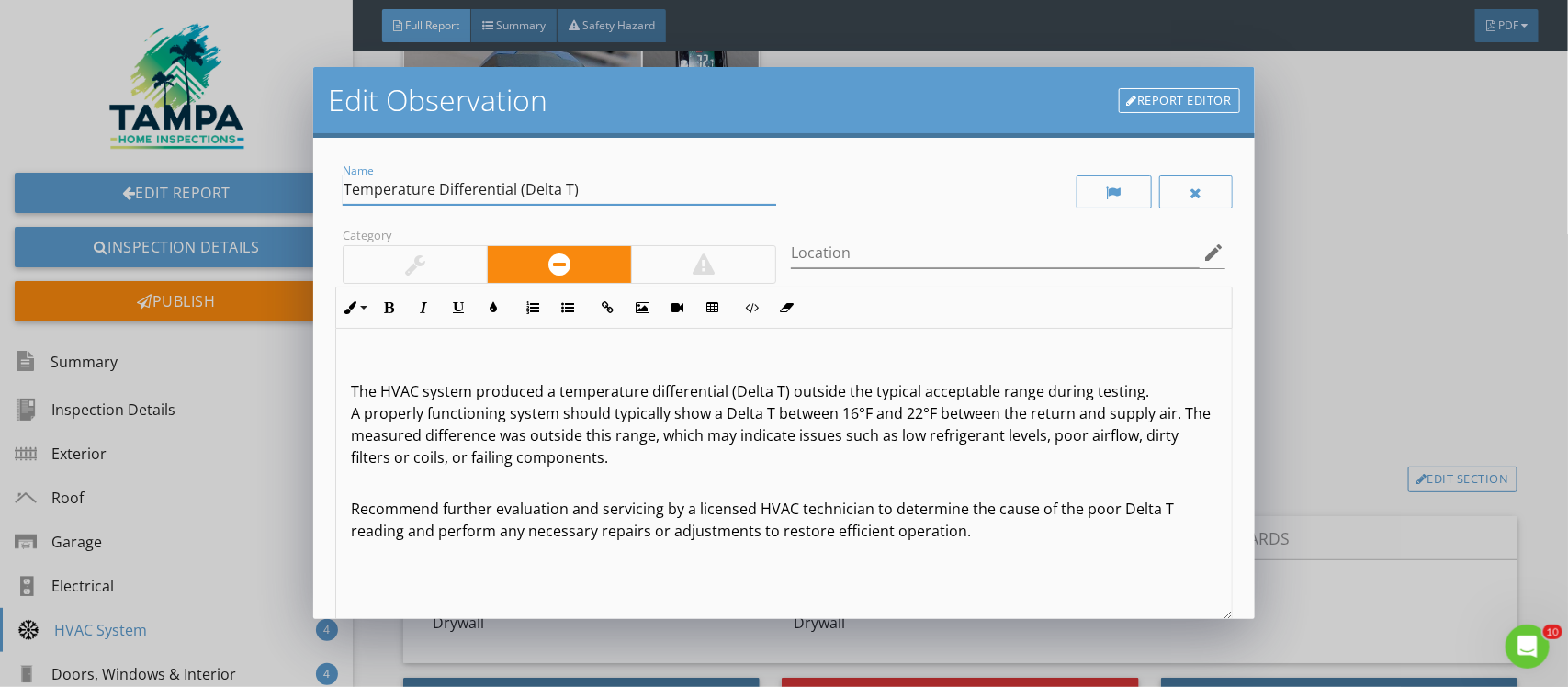 scroll, scrollTop: 1, scrollLeft: 0, axis: vertical 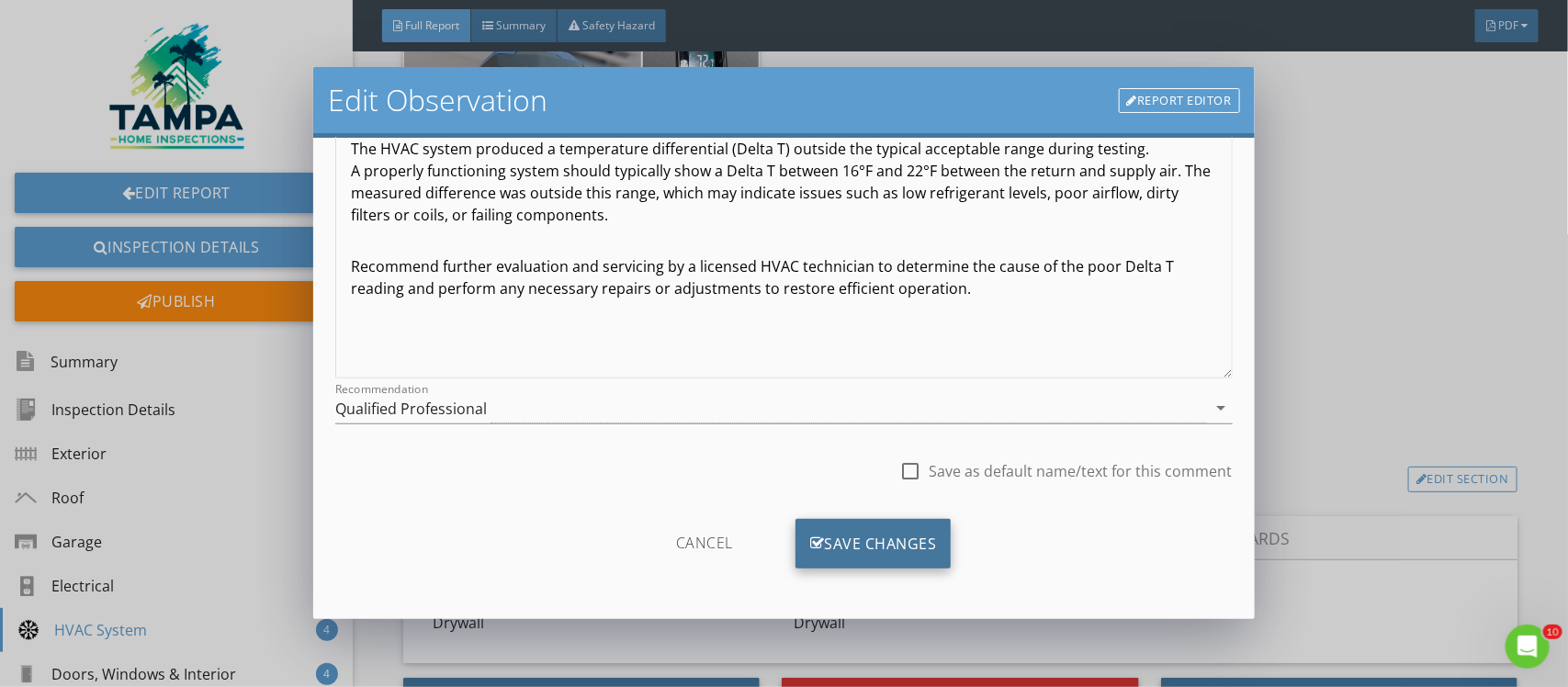 type on "Temperature Differential (Delta T)" 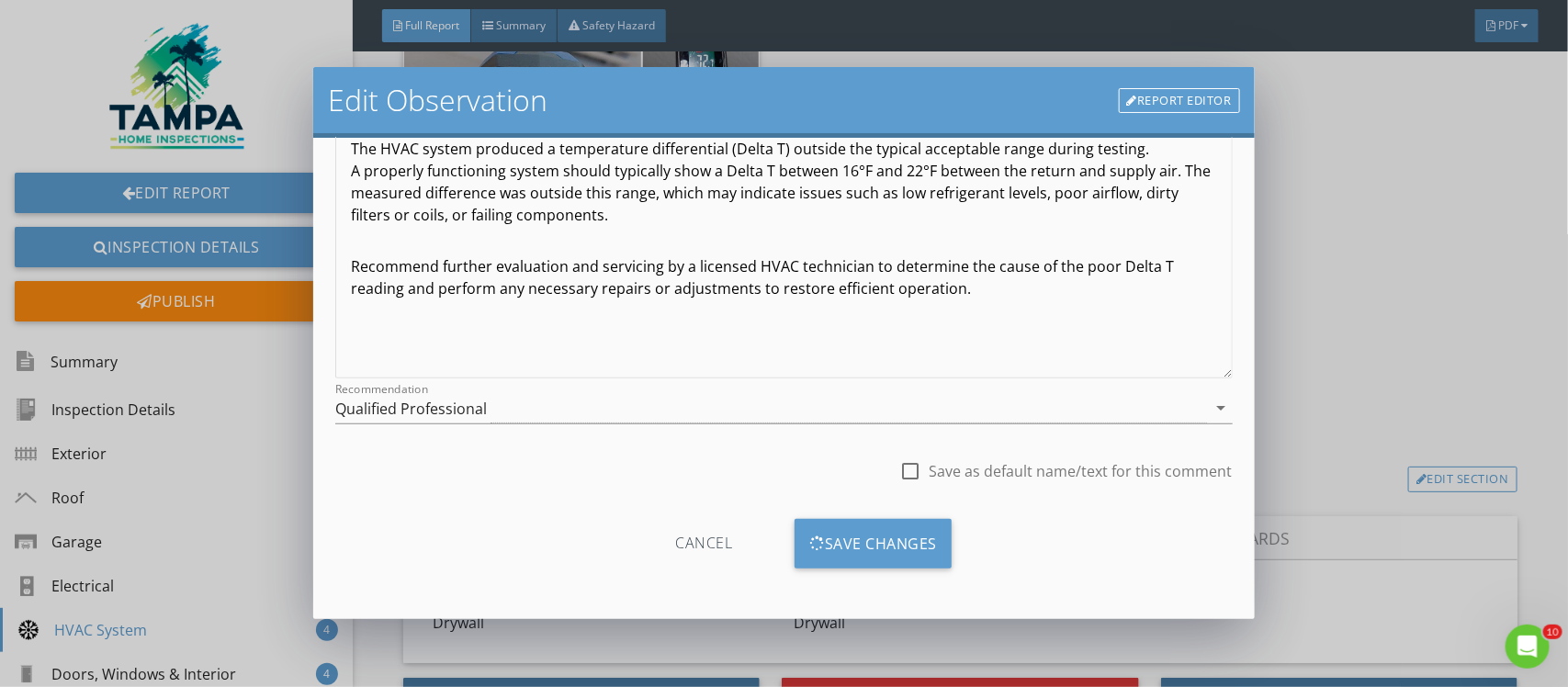 scroll, scrollTop: 25, scrollLeft: 0, axis: vertical 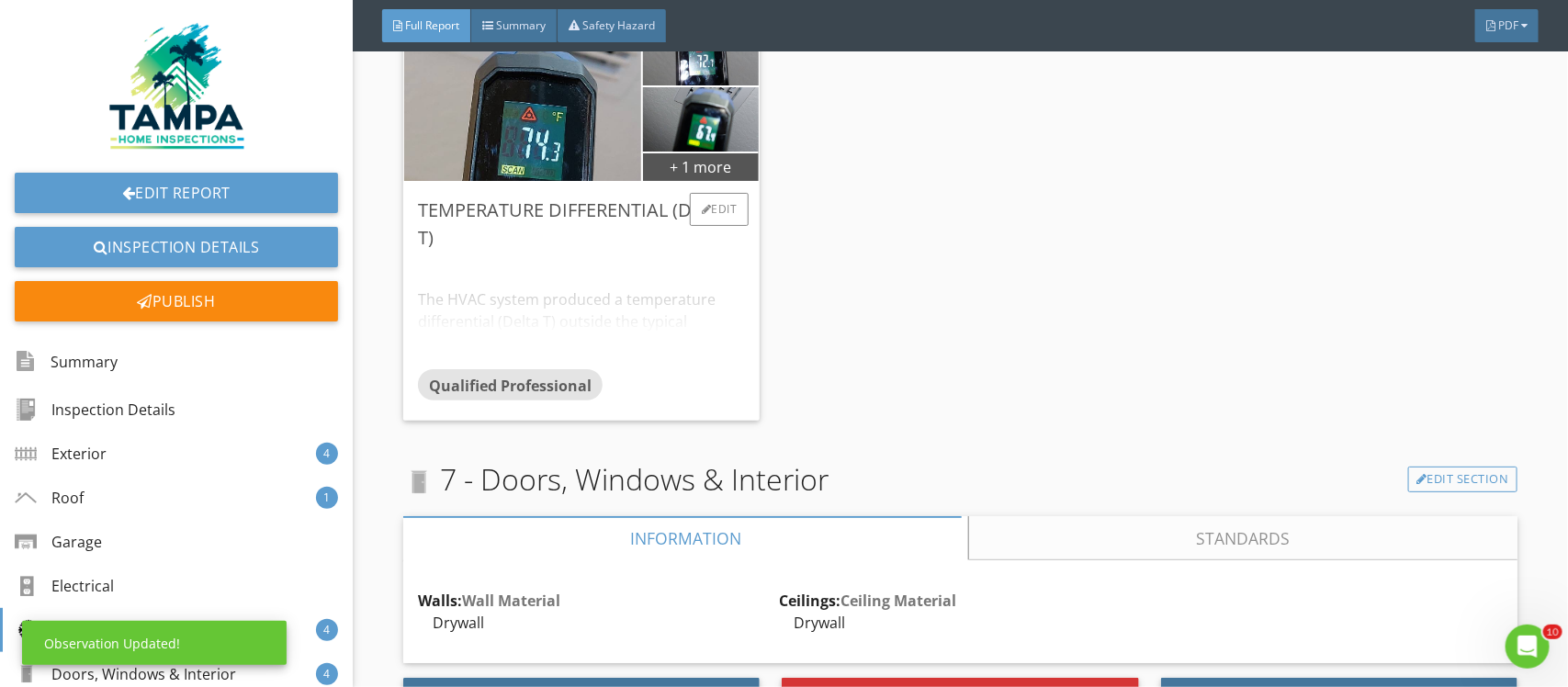 click on "The HVAC system produced a temperature differential (Delta T) outside the typical acceptable range during testing.  A properly functioning system should typically show a Delta T between 16°F and 22°F between the return and supply air. The measured difference was outside this range, which may indicate issues such as low refrigerant levels, poor airflow, dirty filters or coils, or failing components. Recommend further evaluation and servicing by a licensed HVAC technician to determine the cause of the poor Delta T reading and perform any necessary repairs or adjustments to restore efficient operation." at bounding box center [581, 310] 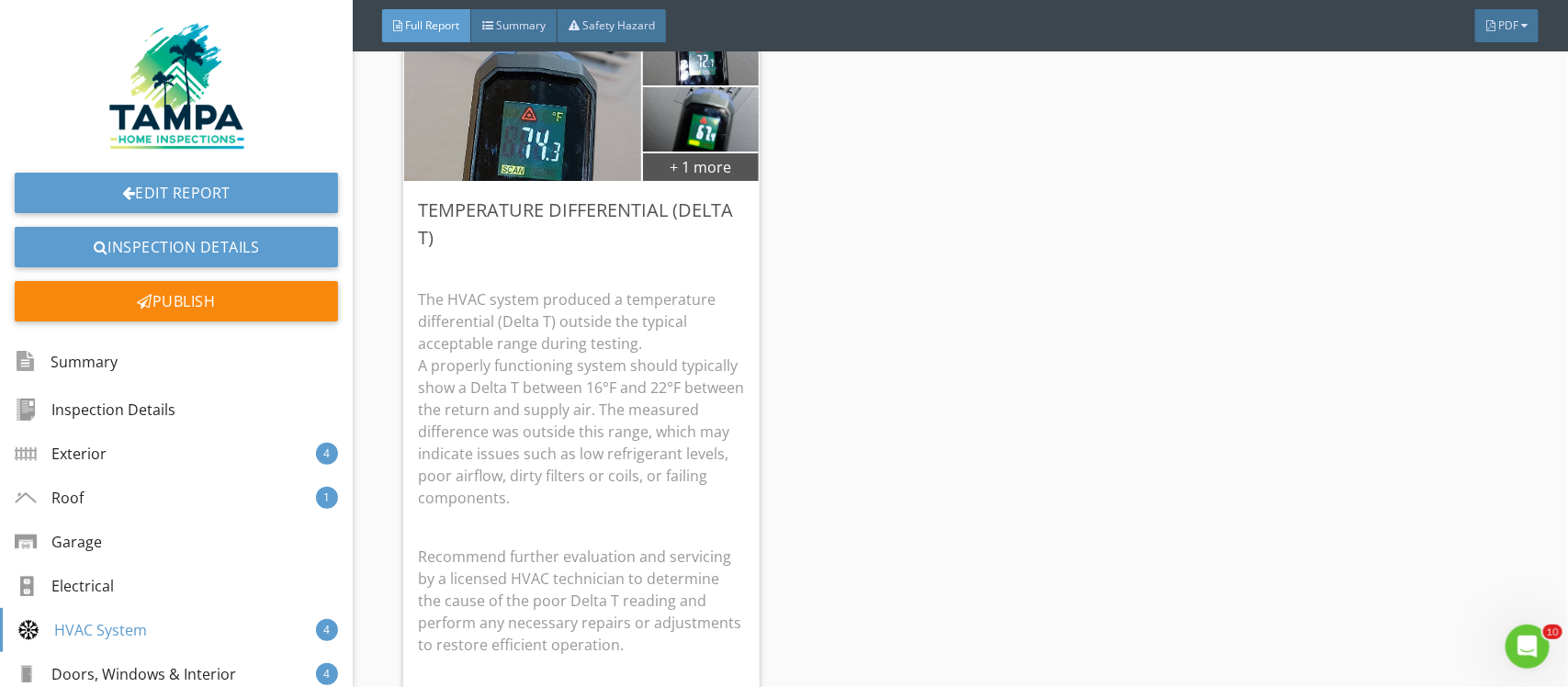 scroll, scrollTop: 12514, scrollLeft: 0, axis: vertical 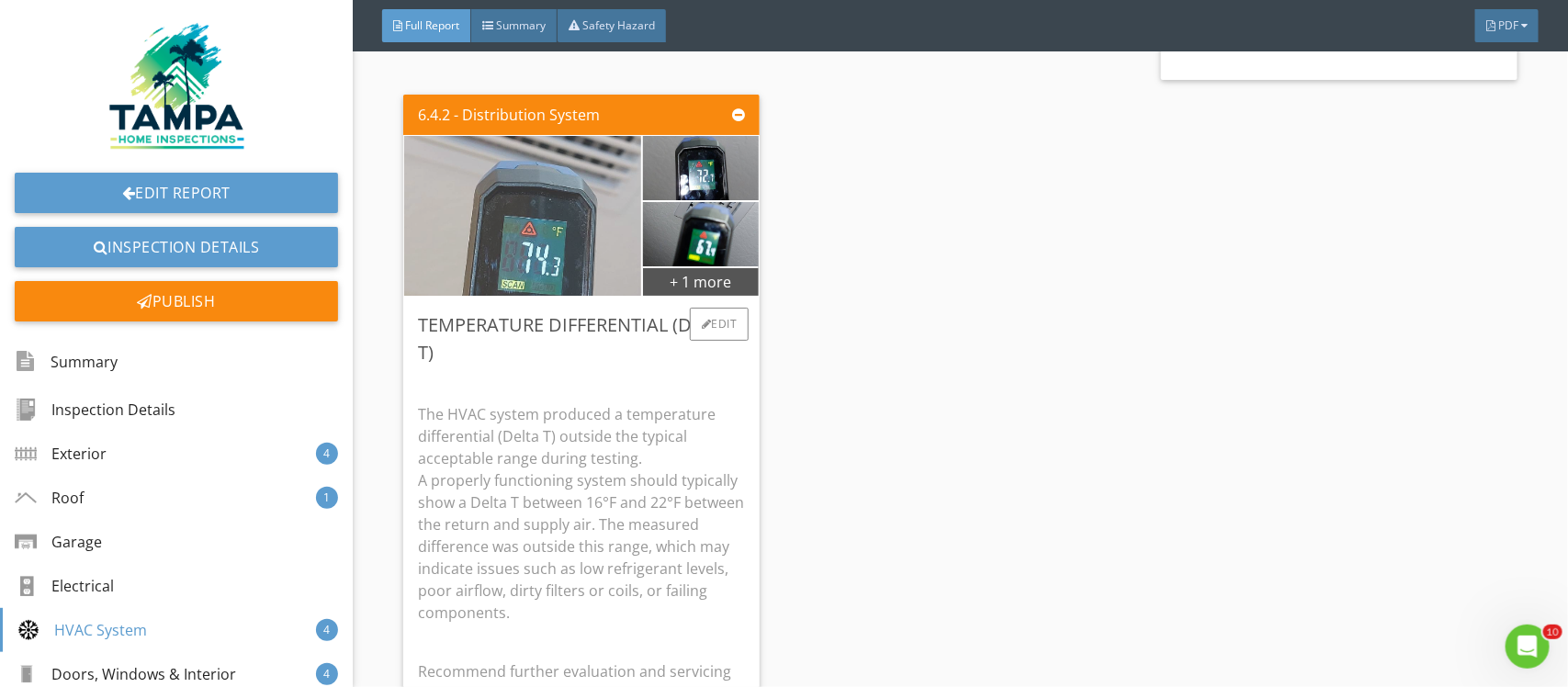 click at bounding box center [523, 215] 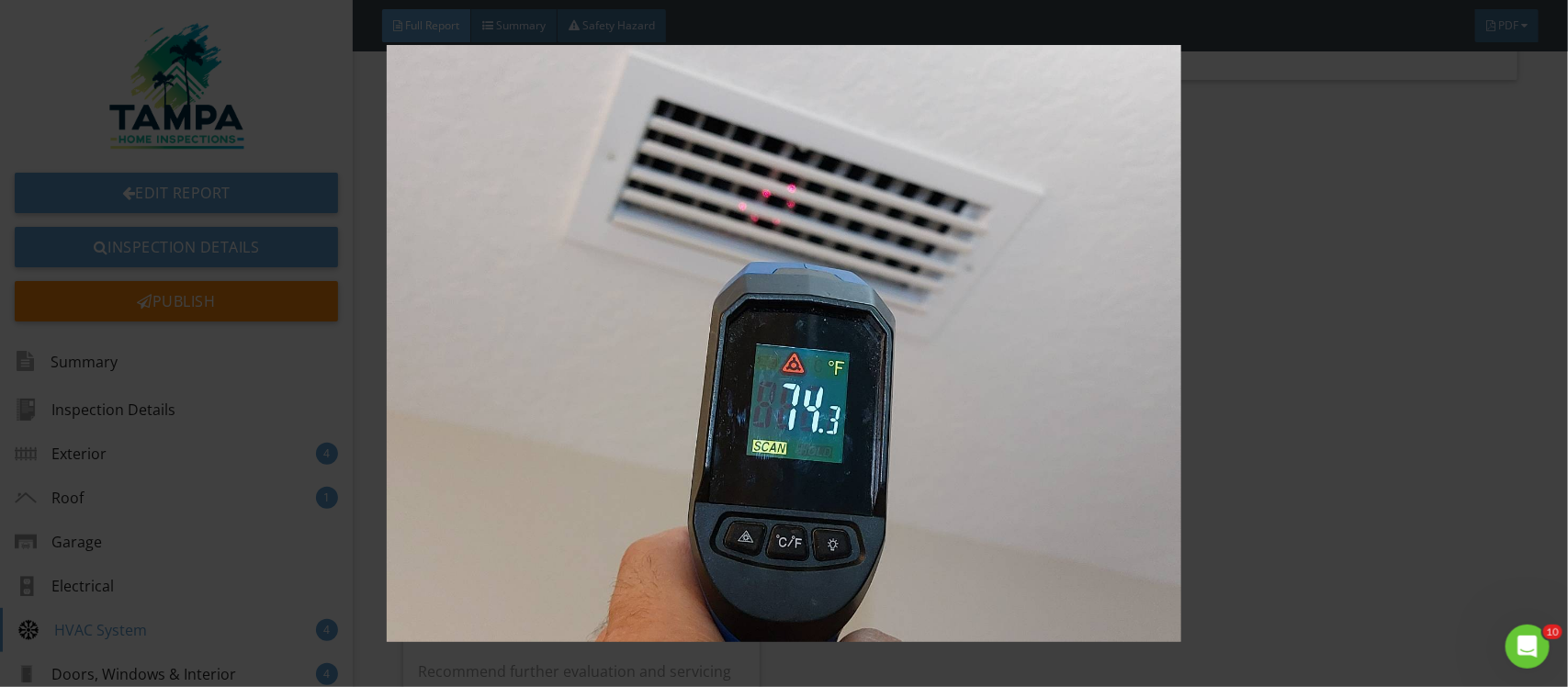 click at bounding box center [784, 344] 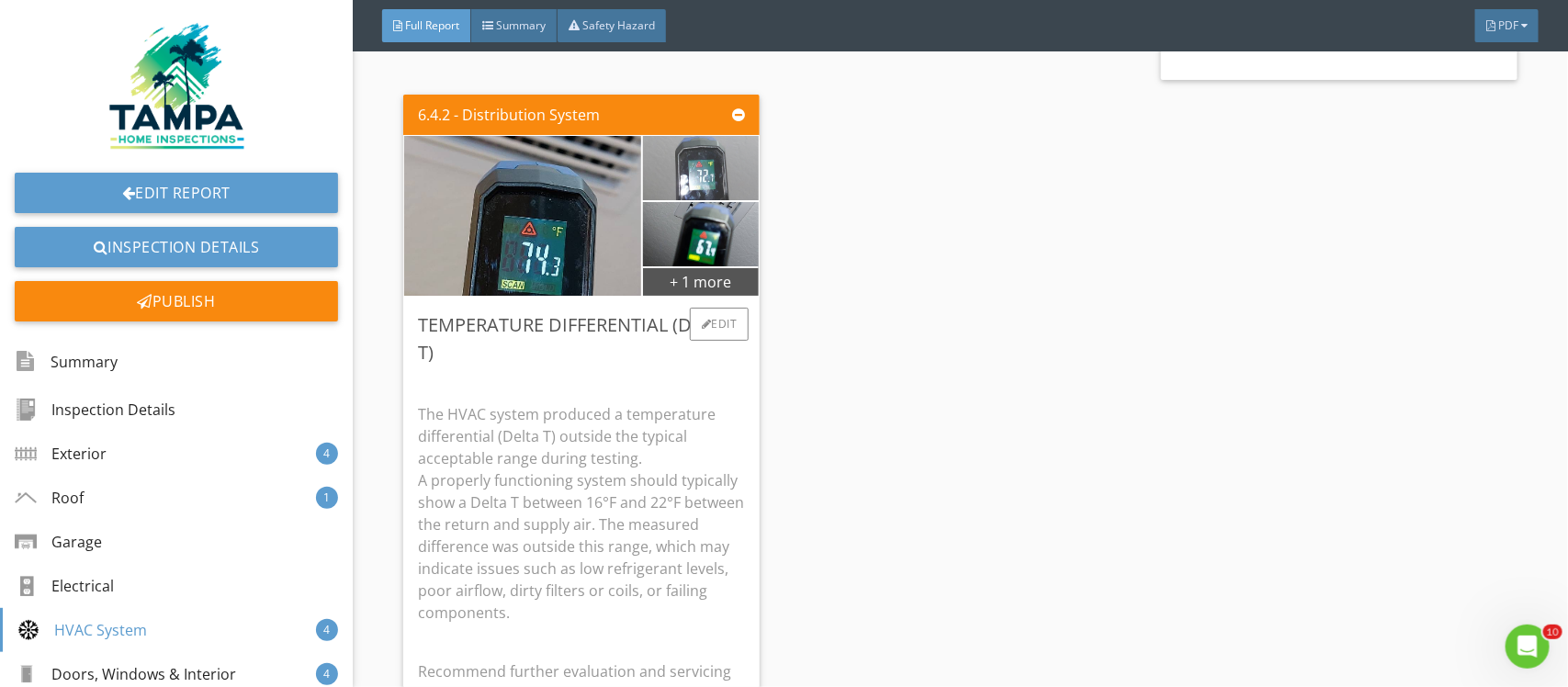 click at bounding box center (700, 167) 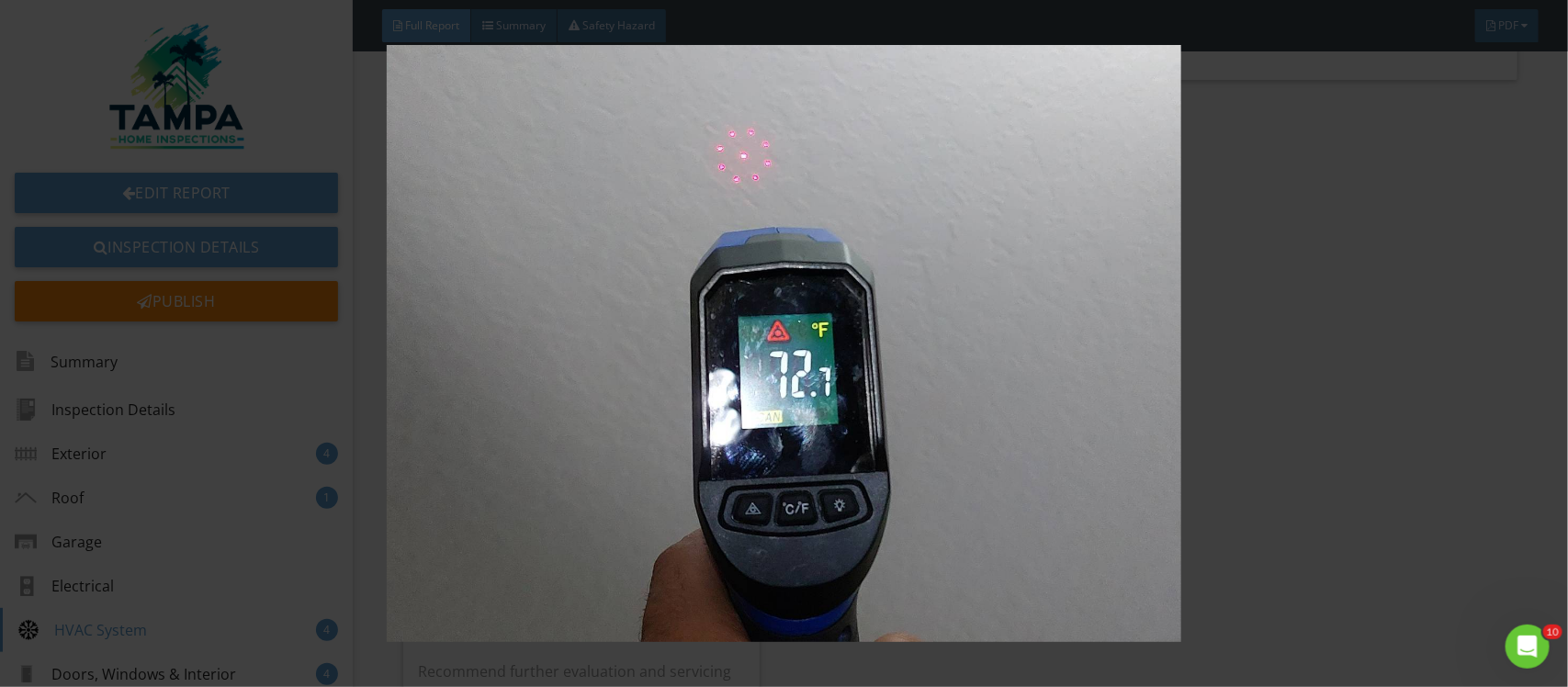 click at bounding box center [784, 344] 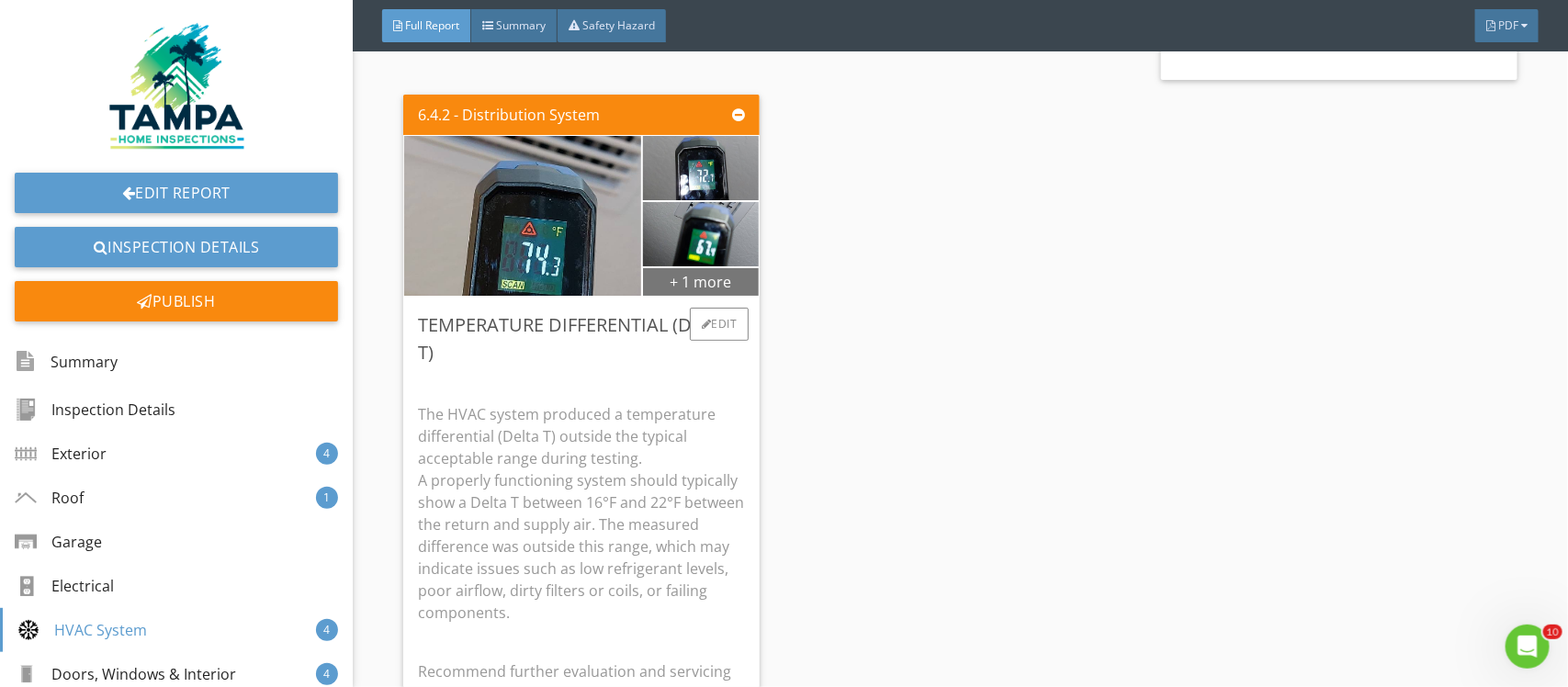 click on "+ 1 more" at bounding box center (701, 281) 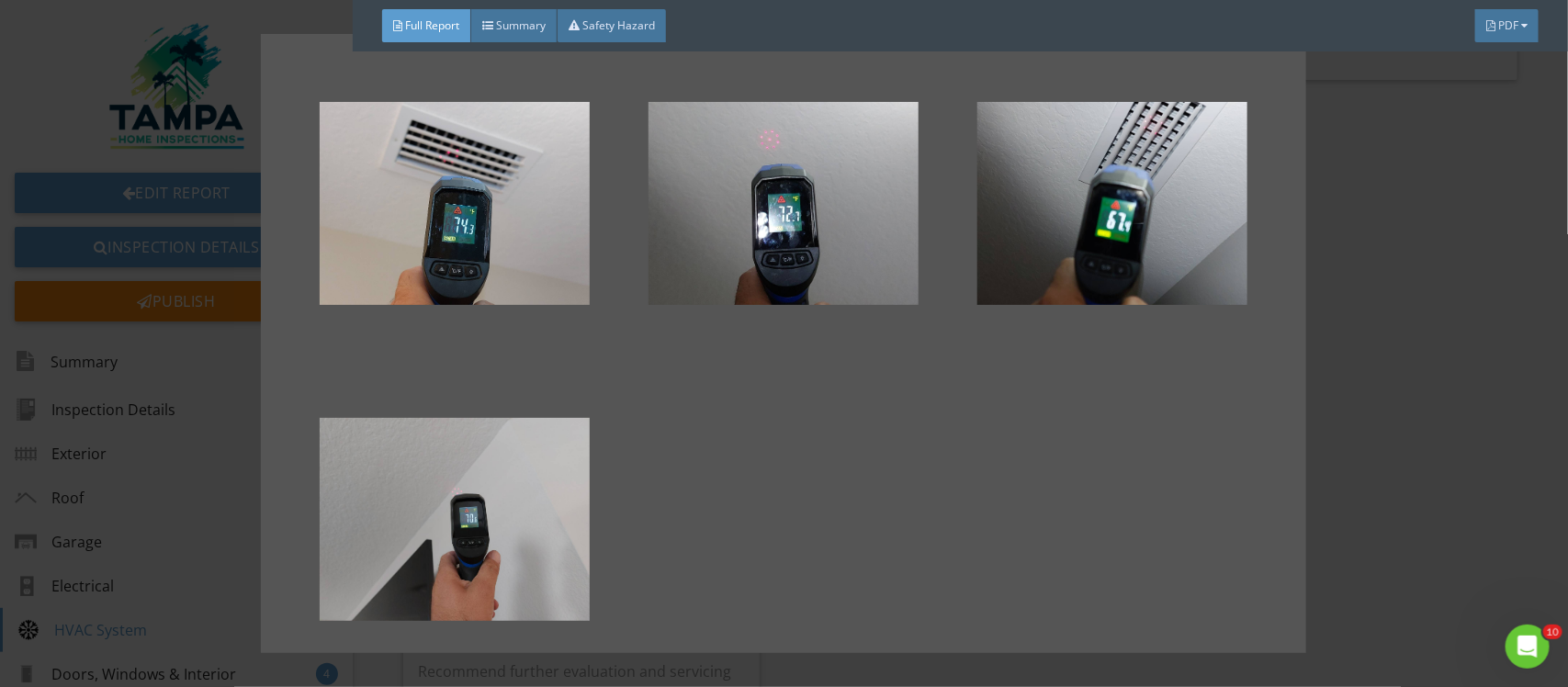 click at bounding box center [784, 343] 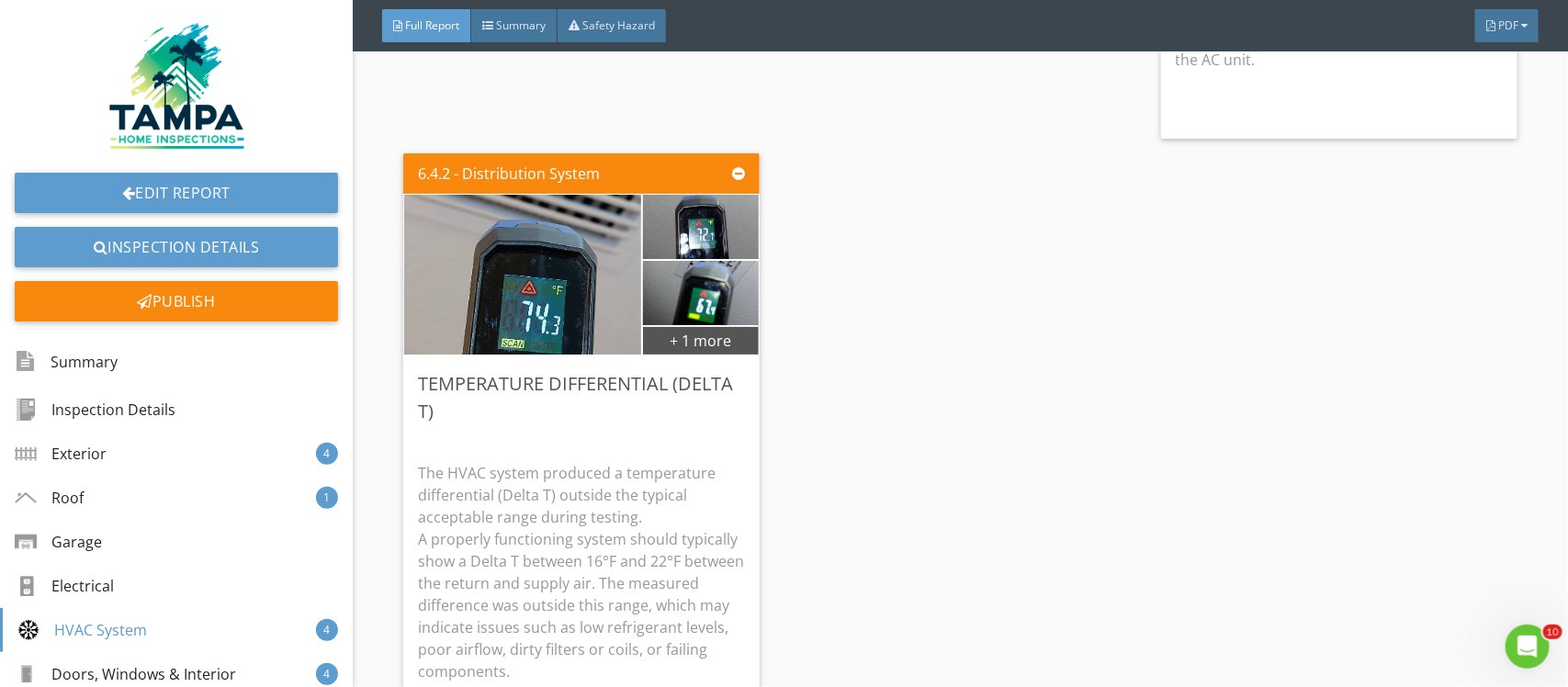 scroll, scrollTop: 12399, scrollLeft: 0, axis: vertical 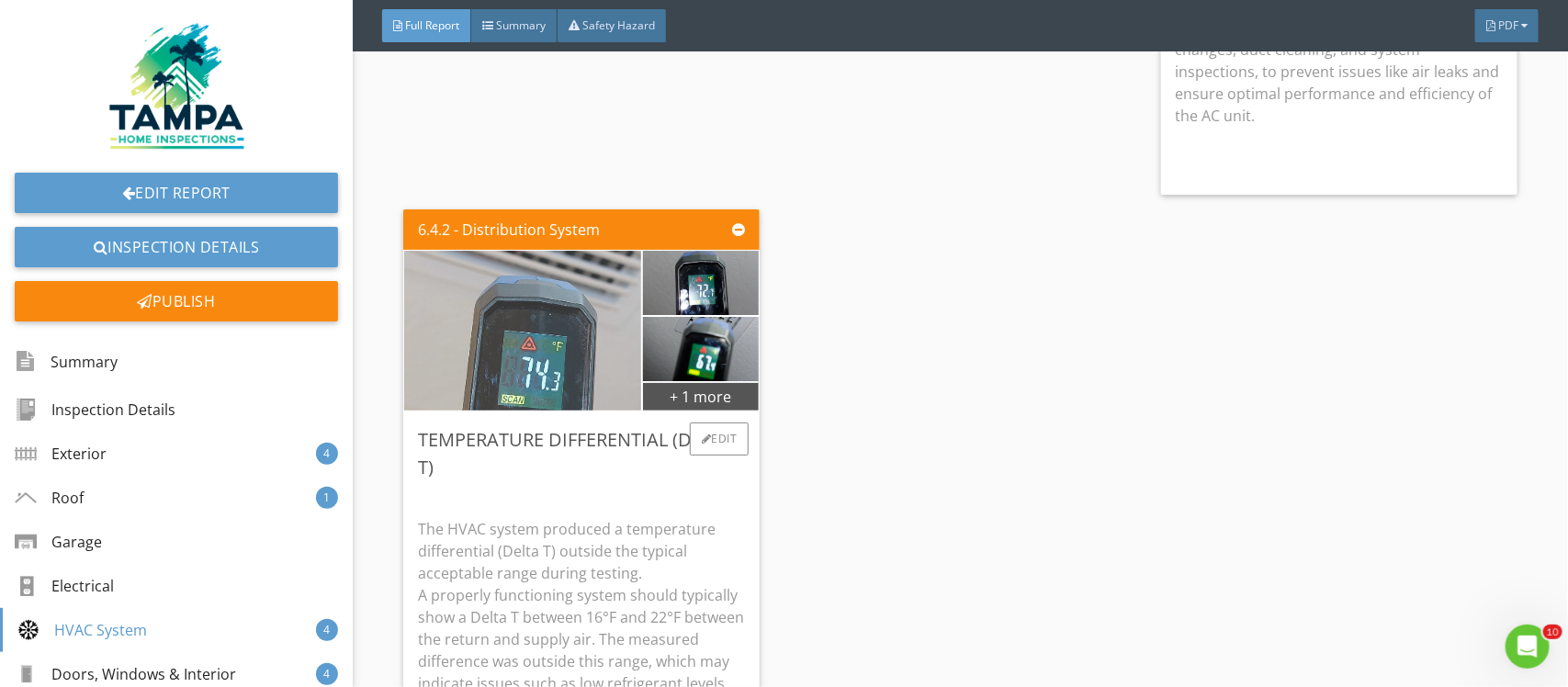click at bounding box center (523, 330) 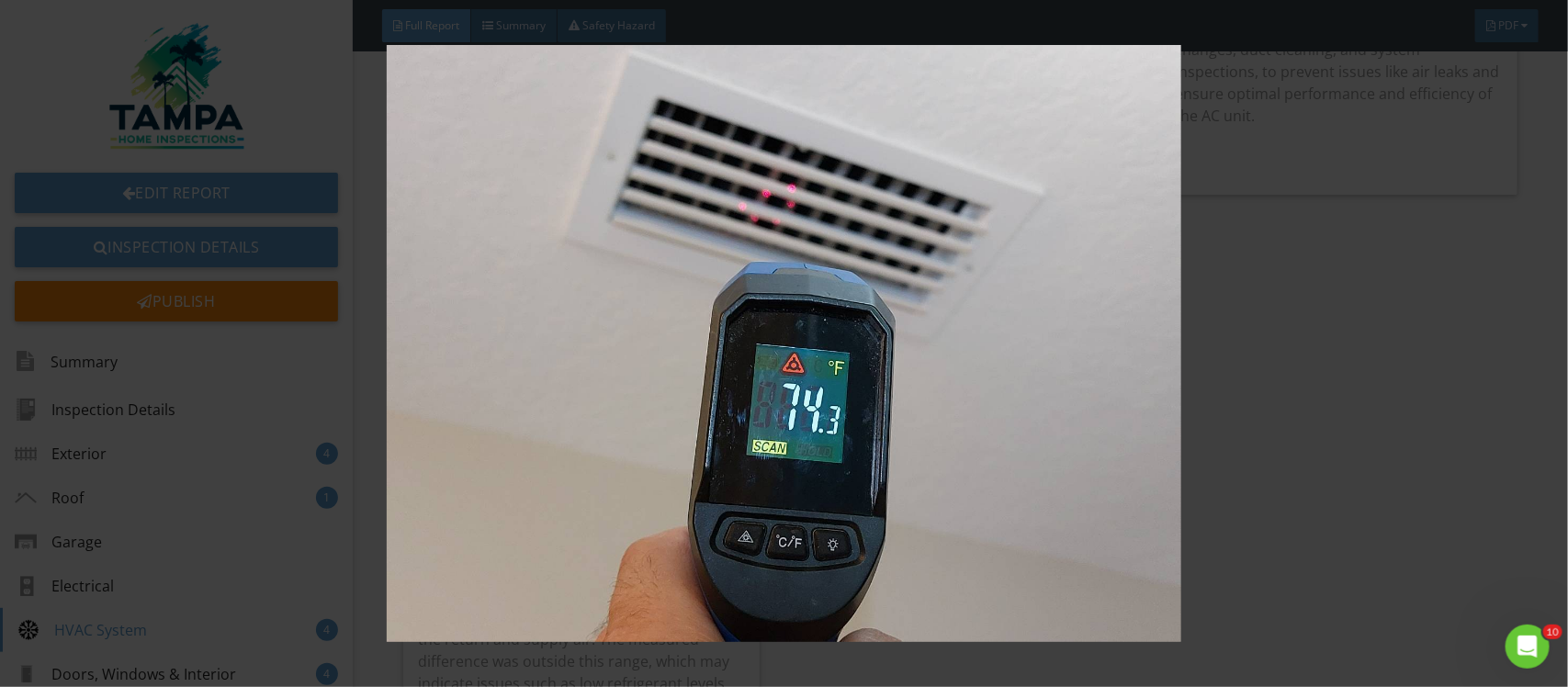 click at bounding box center (784, 344) 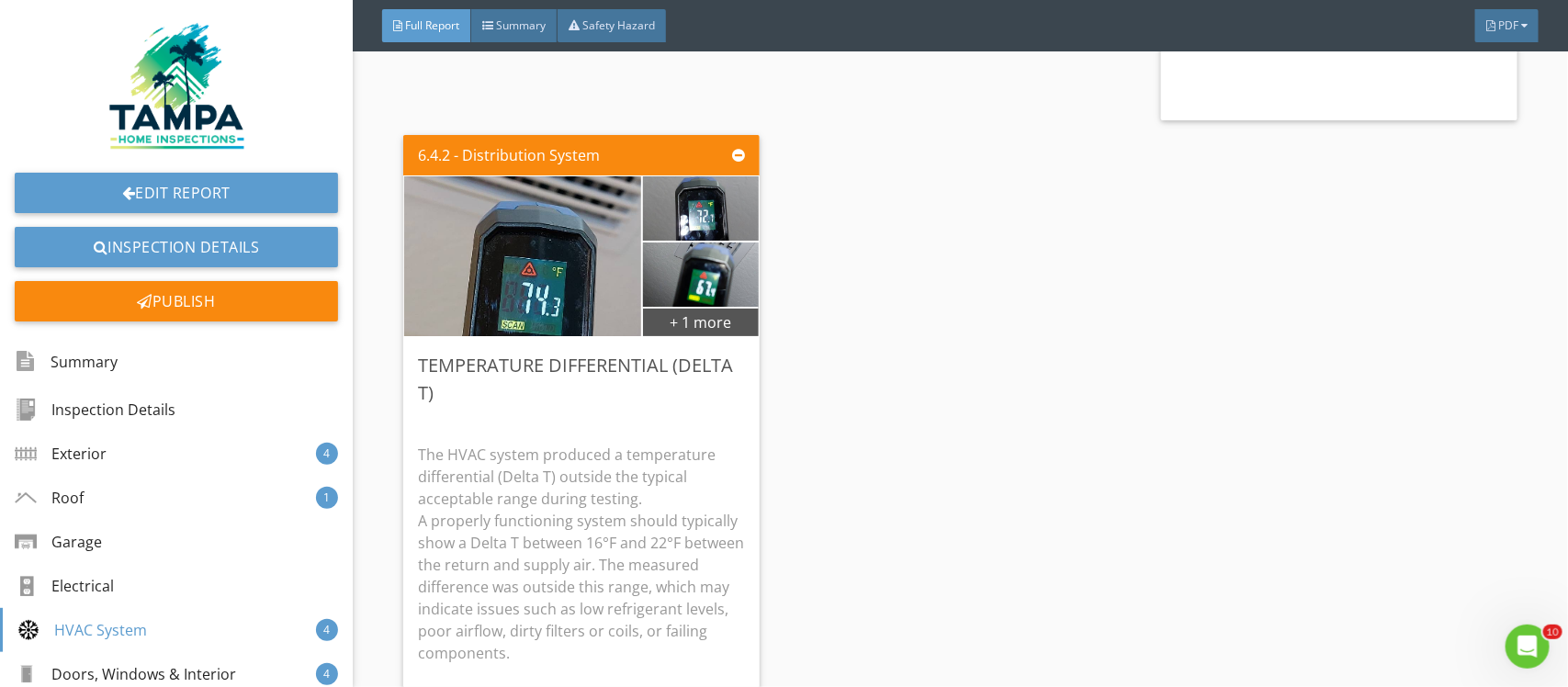 scroll, scrollTop: 12514, scrollLeft: 0, axis: vertical 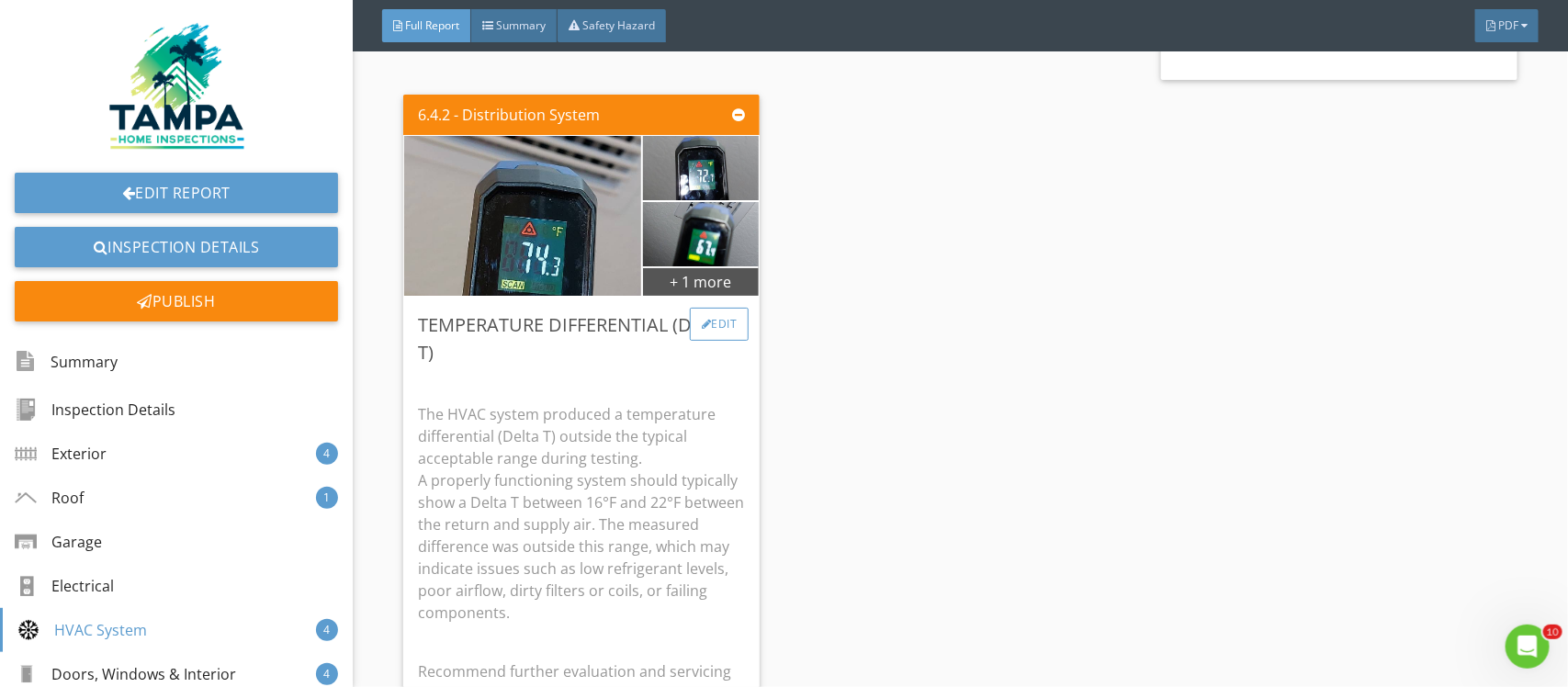 click on "Edit" at bounding box center [719, 324] 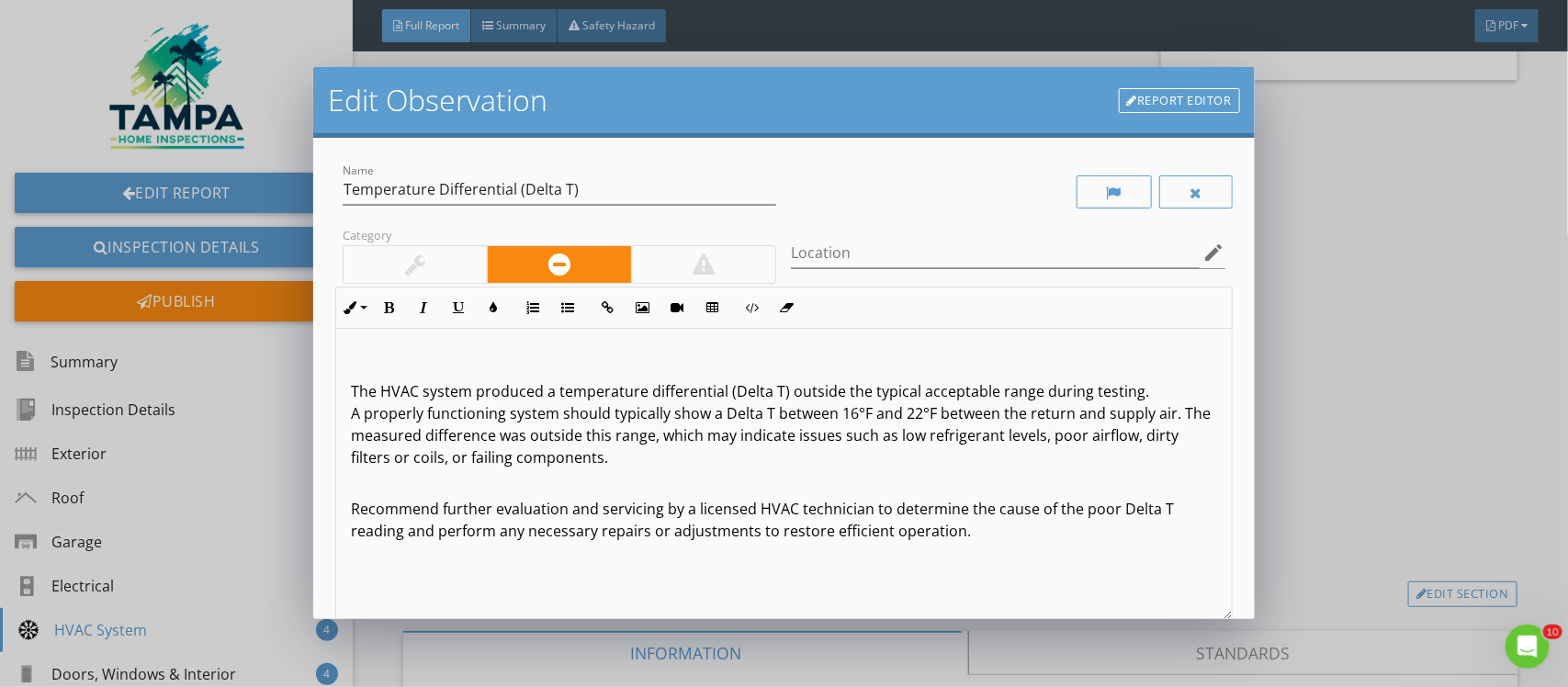 click on "The HVAC system produced a temperature differential (Delta T) outside the typical acceptable range during testing.  A properly functioning system should typically show a Delta T between 16°F and 22°F between the return and supply air. The measured difference was outside this range, which may indicate issues such as low refrigerant levels, poor airflow, dirty filters or coils, or failing components." at bounding box center (784, 424) 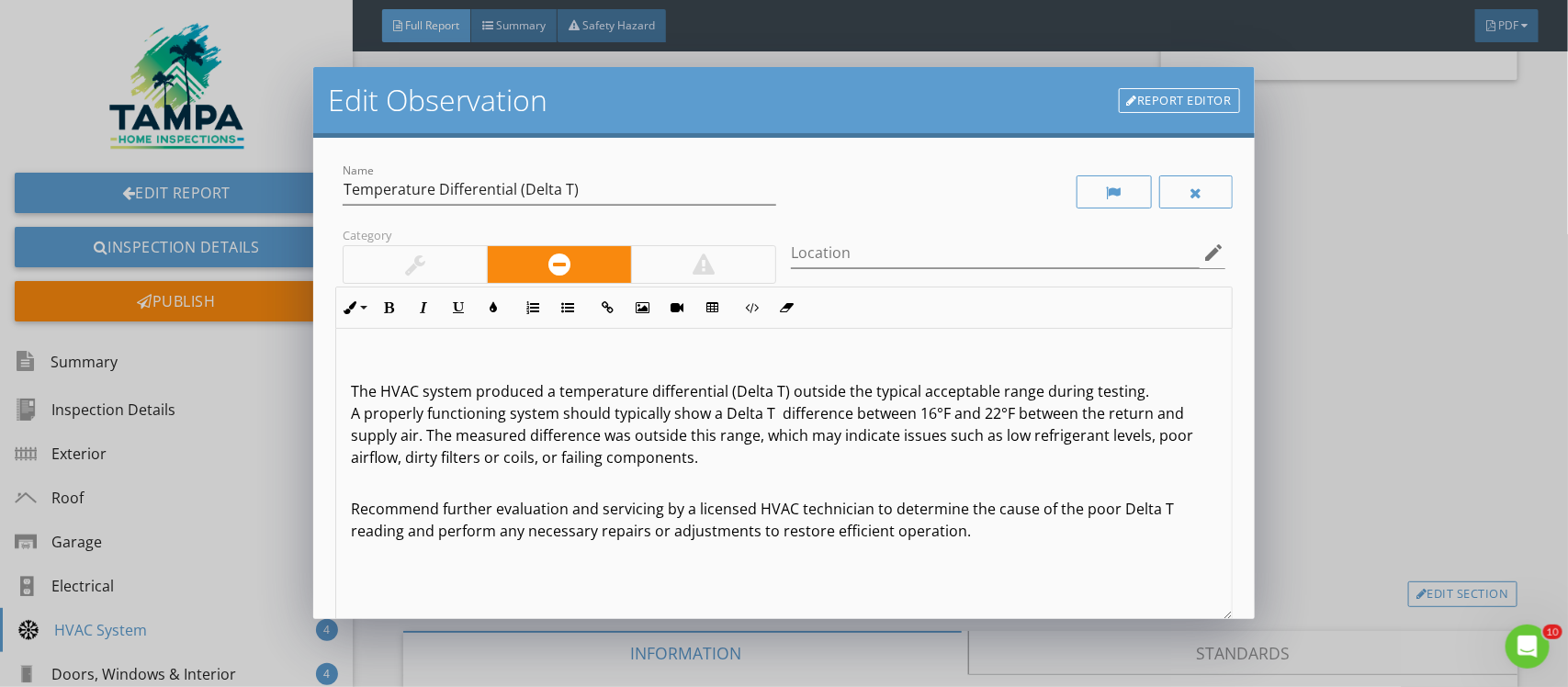 scroll, scrollTop: 1, scrollLeft: 0, axis: vertical 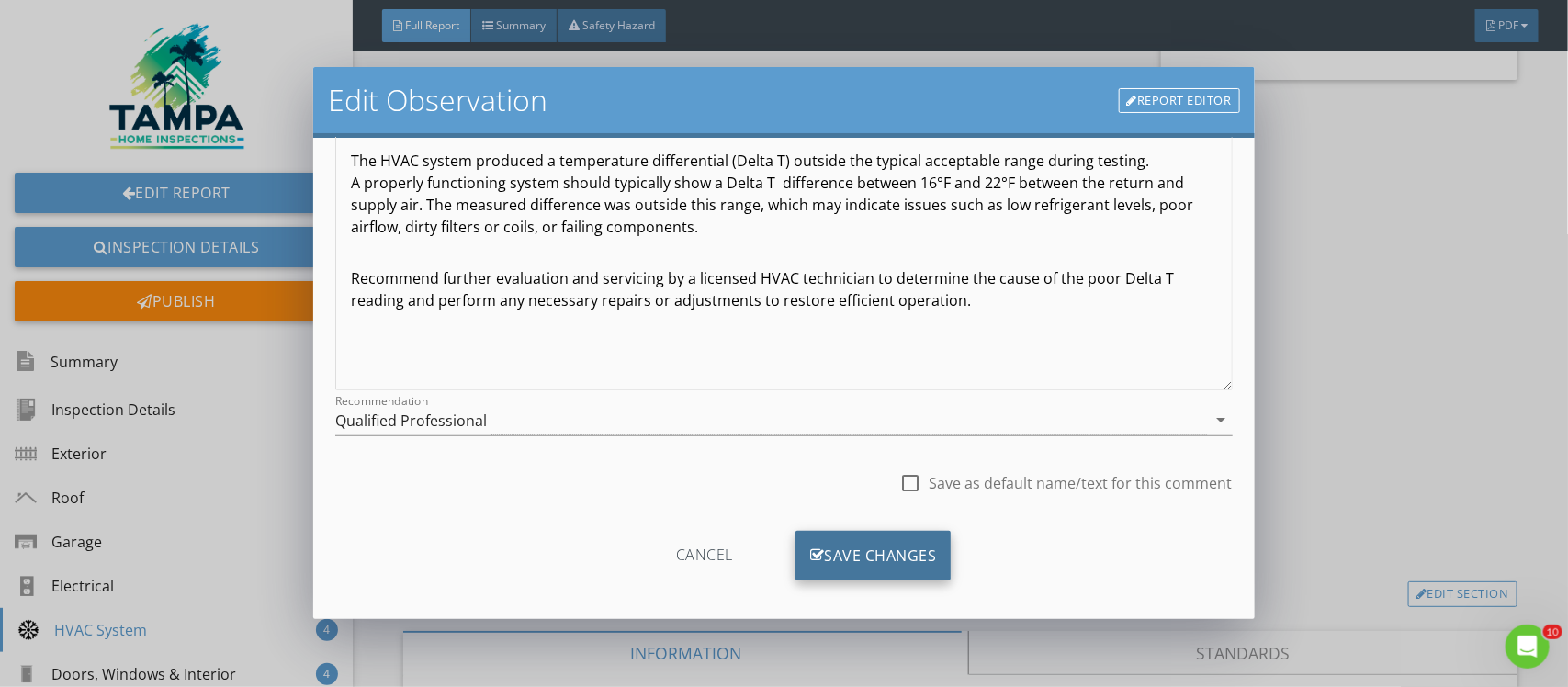 click on "Save Changes" at bounding box center (874, 556) 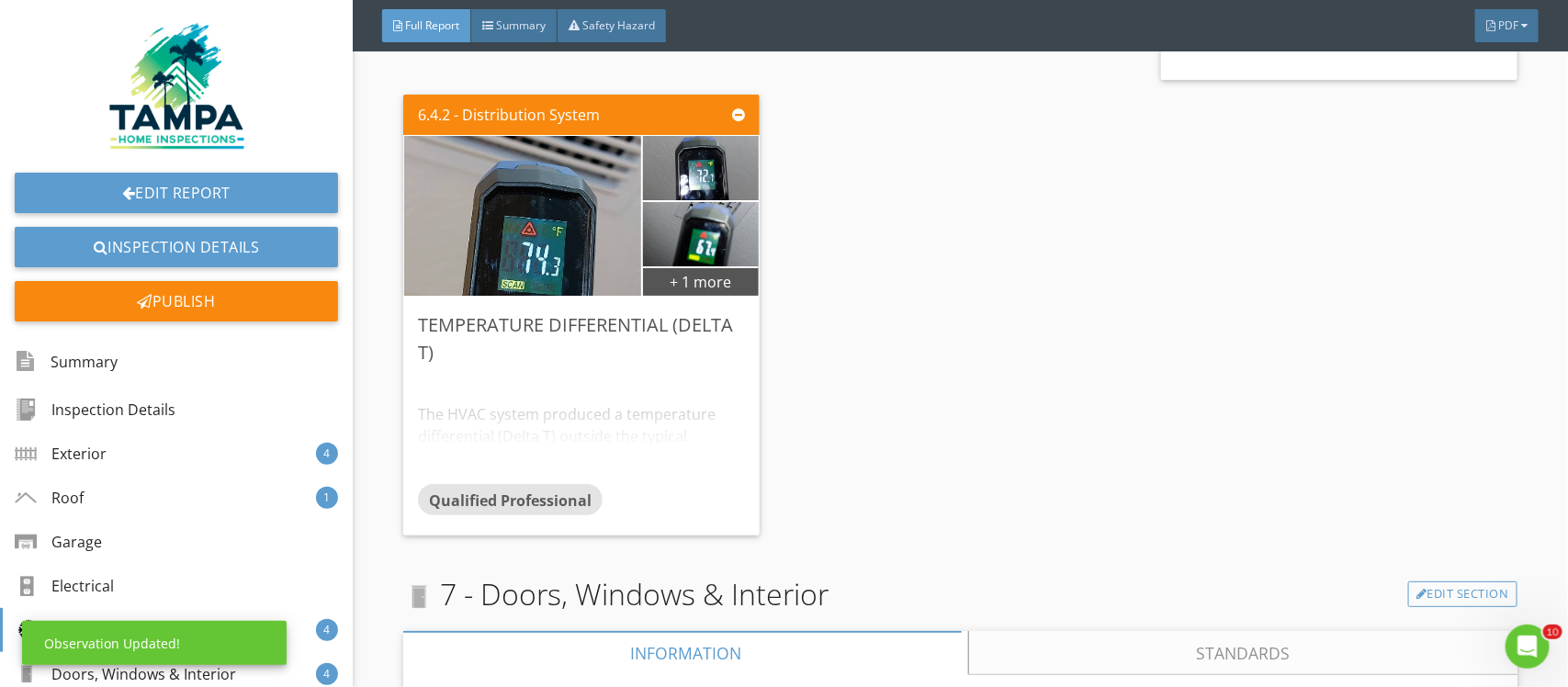 scroll, scrollTop: 25, scrollLeft: 0, axis: vertical 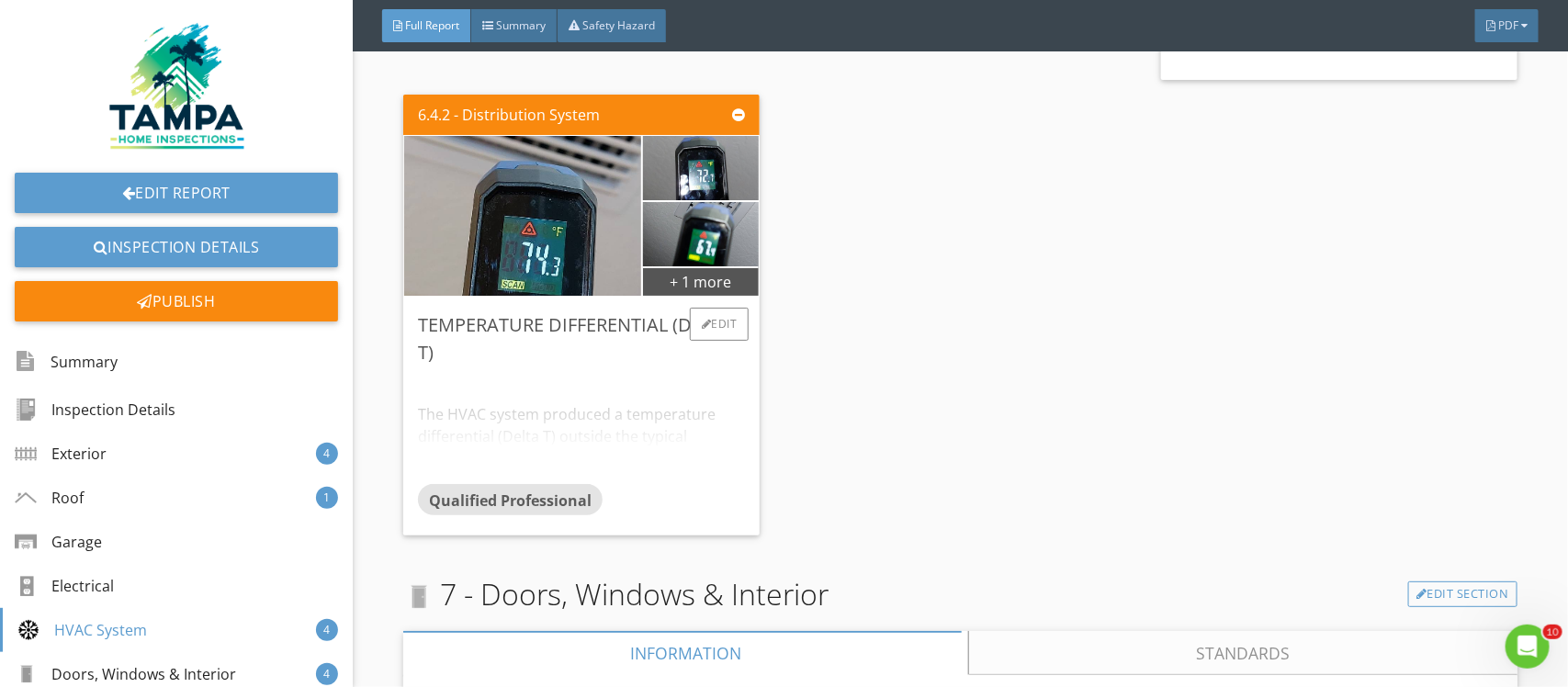 click on "The HVAC system produced a temperature differential (Delta T) outside the typical acceptable range during testing.  A properly functioning system should typically show a Delta T  difference between 16°F and 22°F between the return and supply air. The measured difference was outside this range, which may indicate issues such as low refrigerant levels, poor airflow, dirty filters or coils, or failing components. Recommend further evaluation and servicing by a licensed HVAC technician to determine the cause of the poor Delta T reading and perform any necessary repairs or adjustments to restore efficient operation." at bounding box center [581, 425] 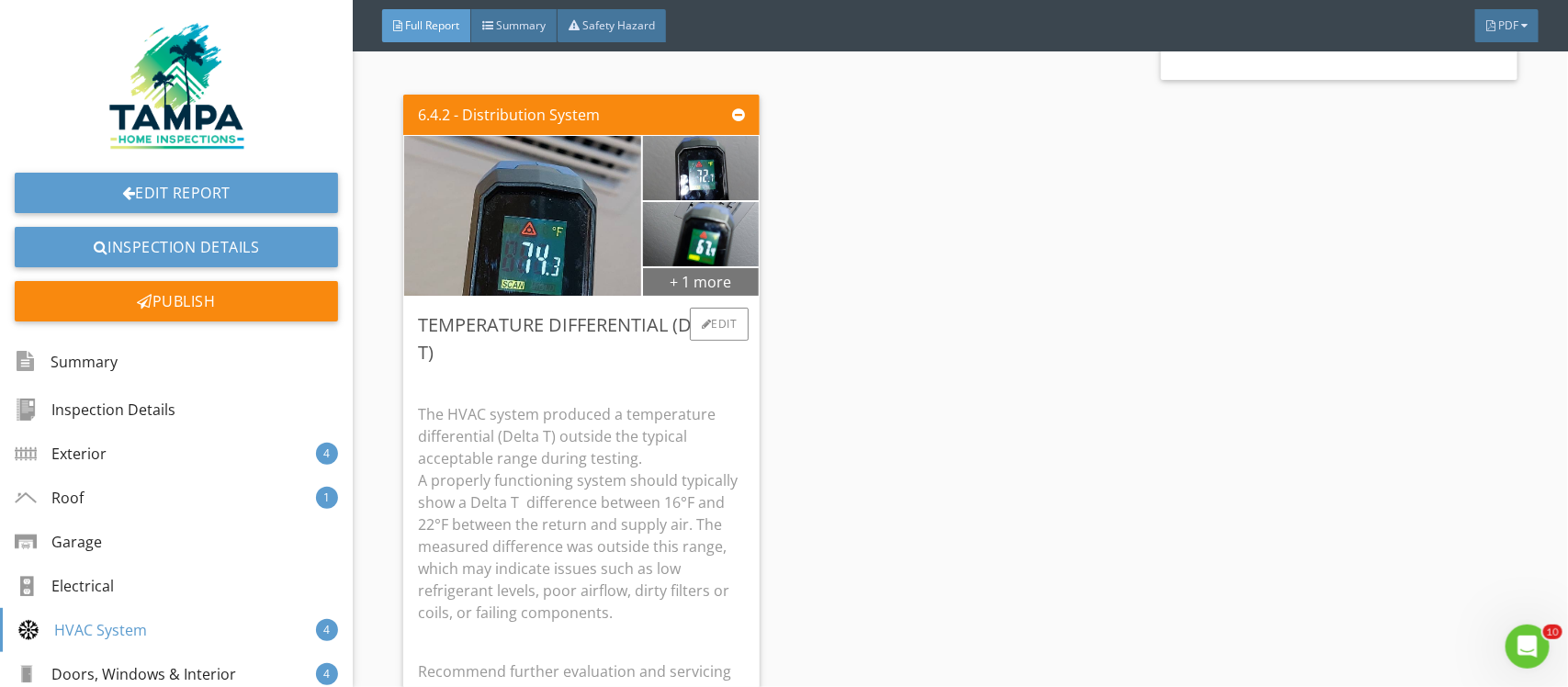 click on "+ 1 more" at bounding box center (701, 281) 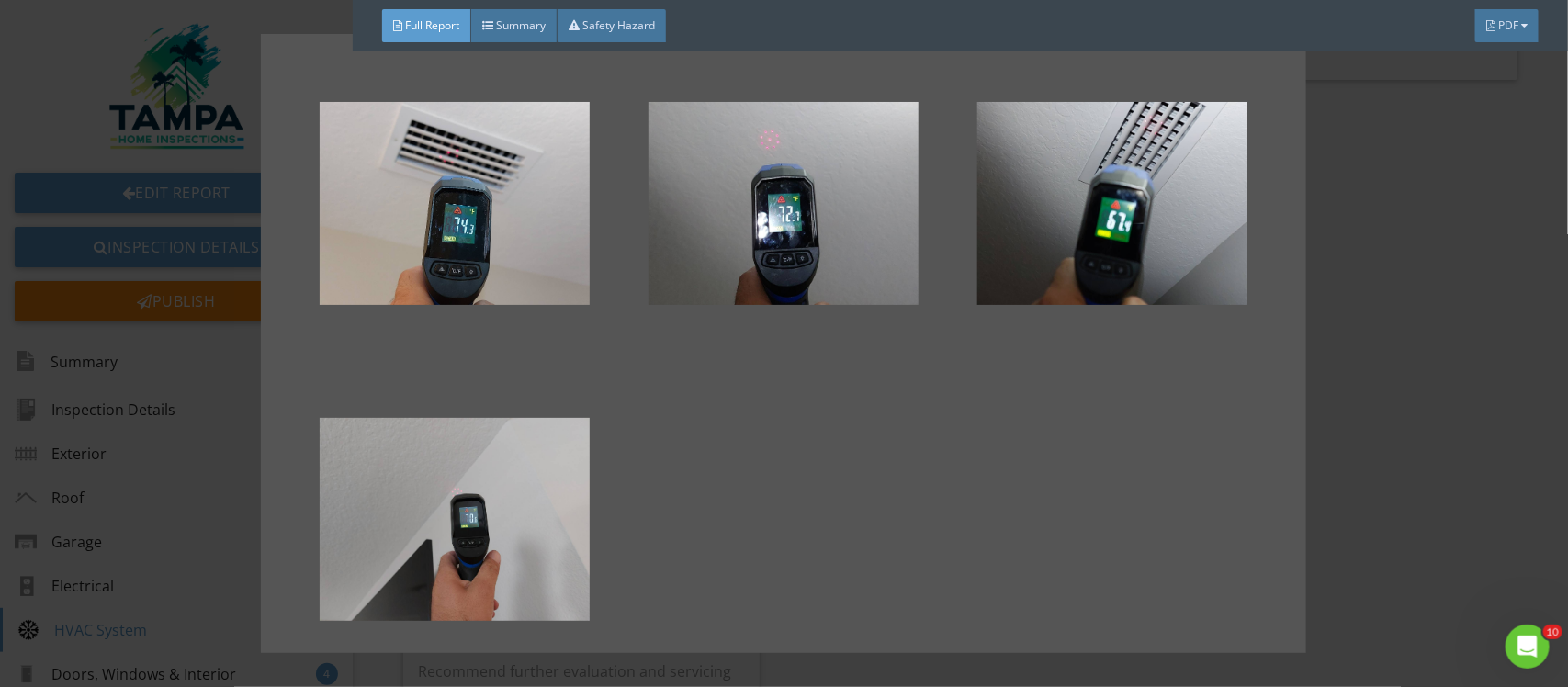 click at bounding box center (784, 344) 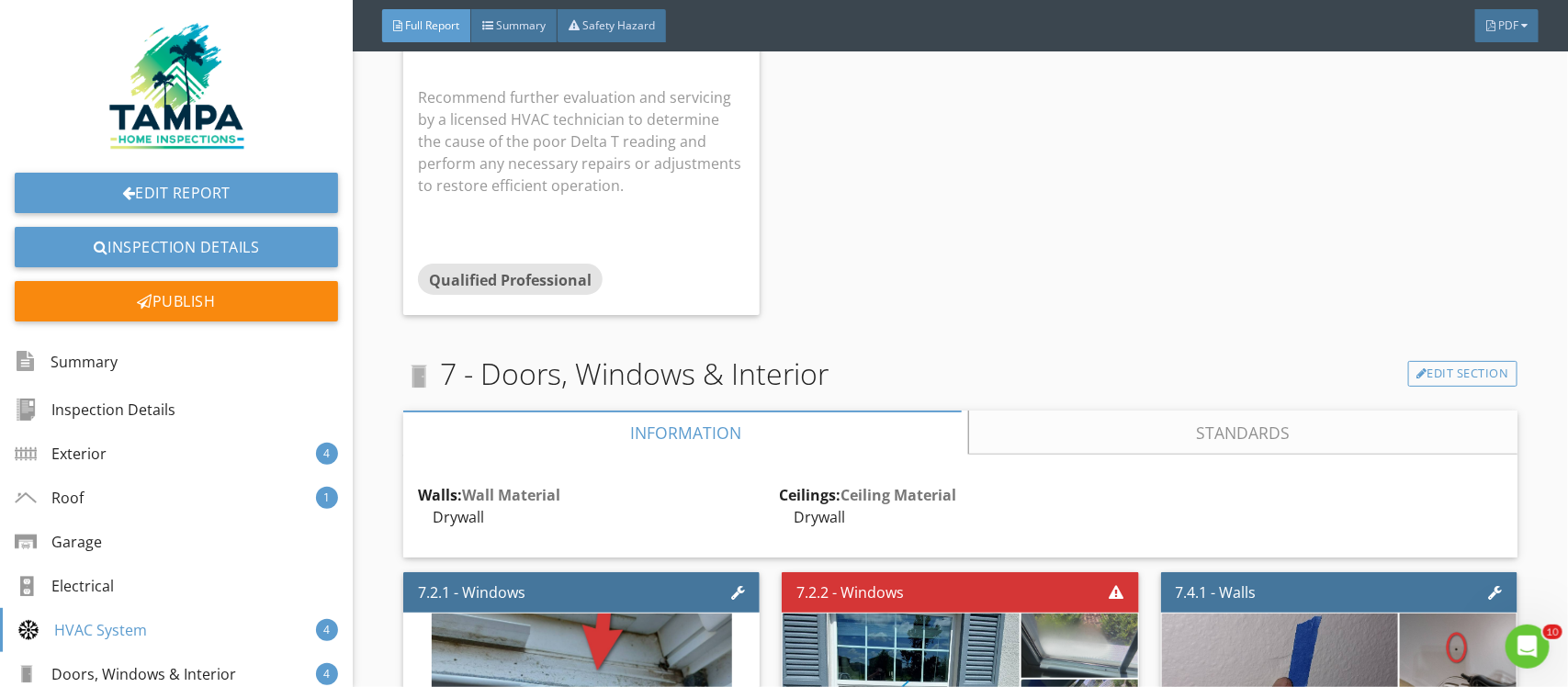 scroll, scrollTop: 12858, scrollLeft: 0, axis: vertical 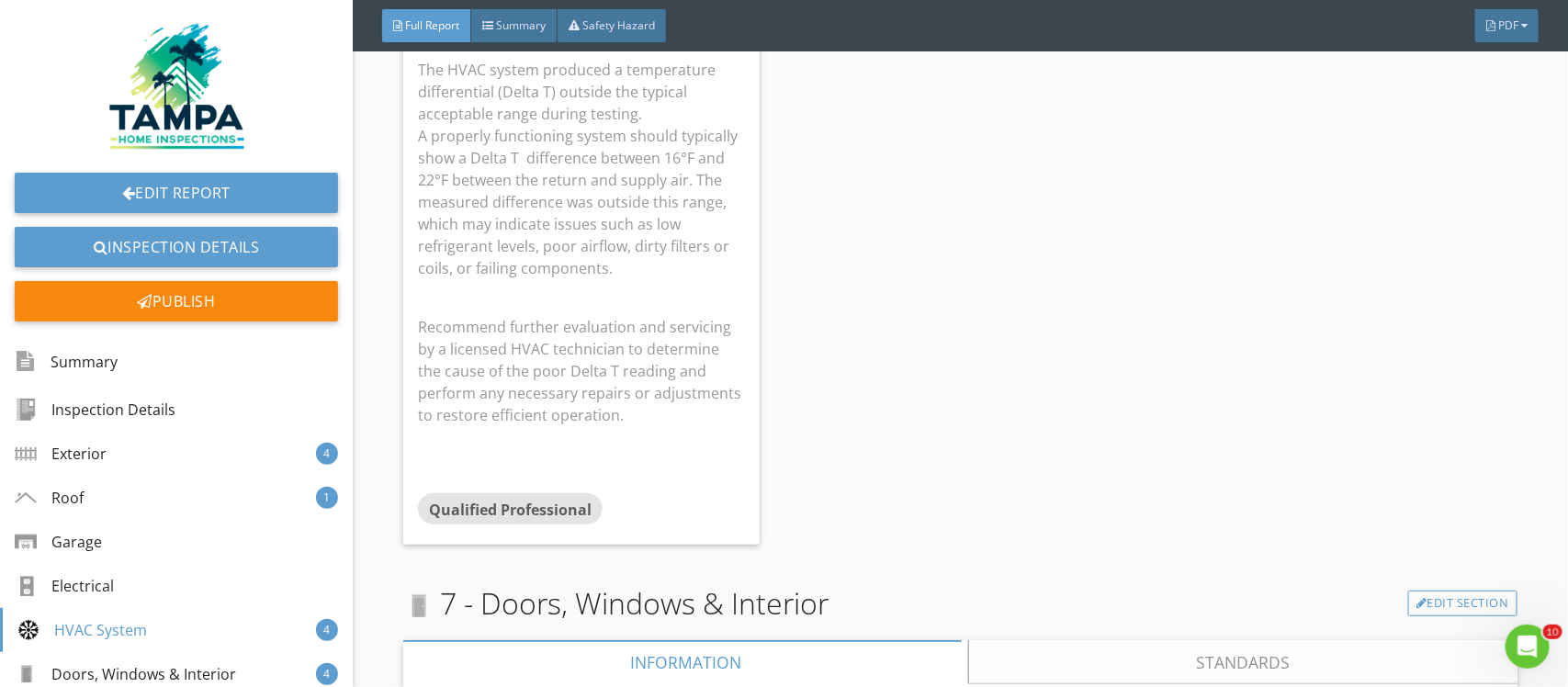 click on "Temperature Differential (Delta T)
The HVAC system produced a temperature differential (Delta T) outside the typical acceptable range during testing.  A properly functioning system should typically show a Delta T  difference between 16°F and 22°F between the return and supply air. The measured difference was outside this range, which may indicate issues such as low refrigerant levels, poor airflow, dirty filters or coils, or failing components. Recommend further evaluation and servicing by a licensed HVAC technician to determine the cause of the poor Delta T reading and perform any necessary repairs or adjustments to restore efficient operation.   Qualified Professional
Edit" at bounding box center (581, 248) 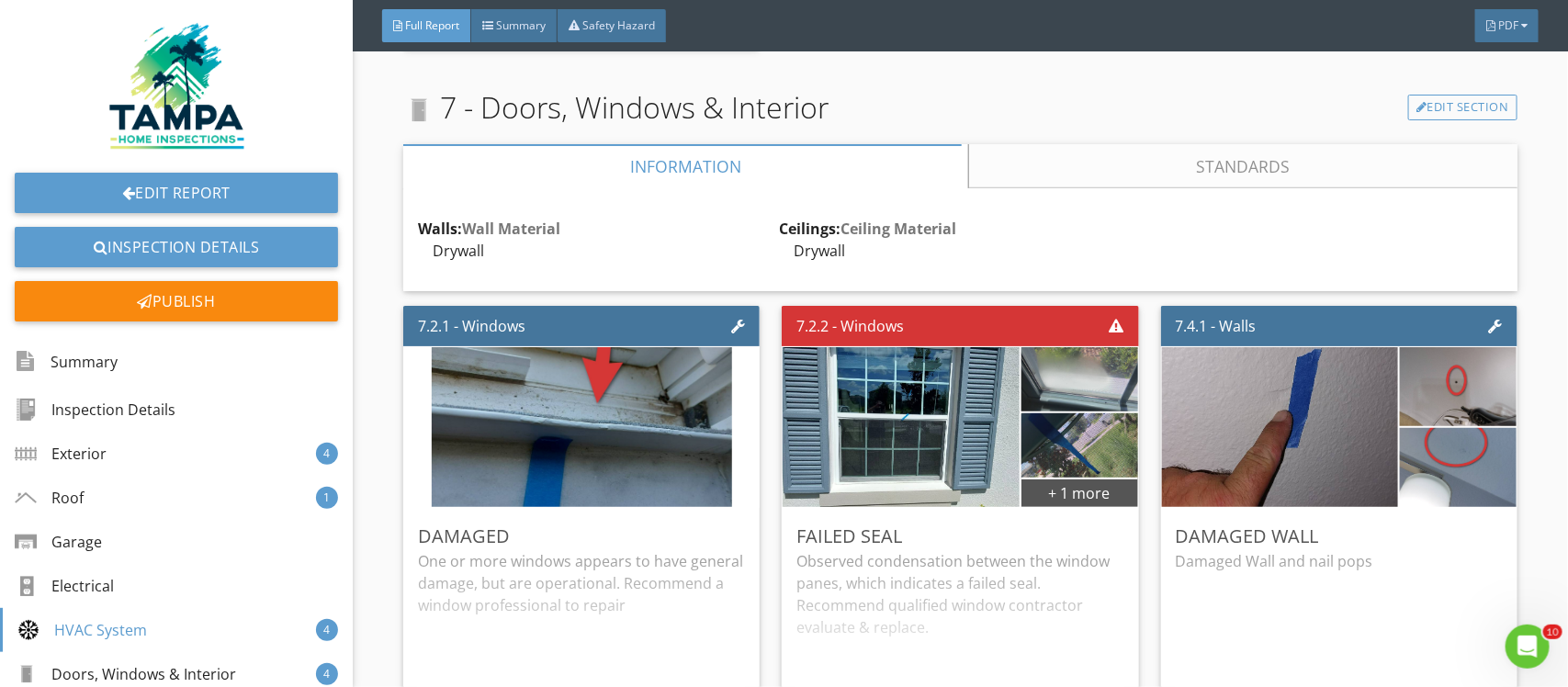 scroll, scrollTop: 13203, scrollLeft: 0, axis: vertical 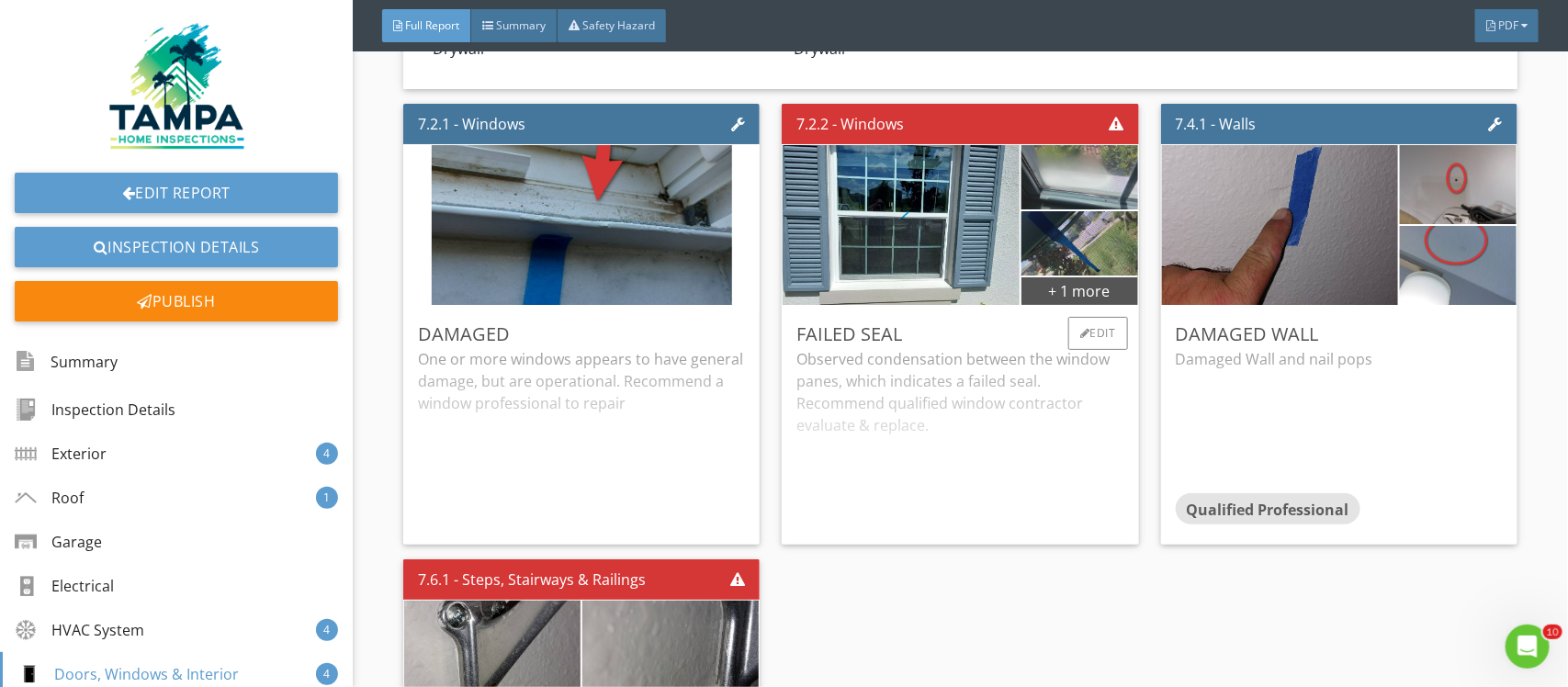 click on "Observed condensation between the window panes, which indicates a failed seal. Recommend qualified window contractor evaluate & replace." at bounding box center [960, 439] 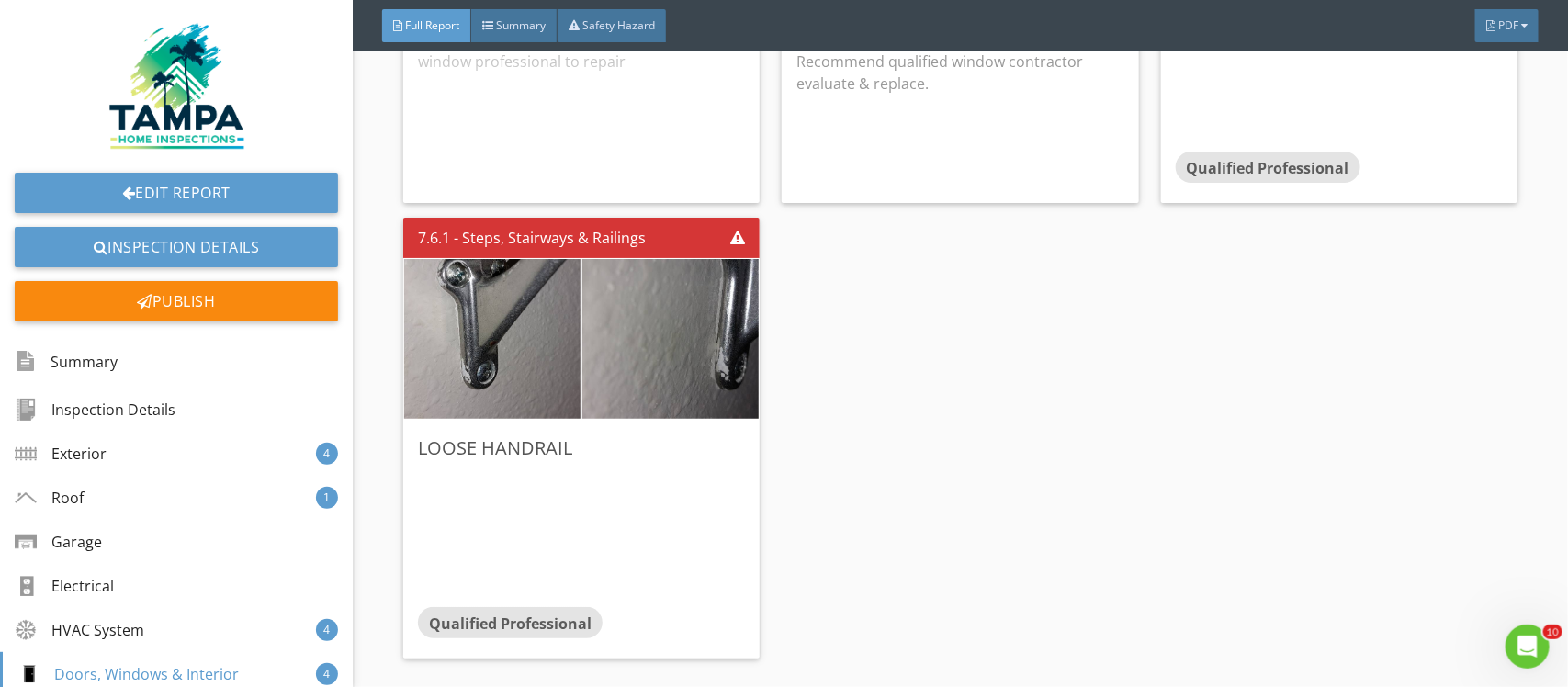 scroll, scrollTop: 13662, scrollLeft: 0, axis: vertical 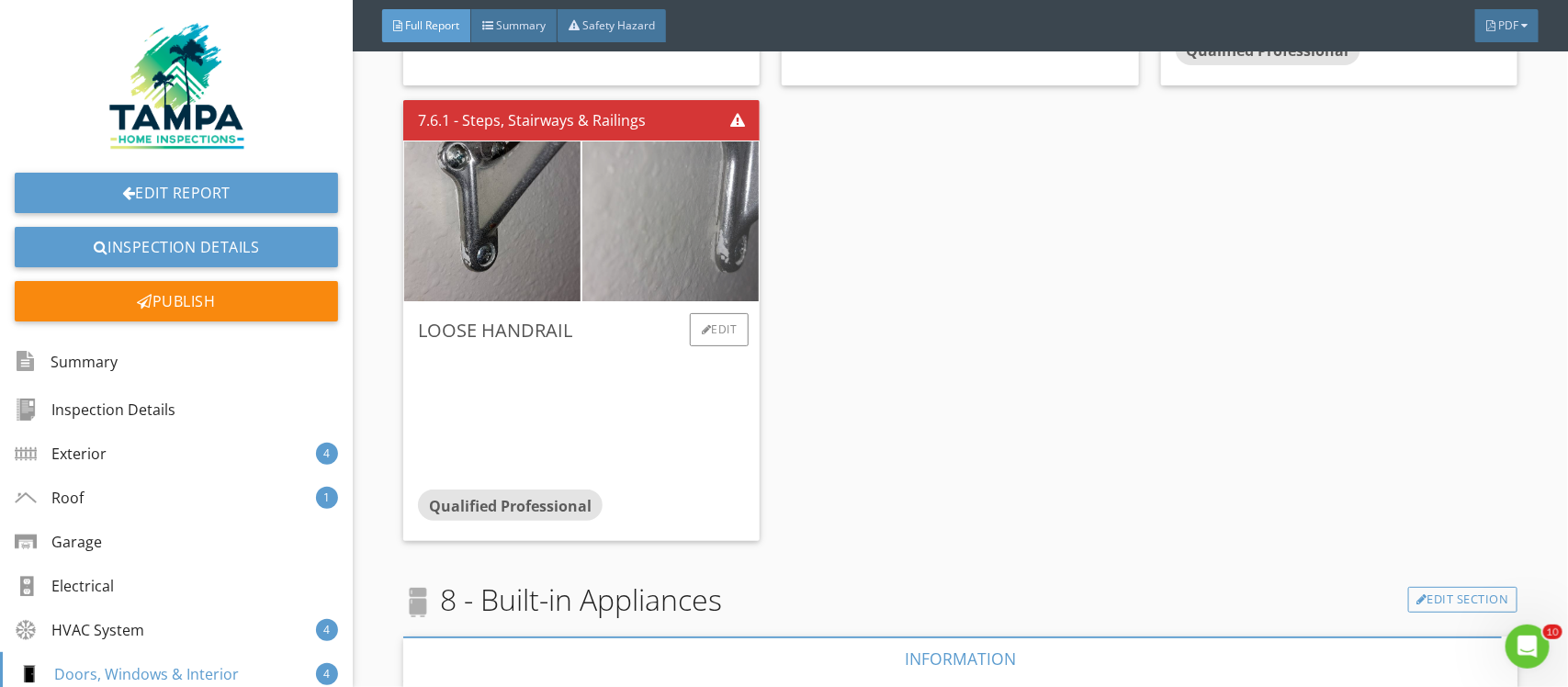 click at bounding box center (671, 220) 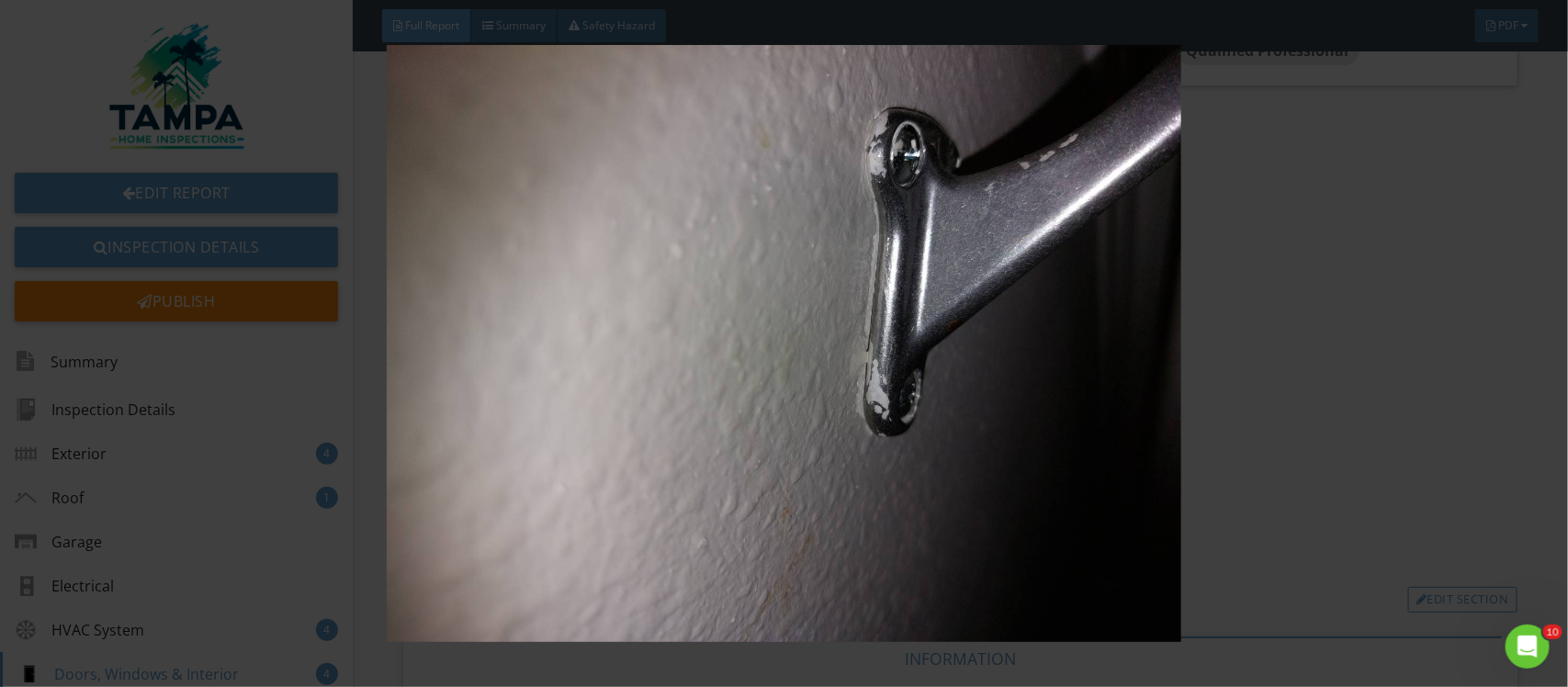 click at bounding box center (784, 344) 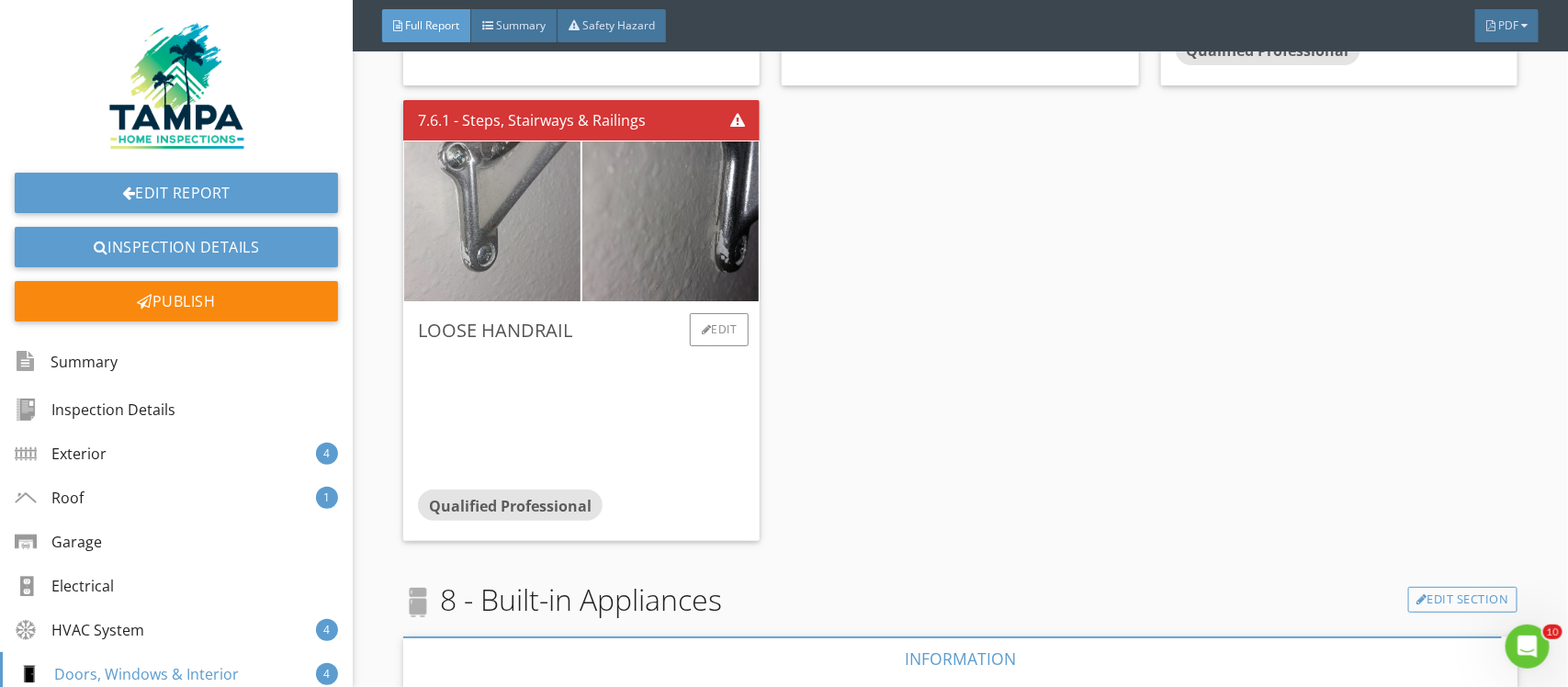 click at bounding box center (492, 220) 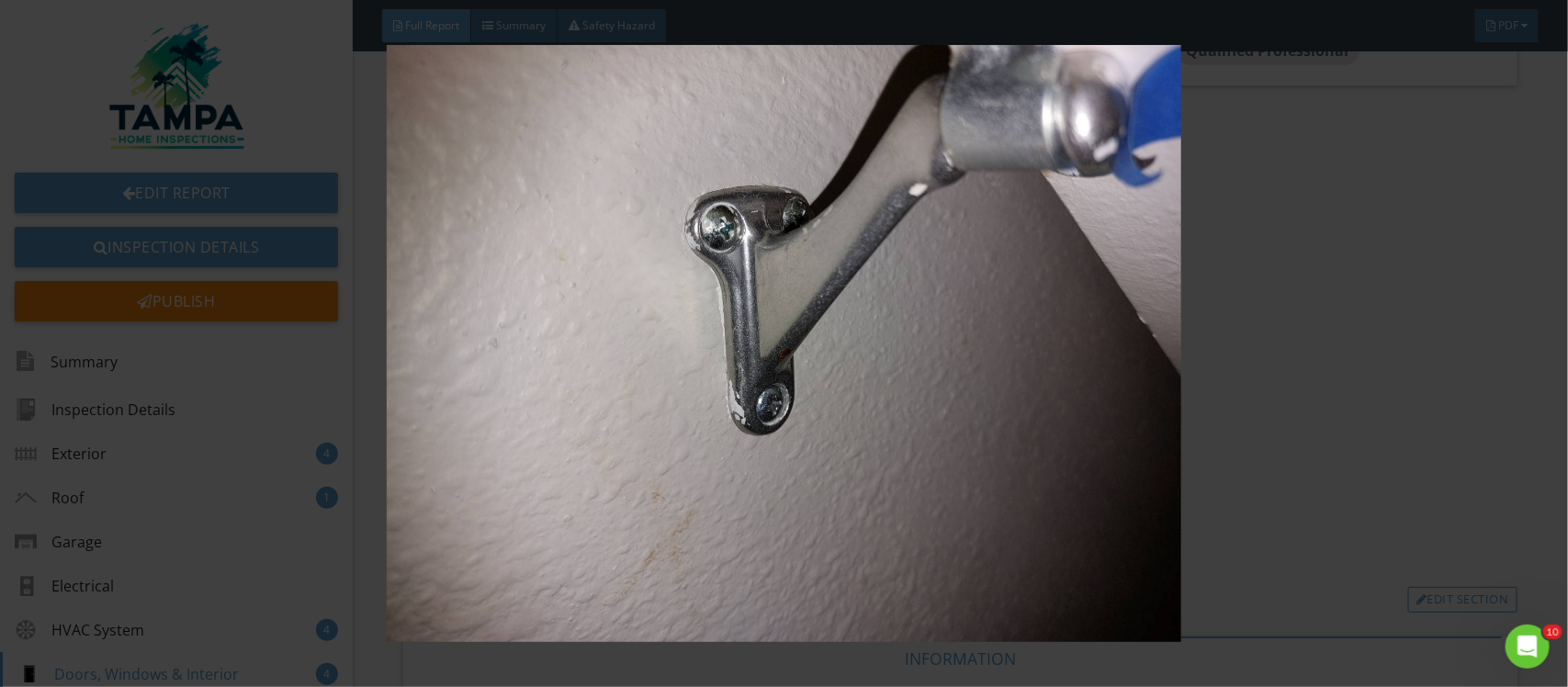 click at bounding box center [784, 344] 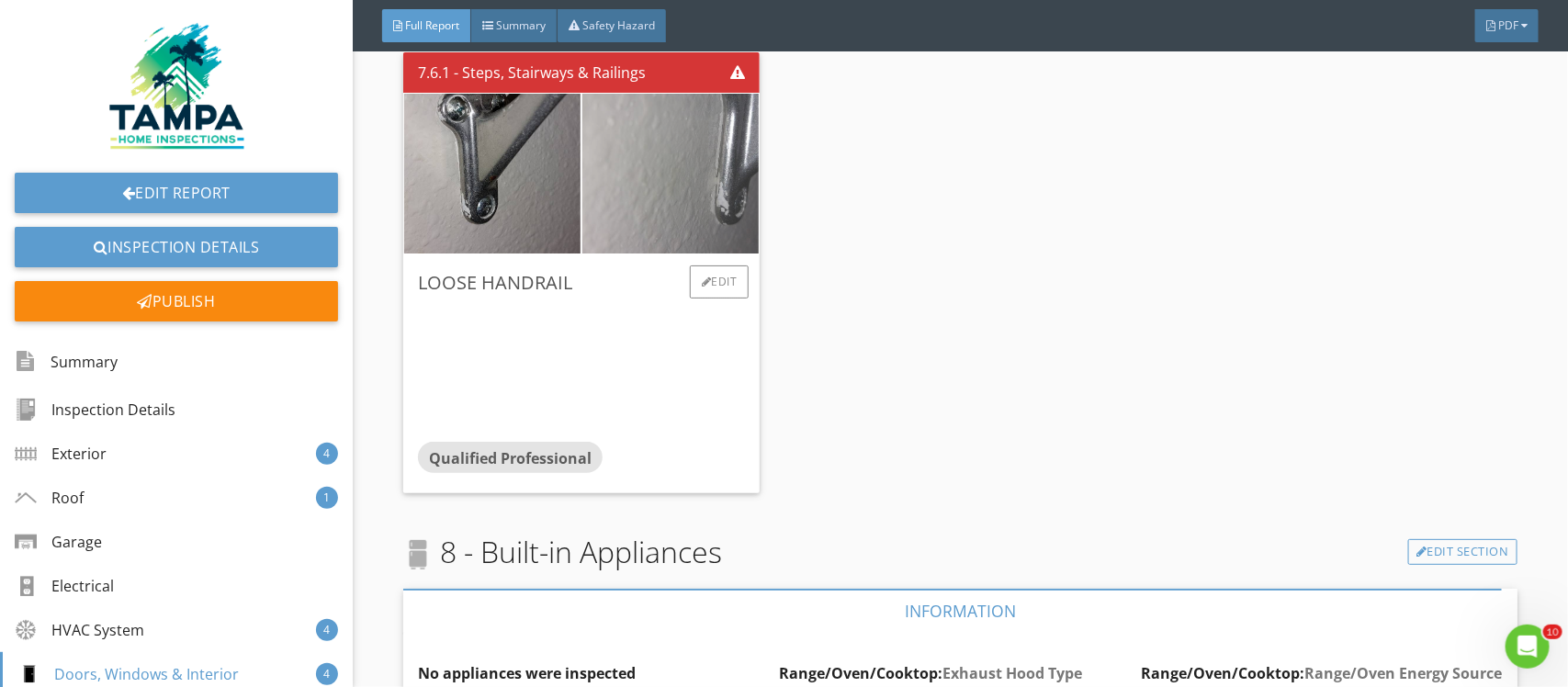 scroll, scrollTop: 13547, scrollLeft: 0, axis: vertical 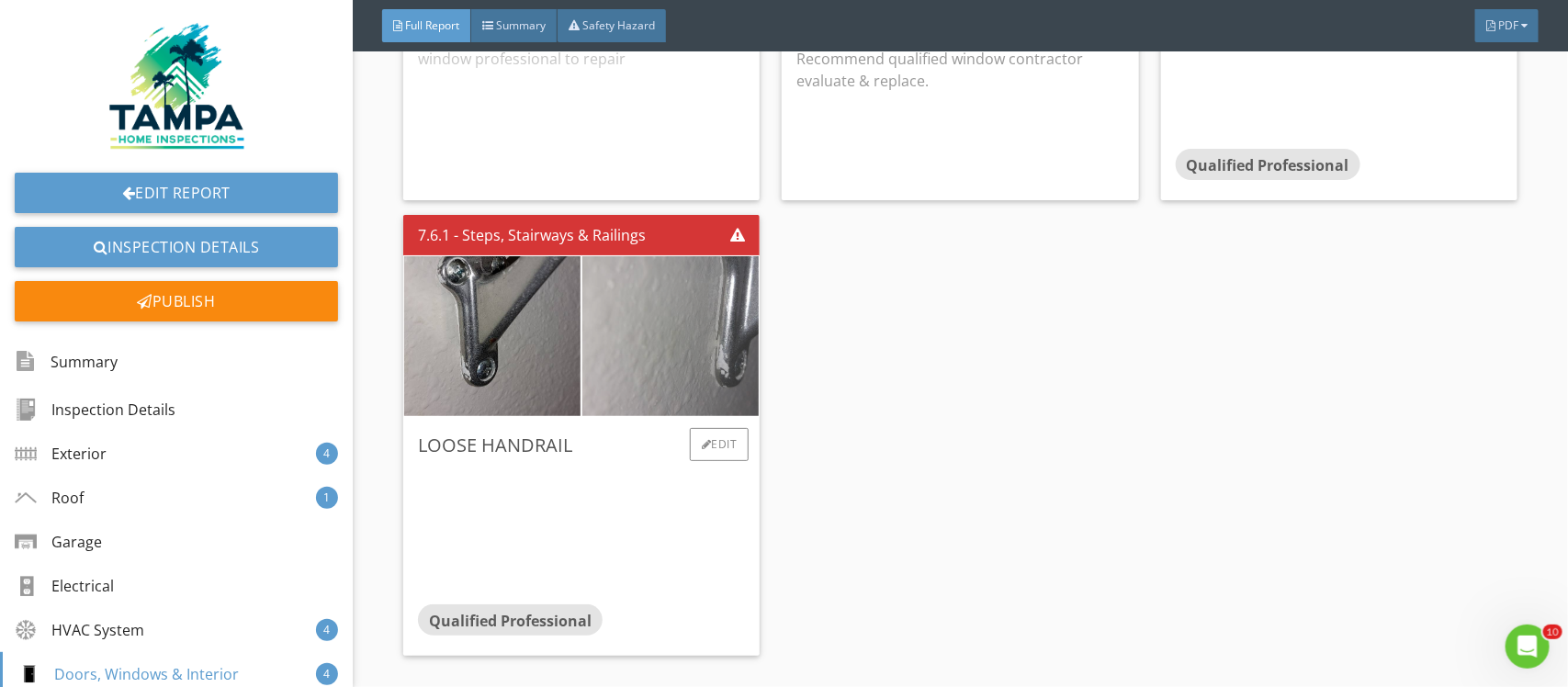 click at bounding box center [671, 335] 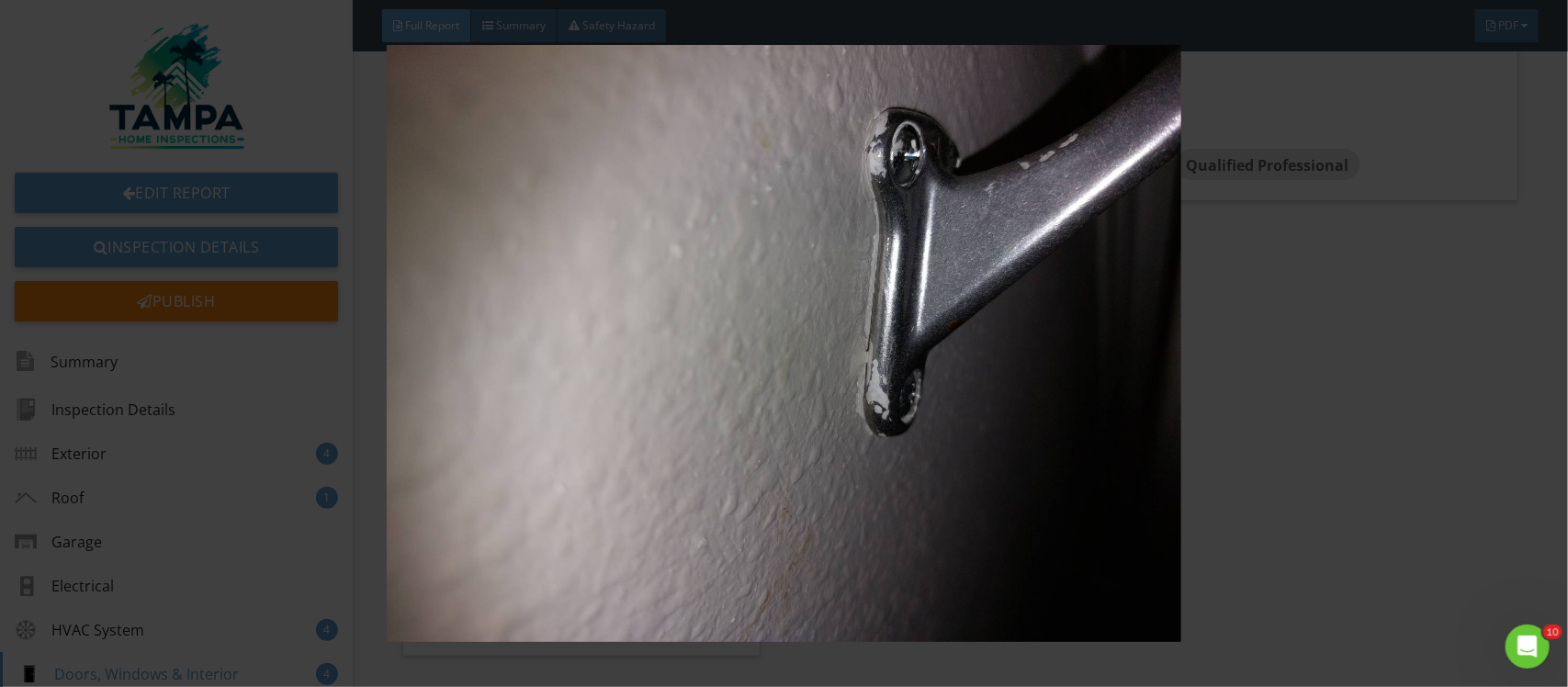 click at bounding box center (784, 344) 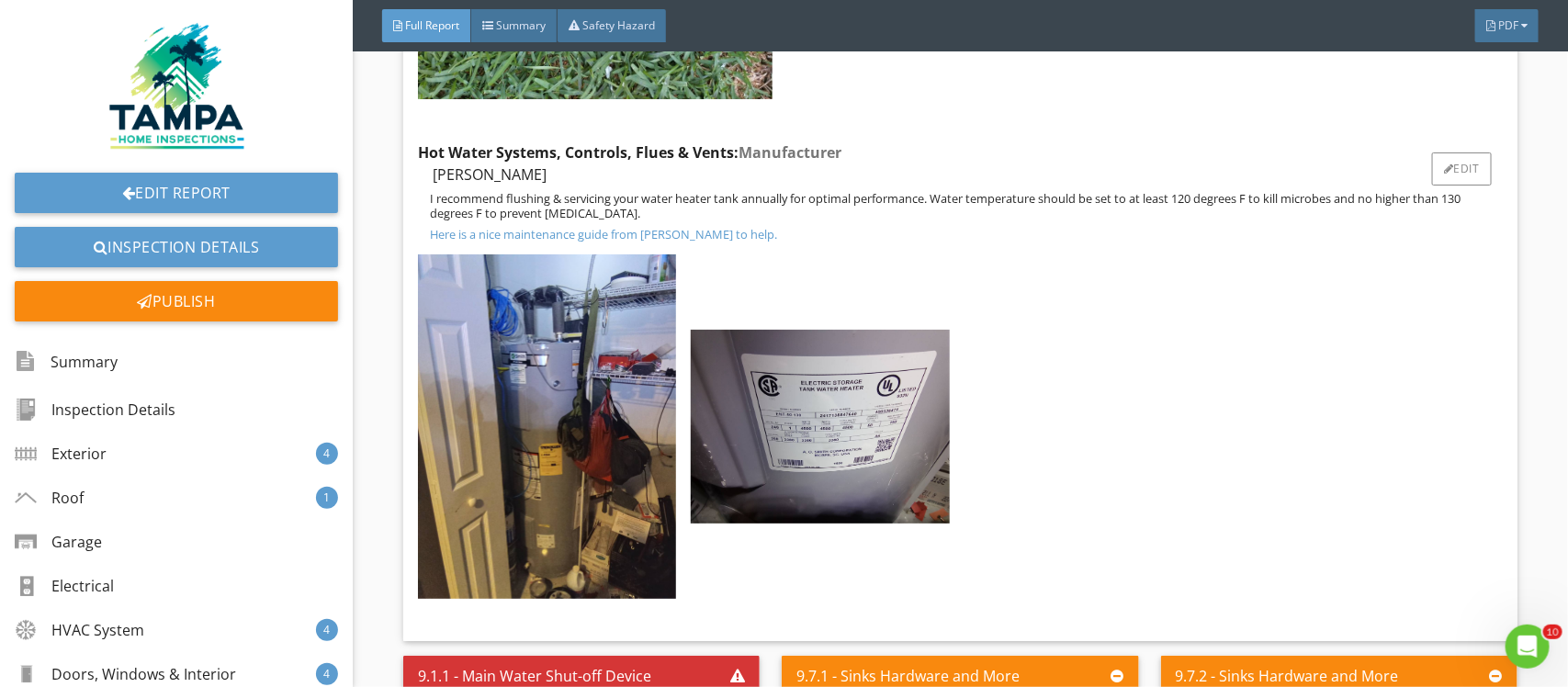 scroll, scrollTop: 16188, scrollLeft: 0, axis: vertical 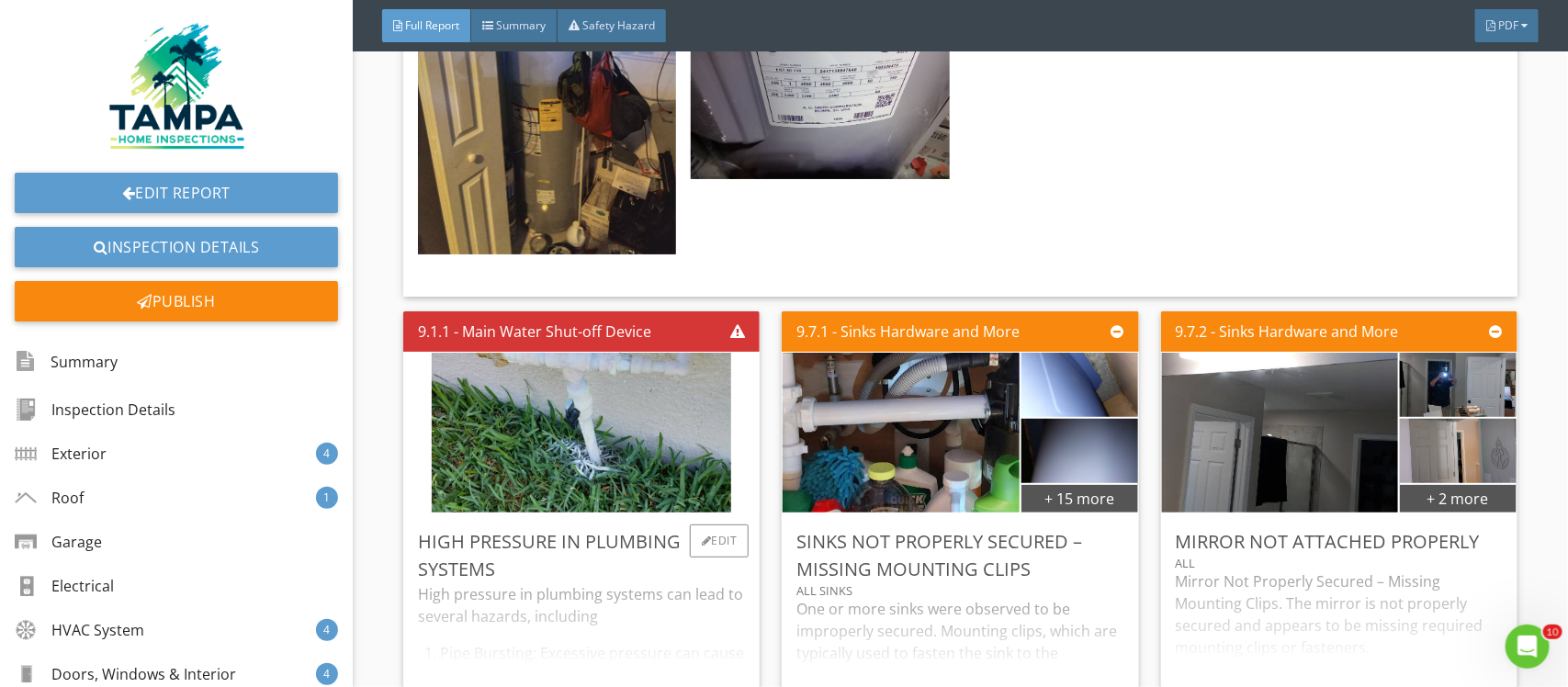 click on "High pressure in plumbing systems" at bounding box center [581, 556] 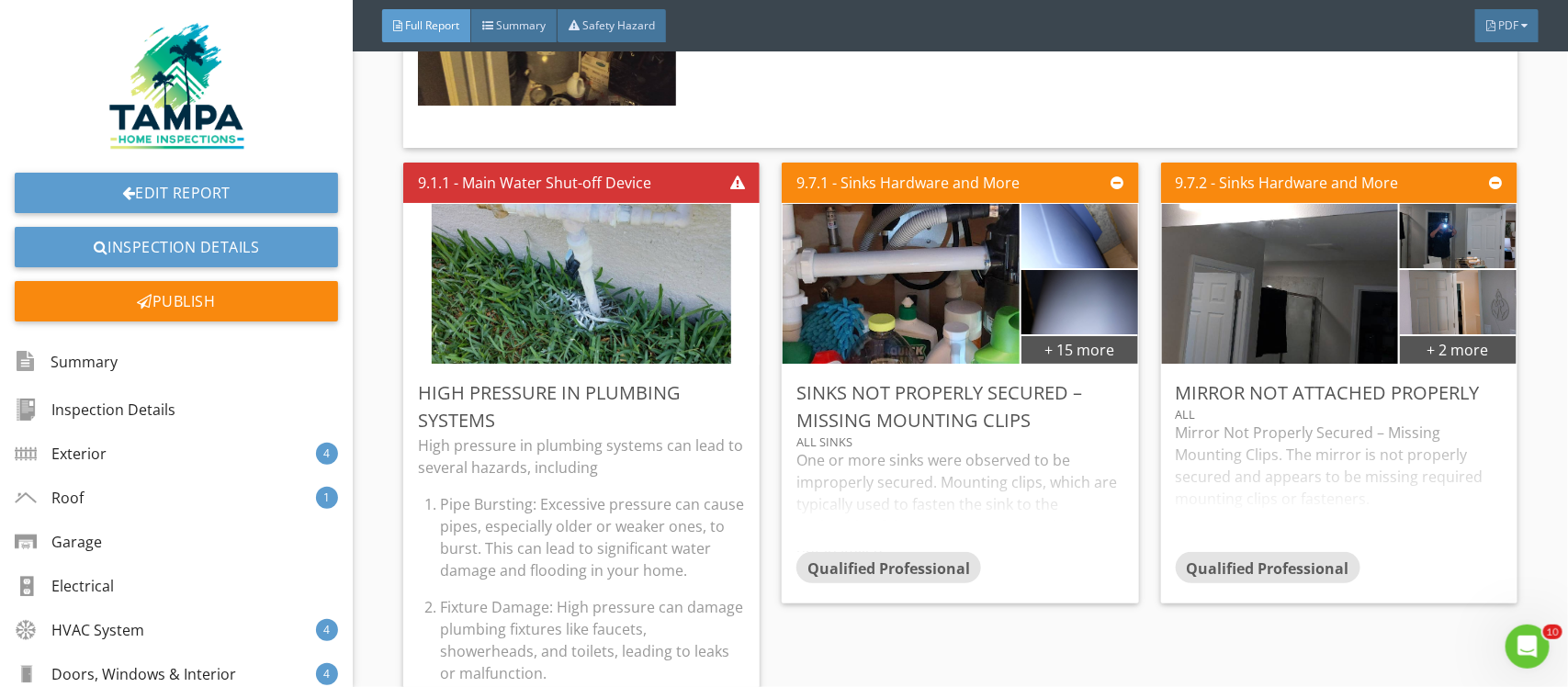 scroll, scrollTop: 16302, scrollLeft: 0, axis: vertical 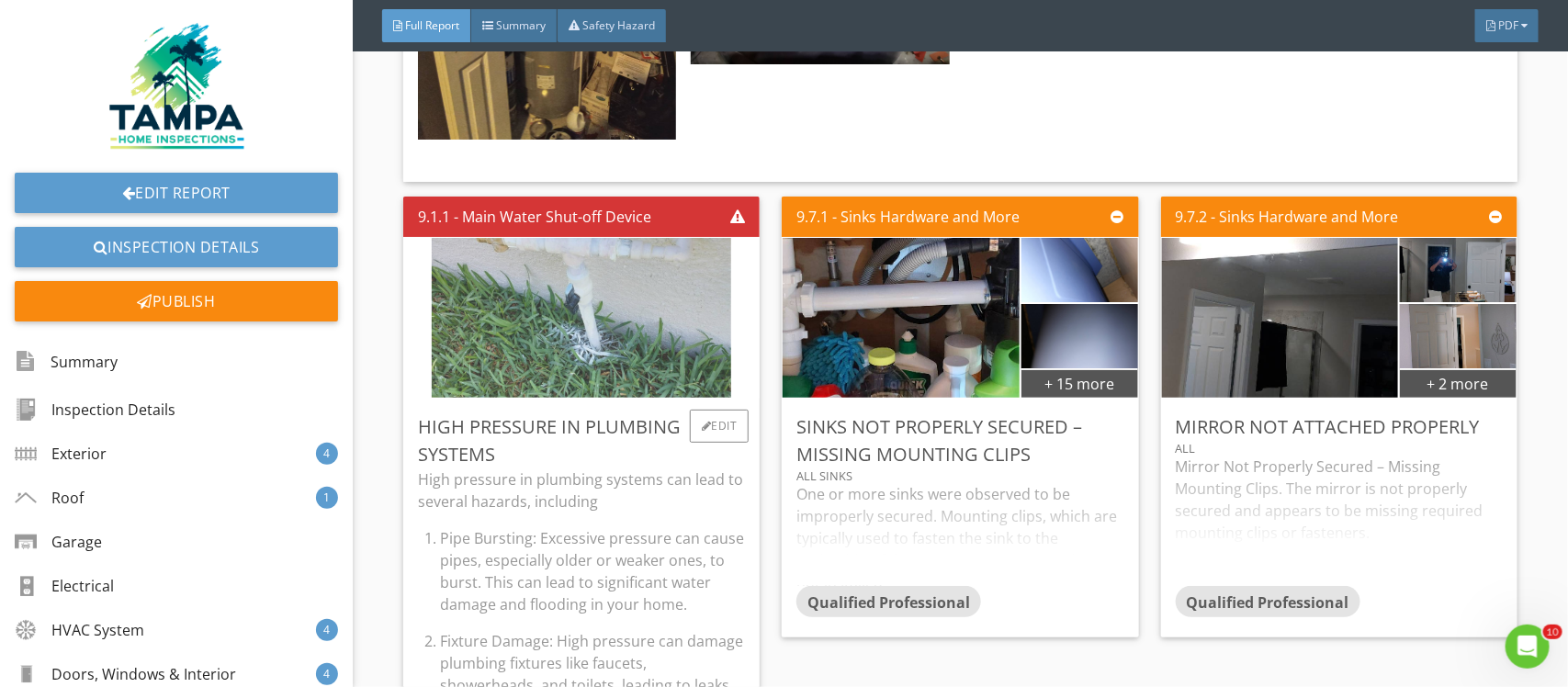 click at bounding box center (581, 318) 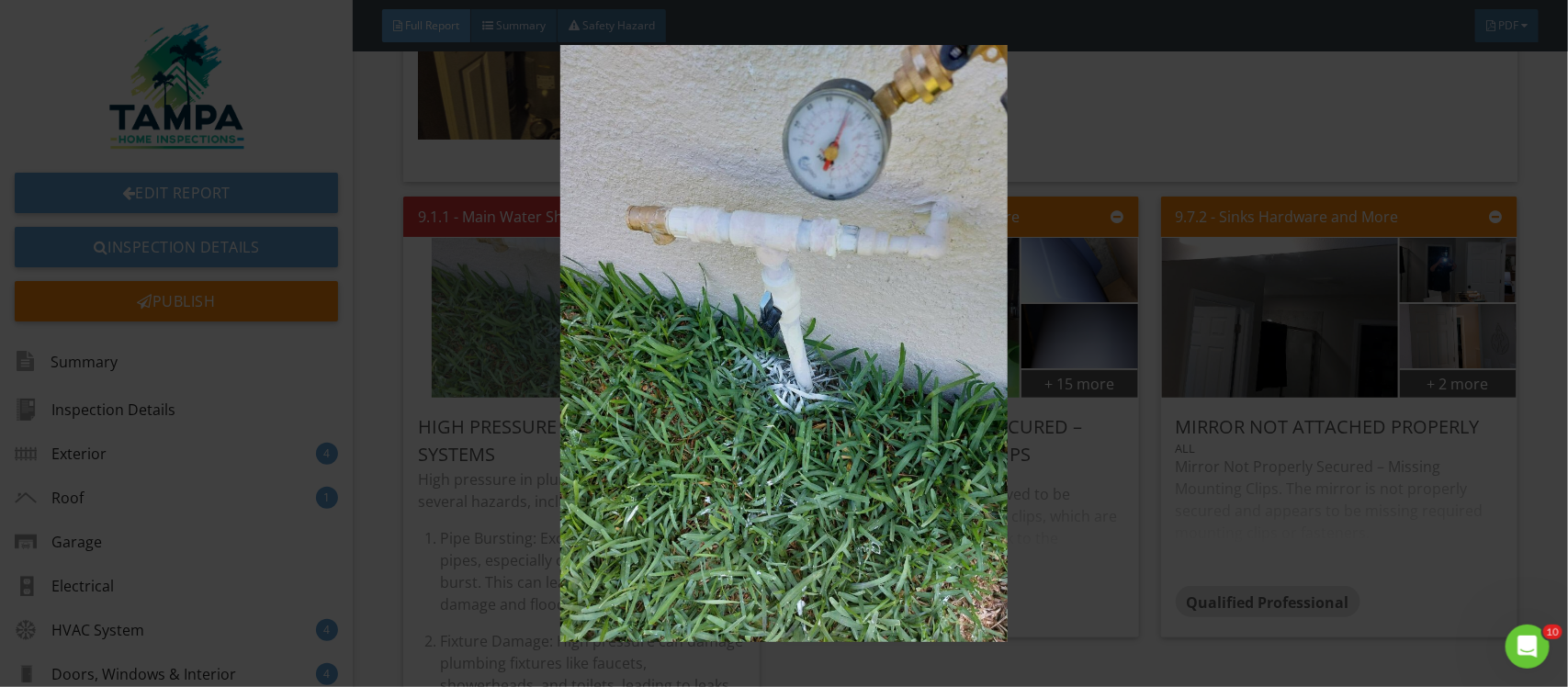 click at bounding box center (784, 344) 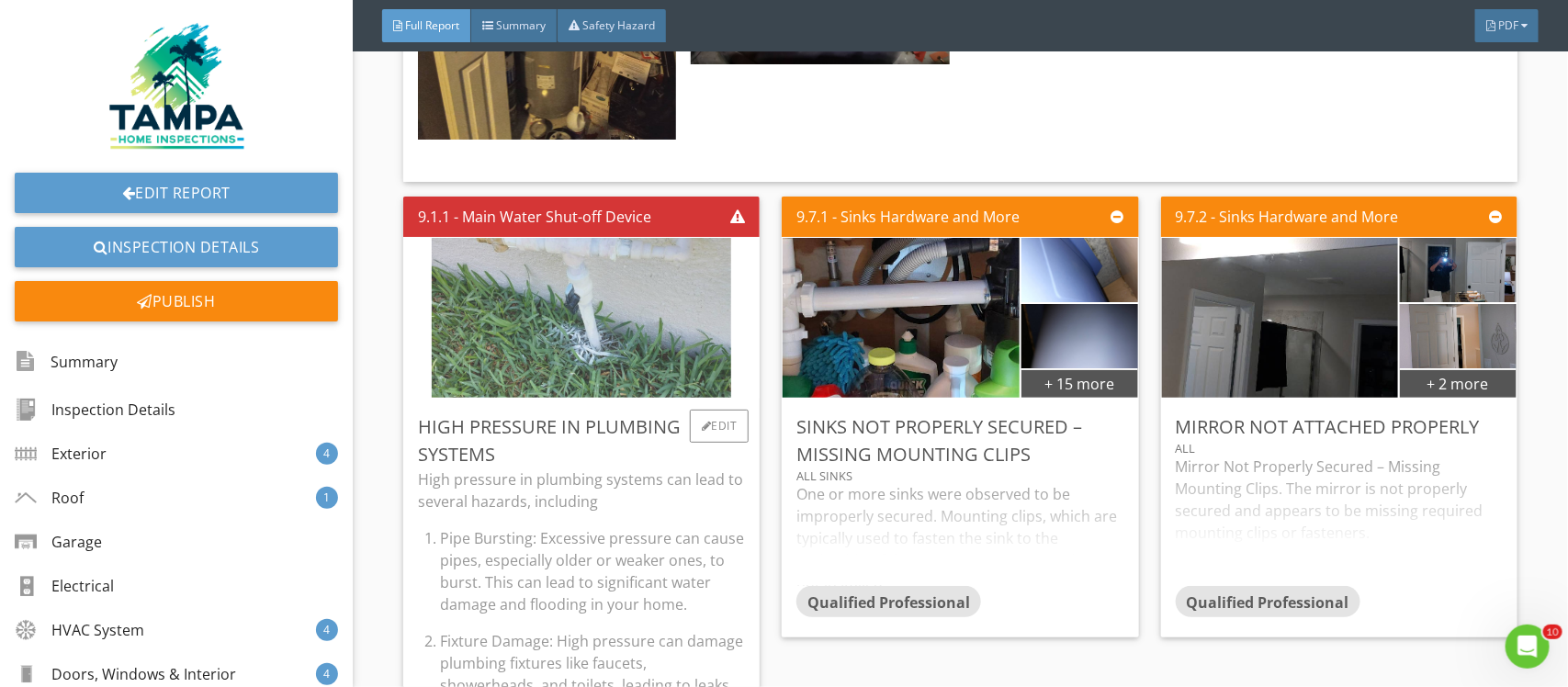click at bounding box center [581, 318] 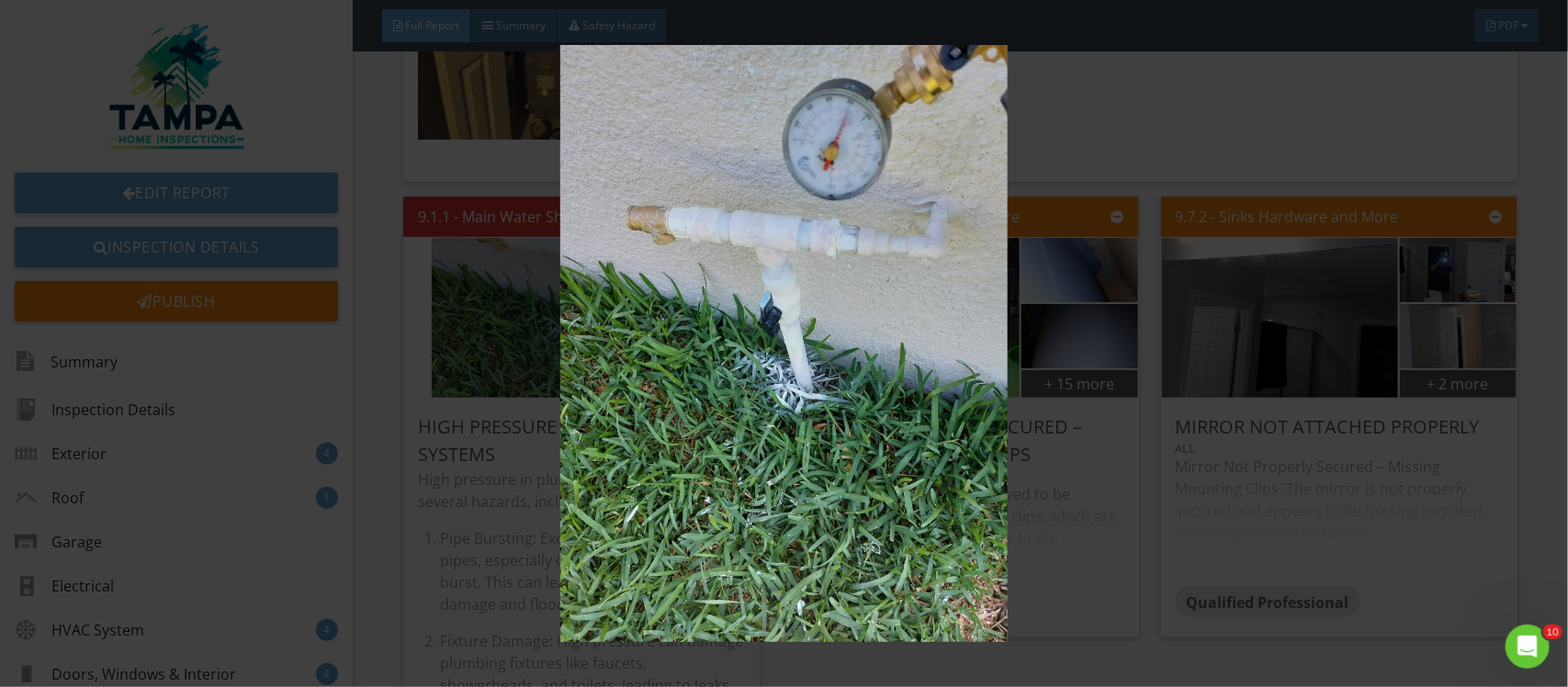 click at bounding box center (784, 344) 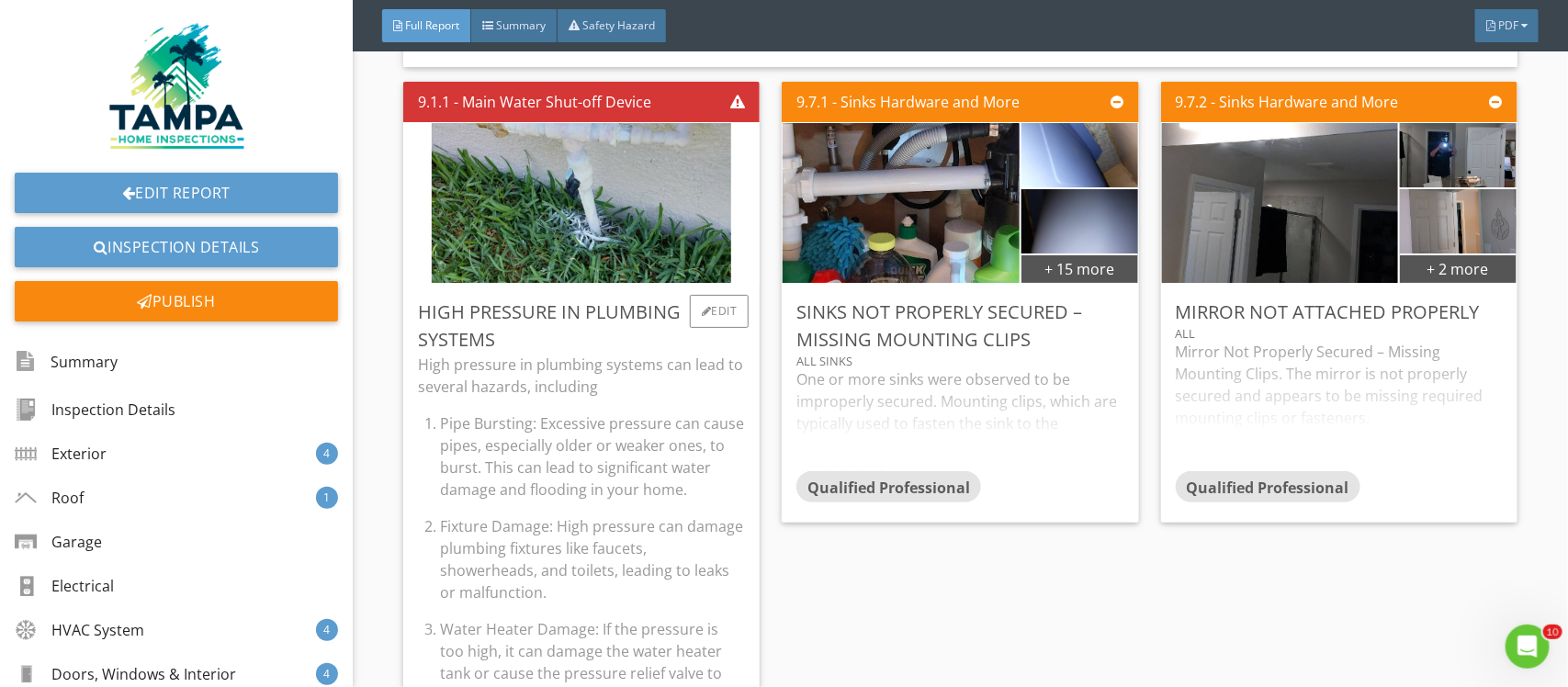 scroll, scrollTop: 16073, scrollLeft: 0, axis: vertical 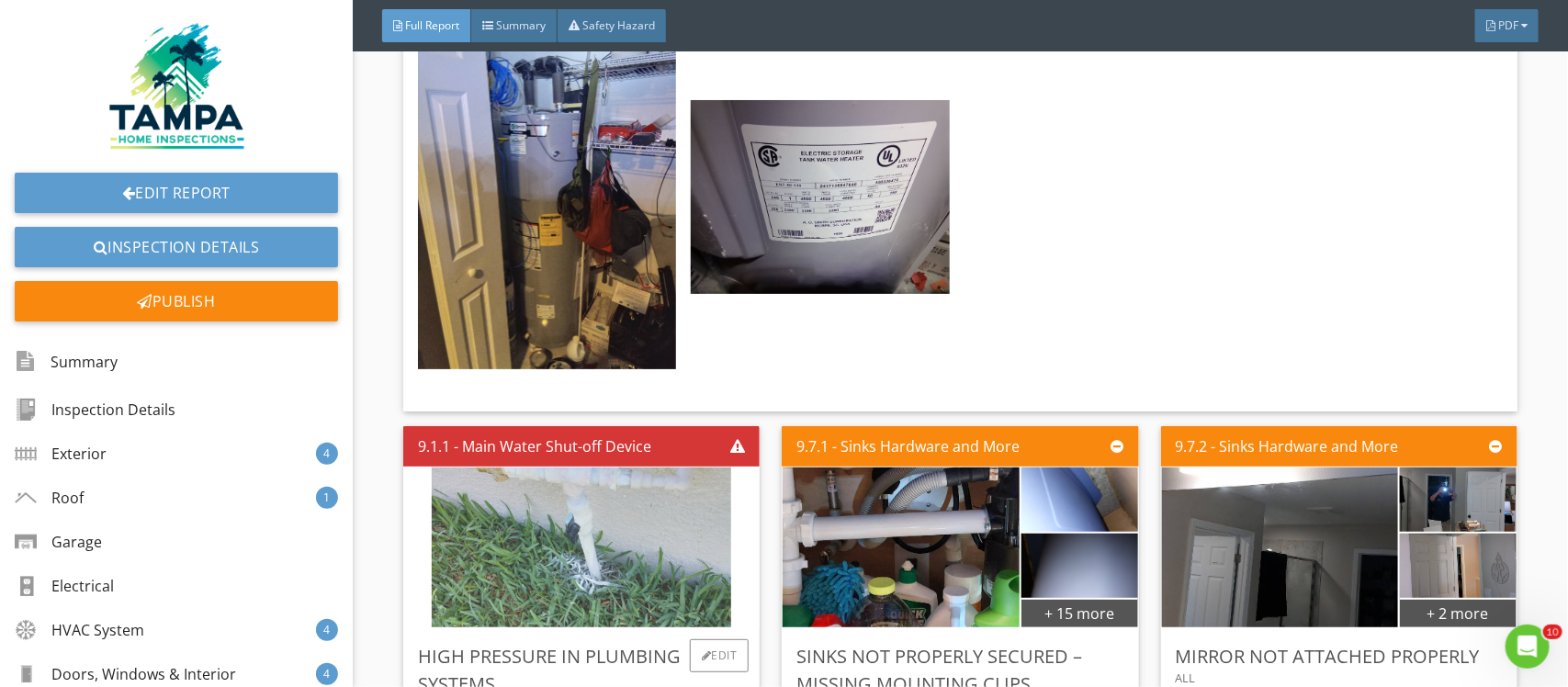 click at bounding box center [581, 547] 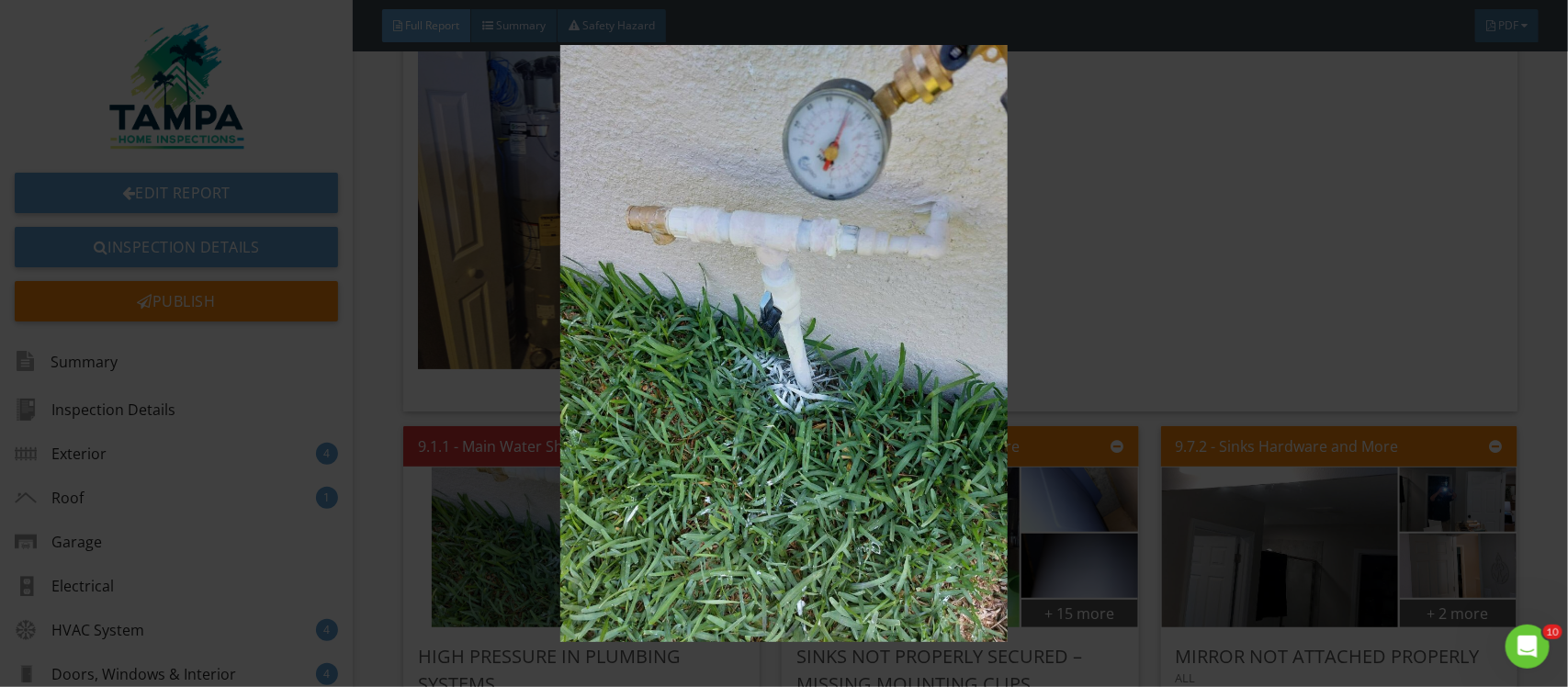 click at bounding box center (784, 344) 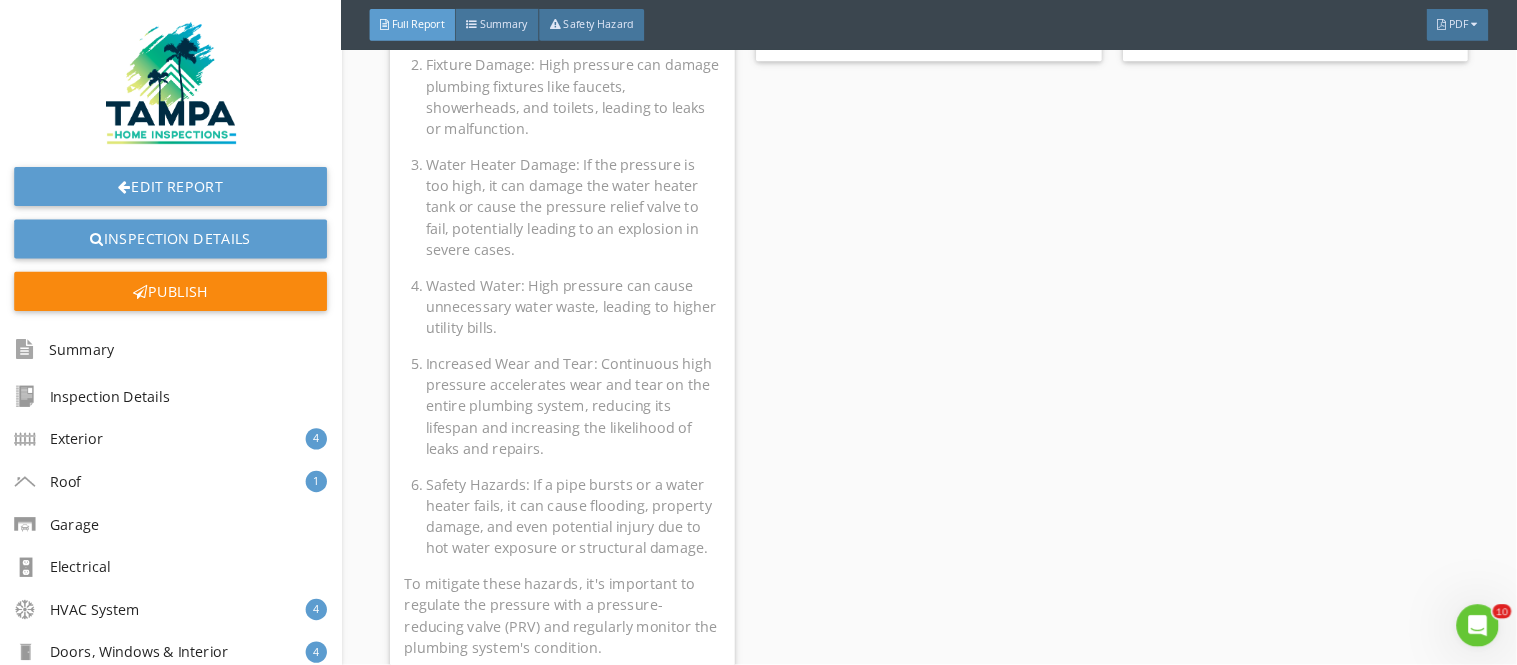 scroll, scrollTop: 17875, scrollLeft: 0, axis: vertical 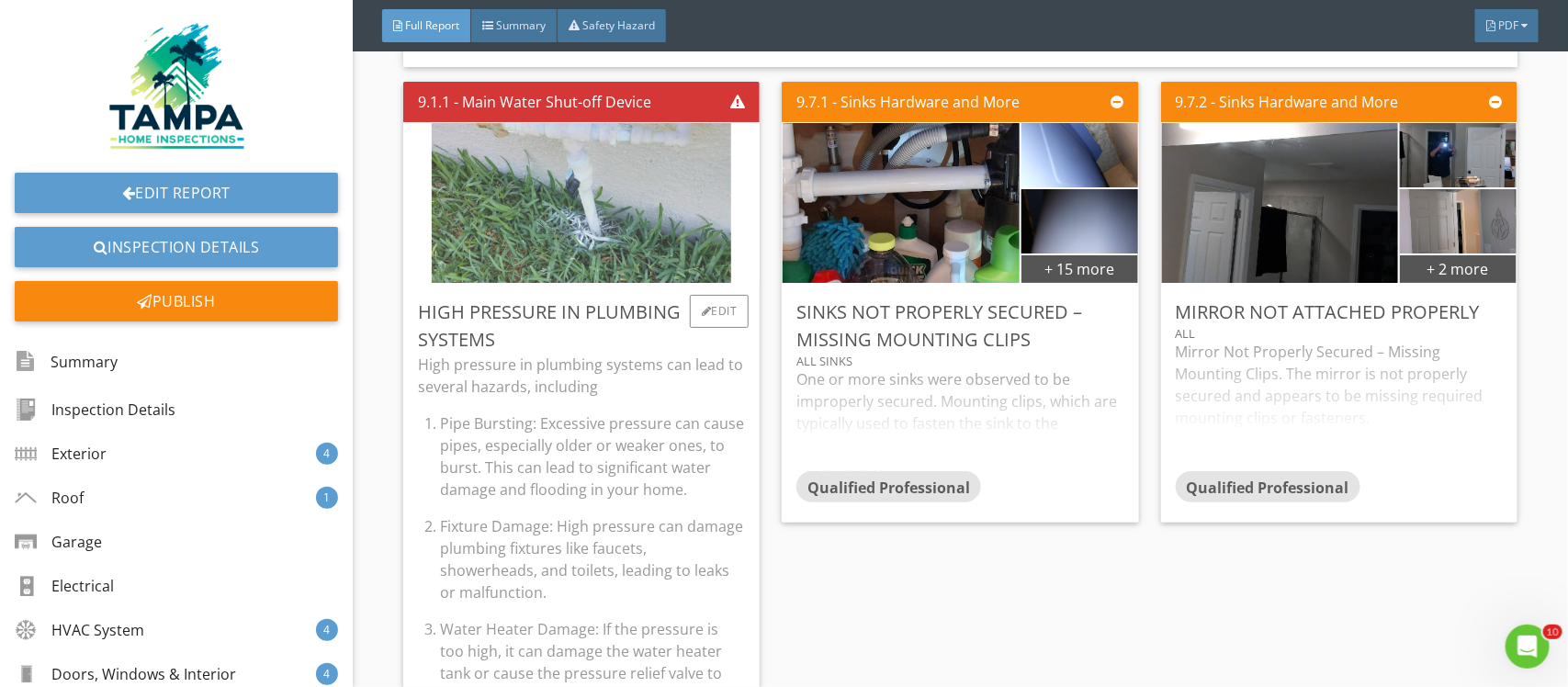 click at bounding box center (581, 203) 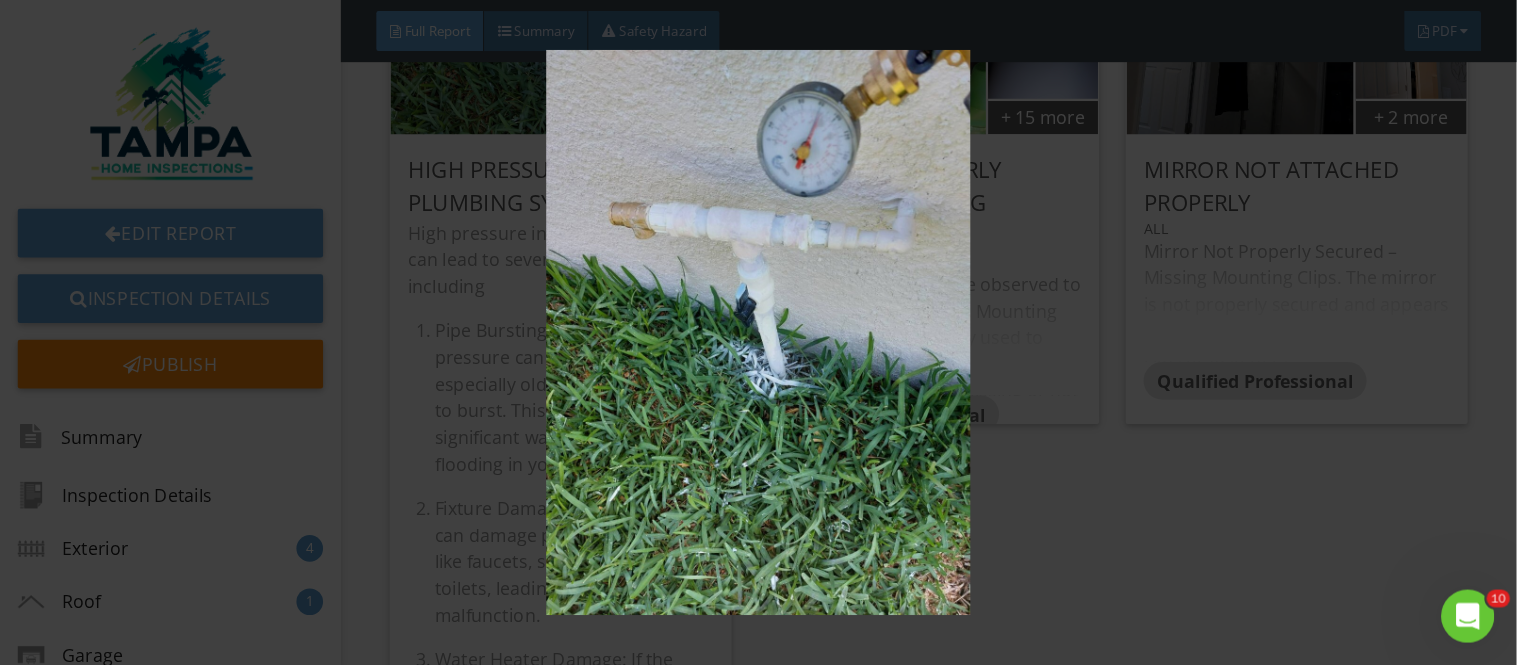 scroll, scrollTop: 17878, scrollLeft: 0, axis: vertical 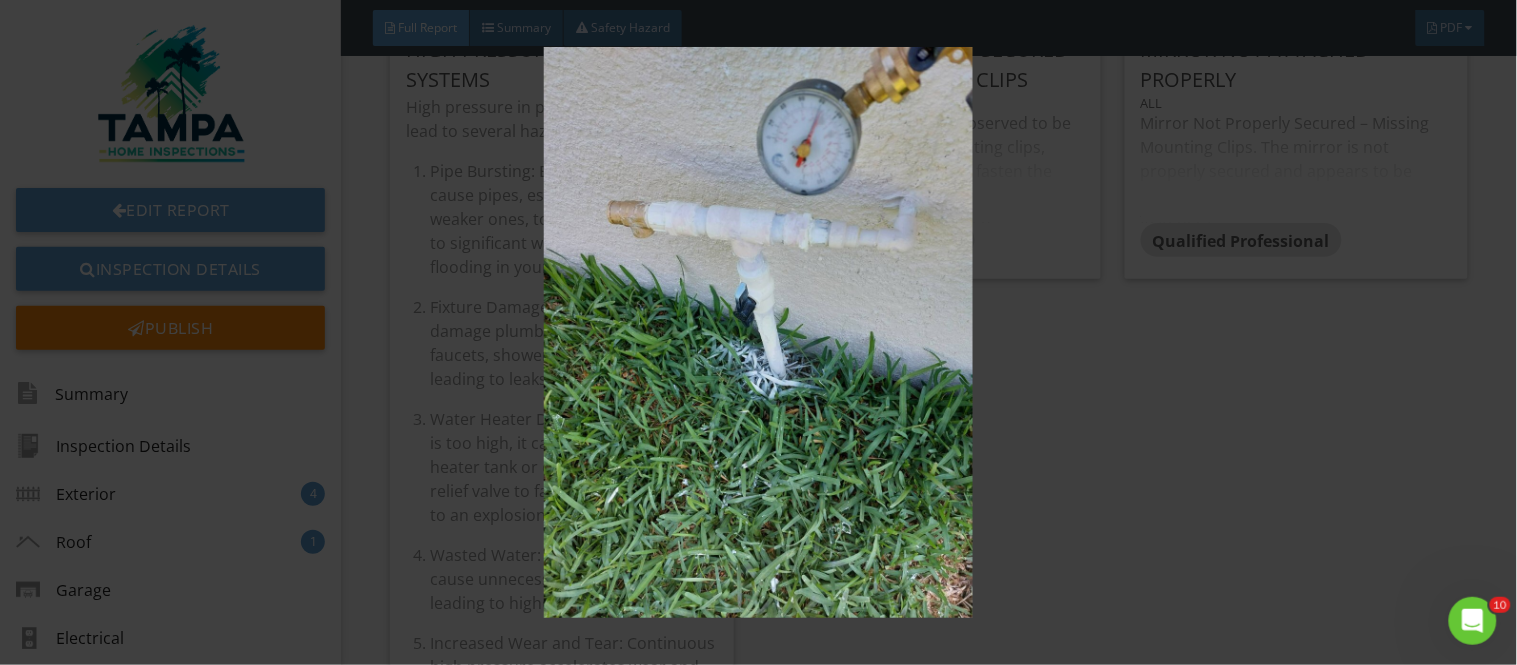drag, startPoint x: 1706, startPoint y: 17, endPoint x: 1116, endPoint y: 248, distance: 633.6095 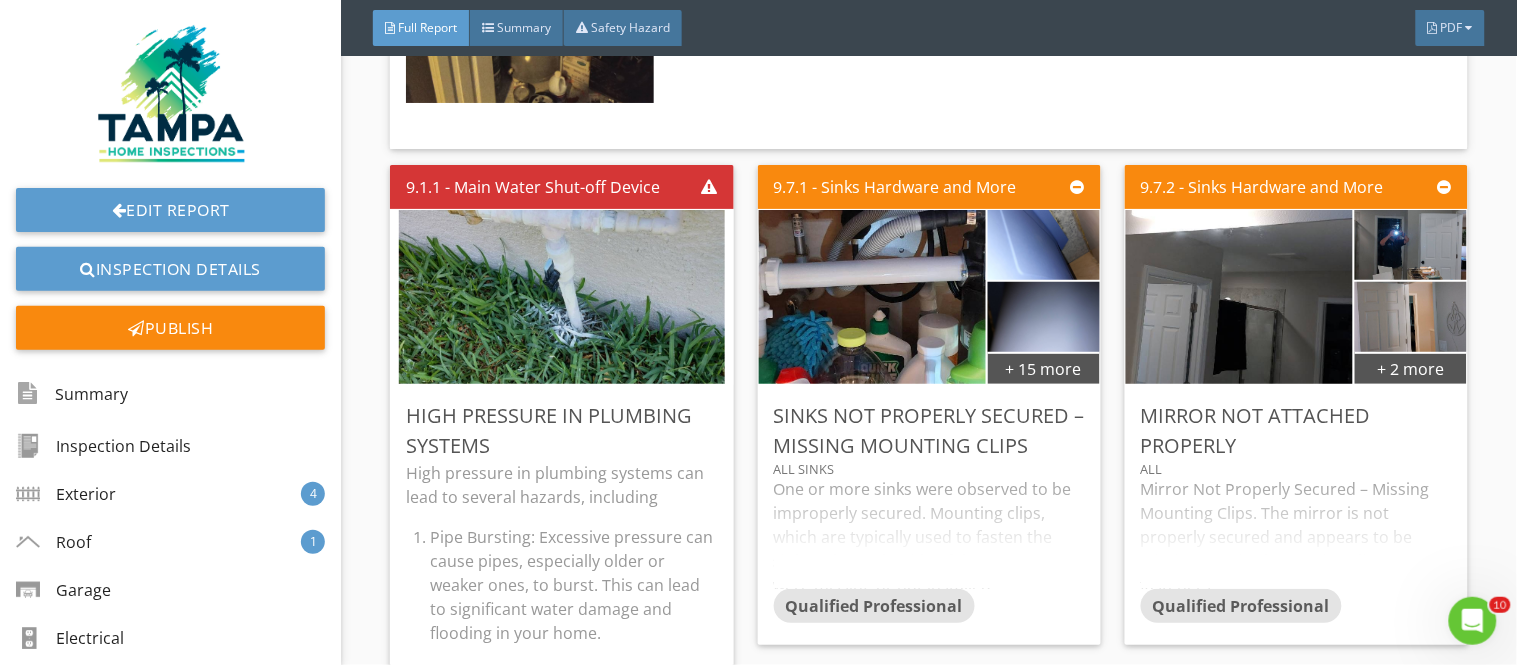 scroll, scrollTop: 17545, scrollLeft: 0, axis: vertical 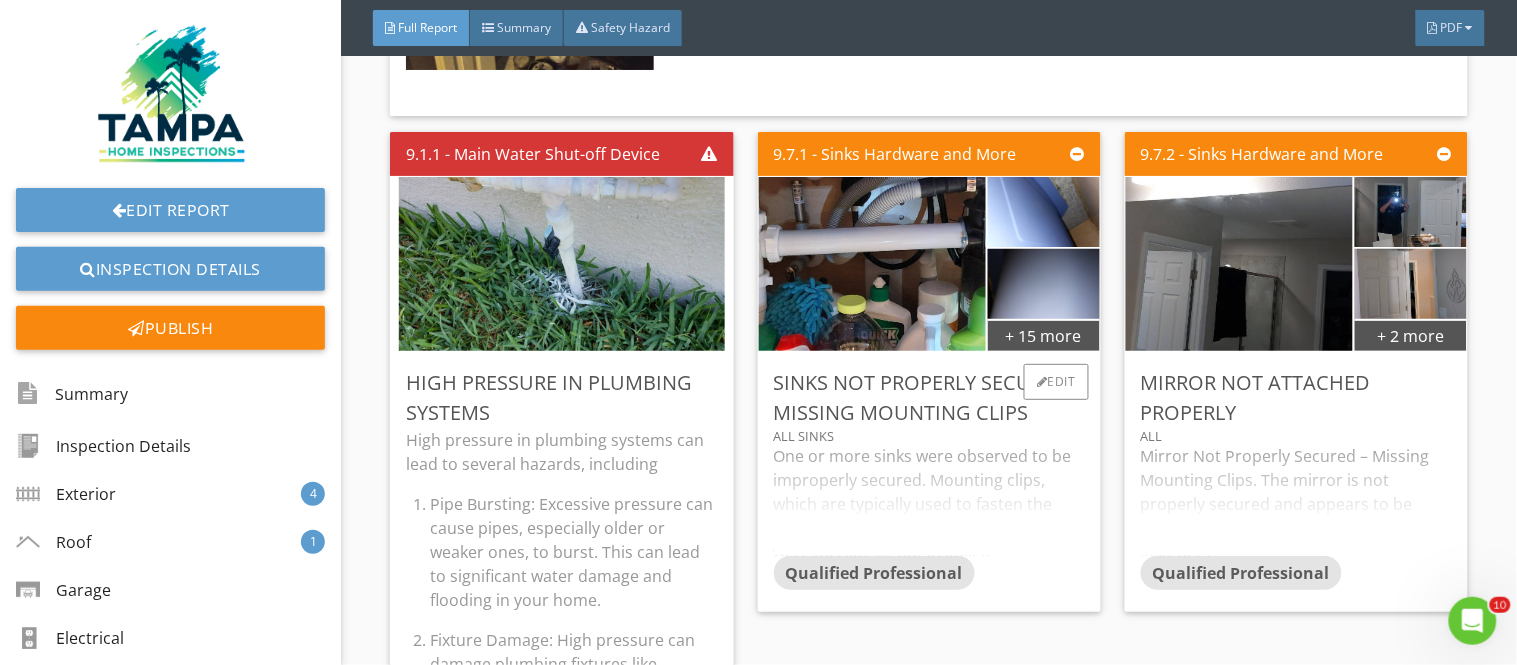 click on "One or more sinks were observed to be improperly secured. Mounting clips, which are typically used to fasten the sink to the underside of the countertop, were missing or not installed.  Missing or improperly installed sink mounting clips can result in the sink loosening over time, leading to movement, seal failure, or potential water leakage. This may also place stress on plumbing connections. Recommend installation of proper sink mounting hardware by a qualified contractor to ensure the sink is securely fastened and sealed to prevent future damage or leakage." at bounding box center (929, 500) 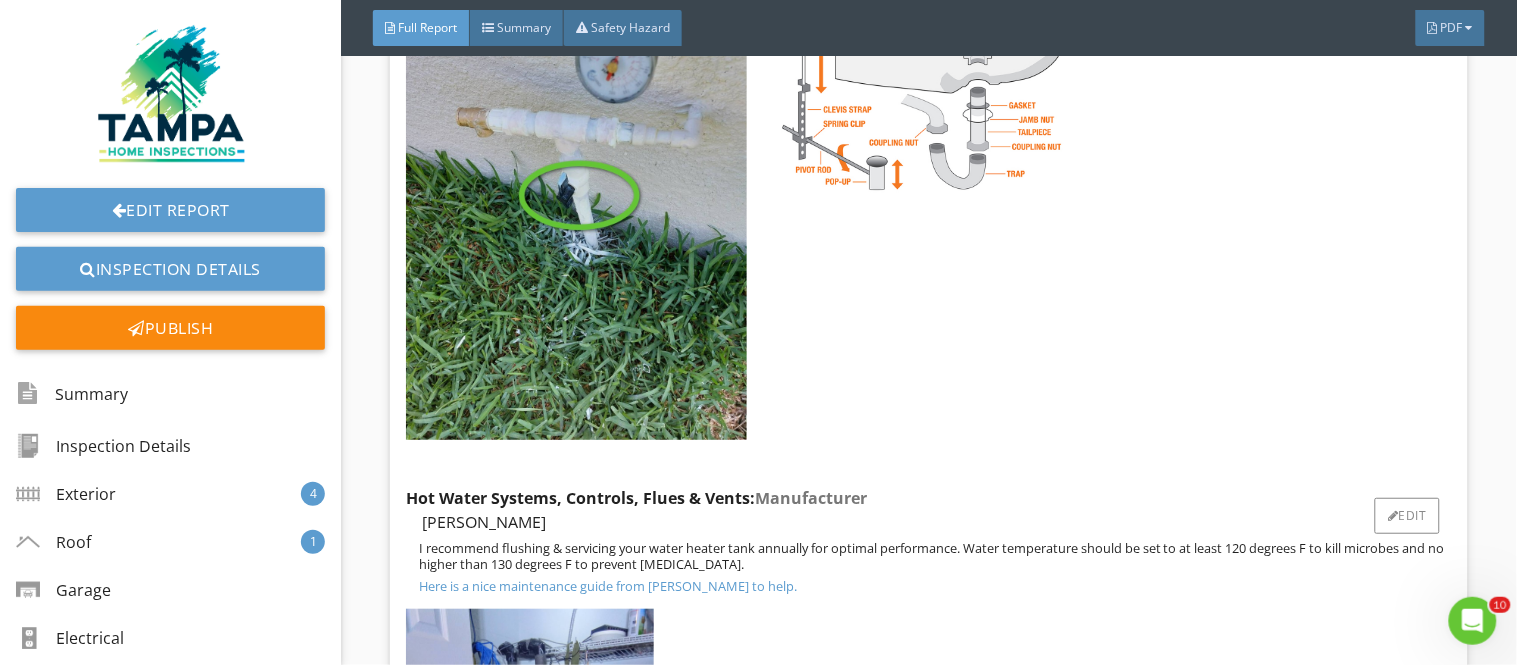 scroll, scrollTop: 16767, scrollLeft: 0, axis: vertical 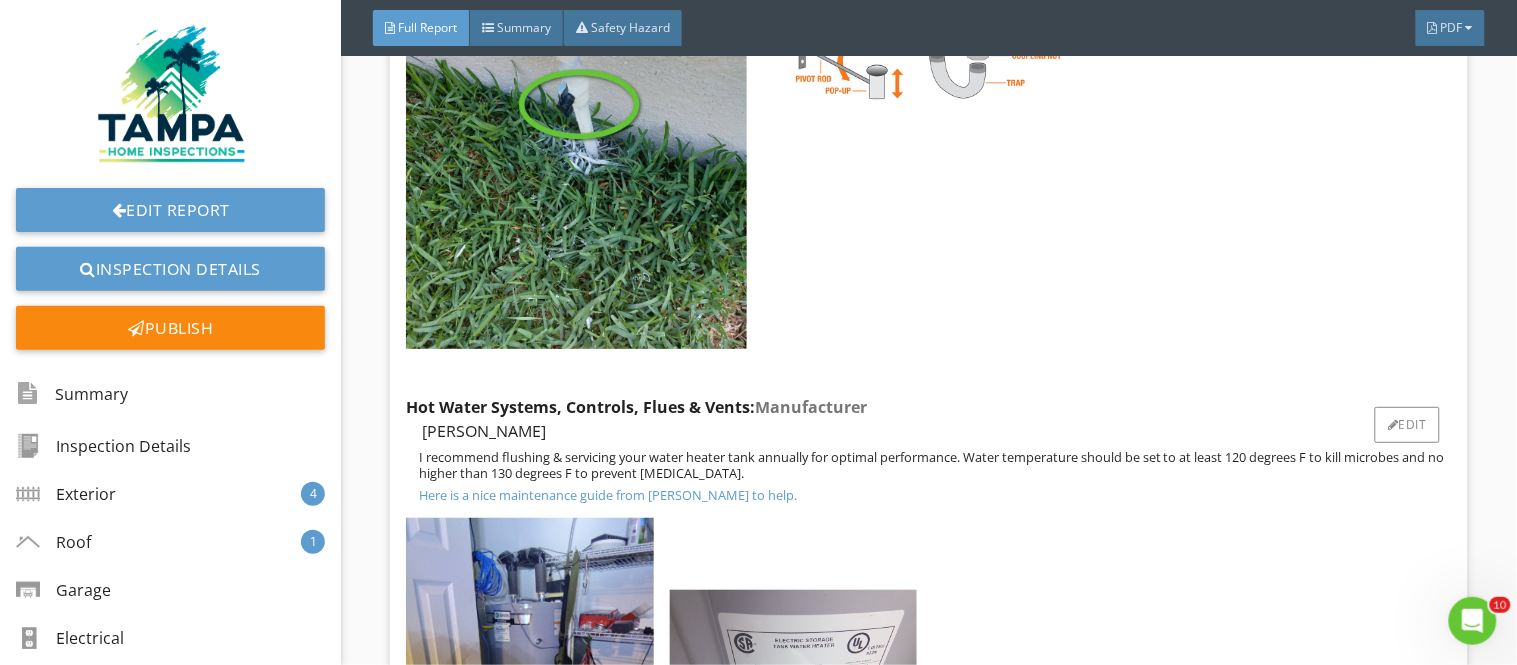 click at bounding box center (793, 683) 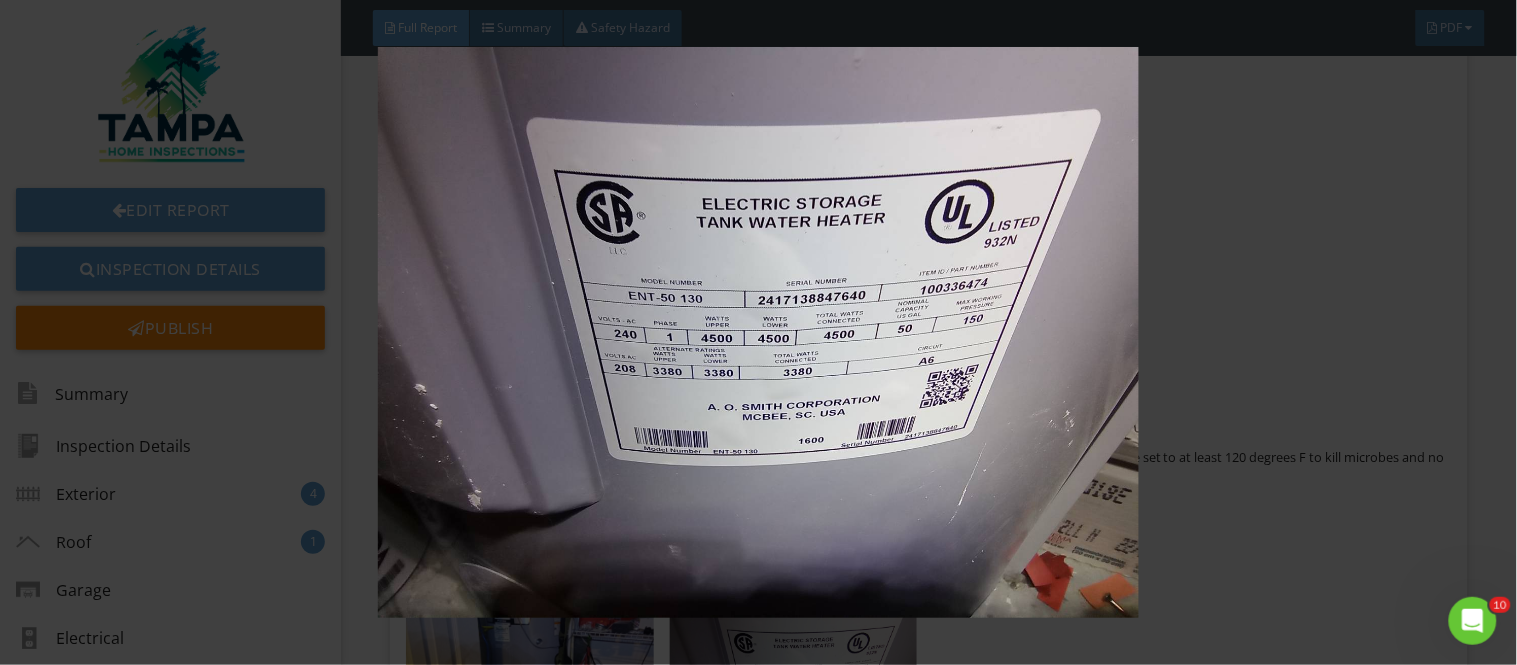 click at bounding box center [758, 332] 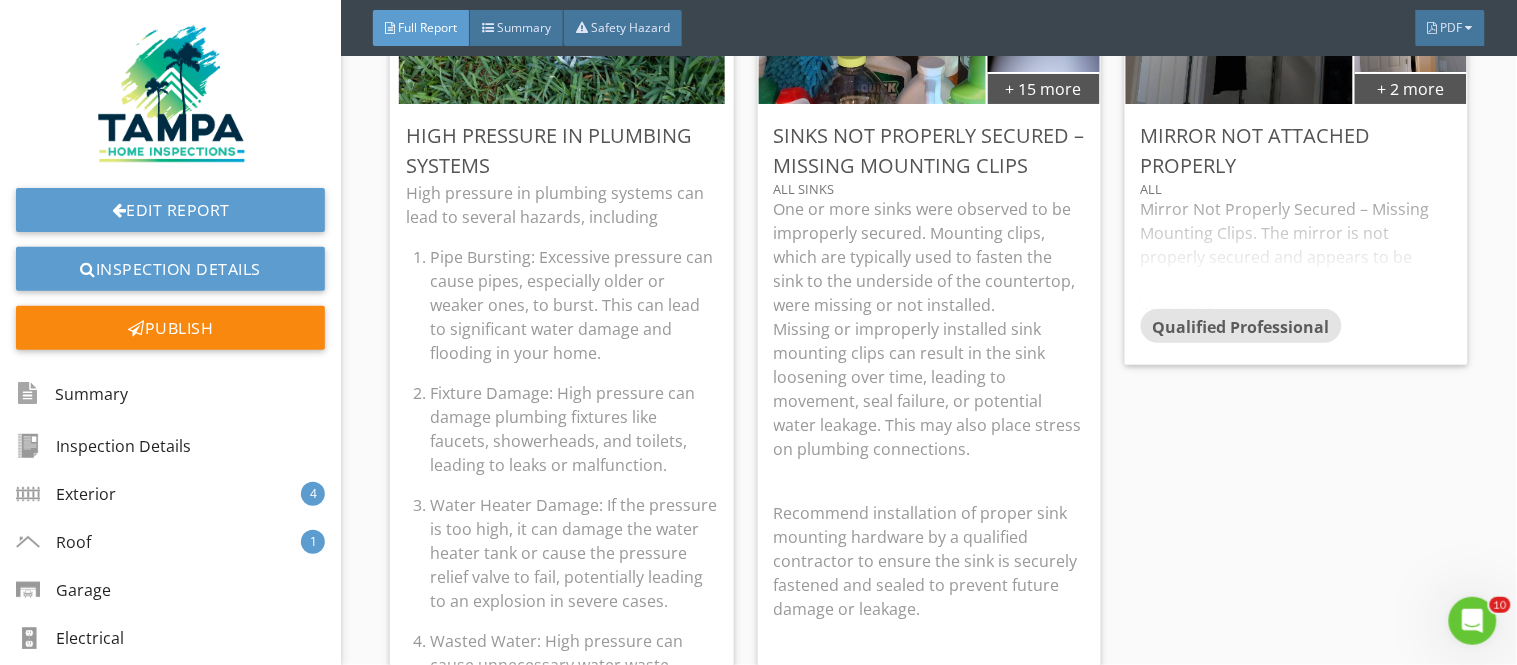 scroll, scrollTop: 17656, scrollLeft: 0, axis: vertical 